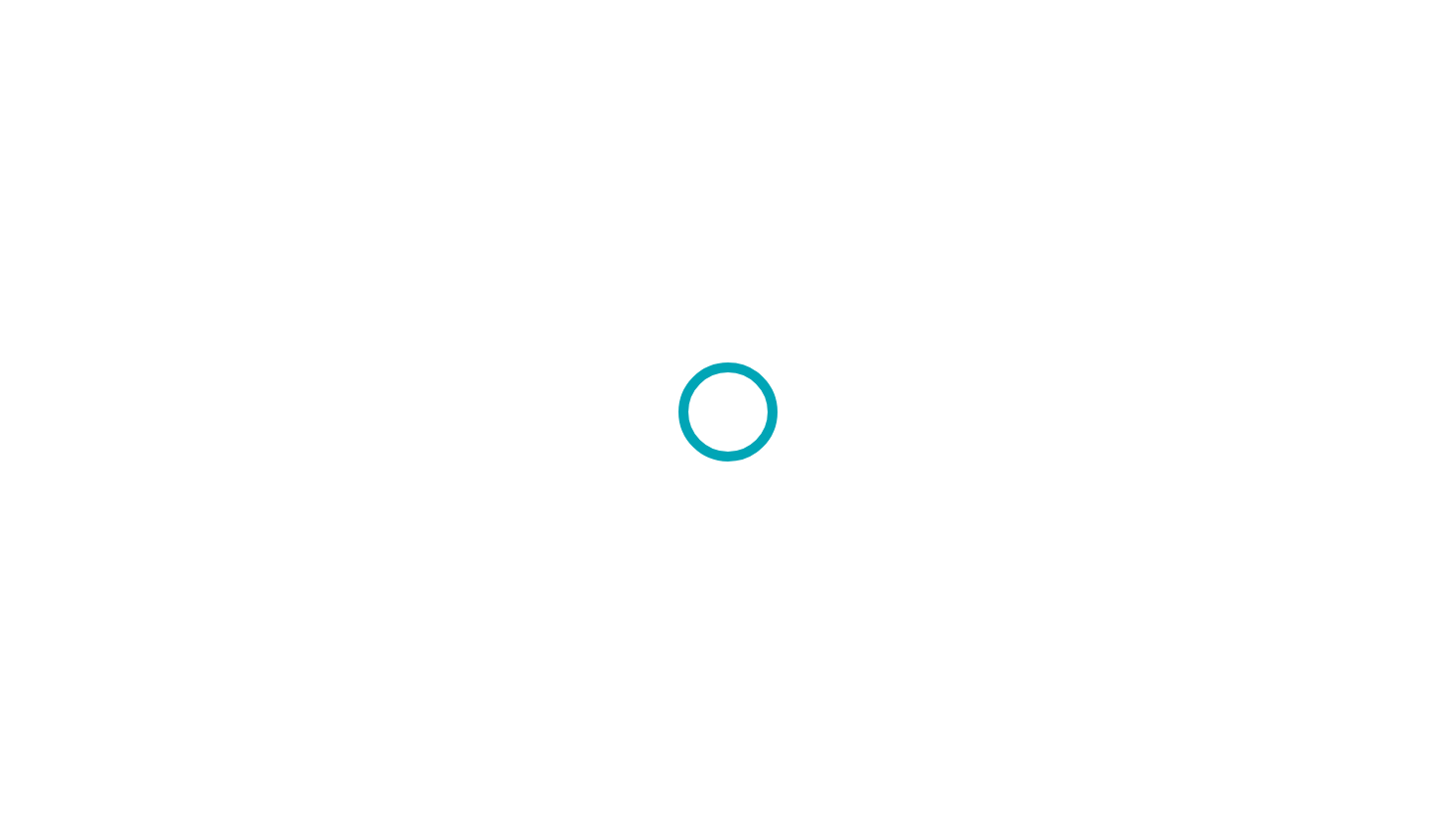 scroll, scrollTop: 0, scrollLeft: 0, axis: both 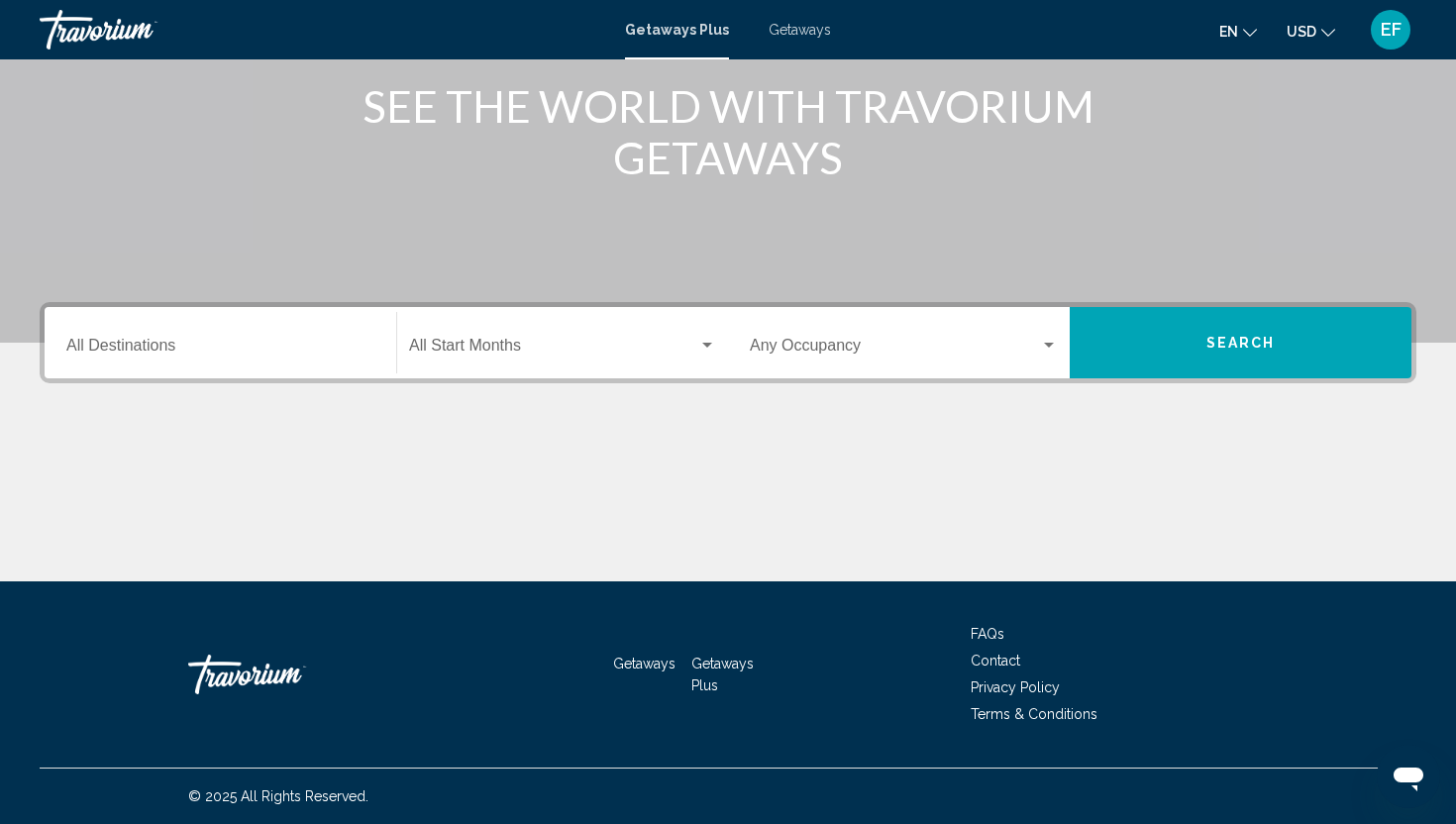 click on "Destination All Destinations" at bounding box center (220, 343) 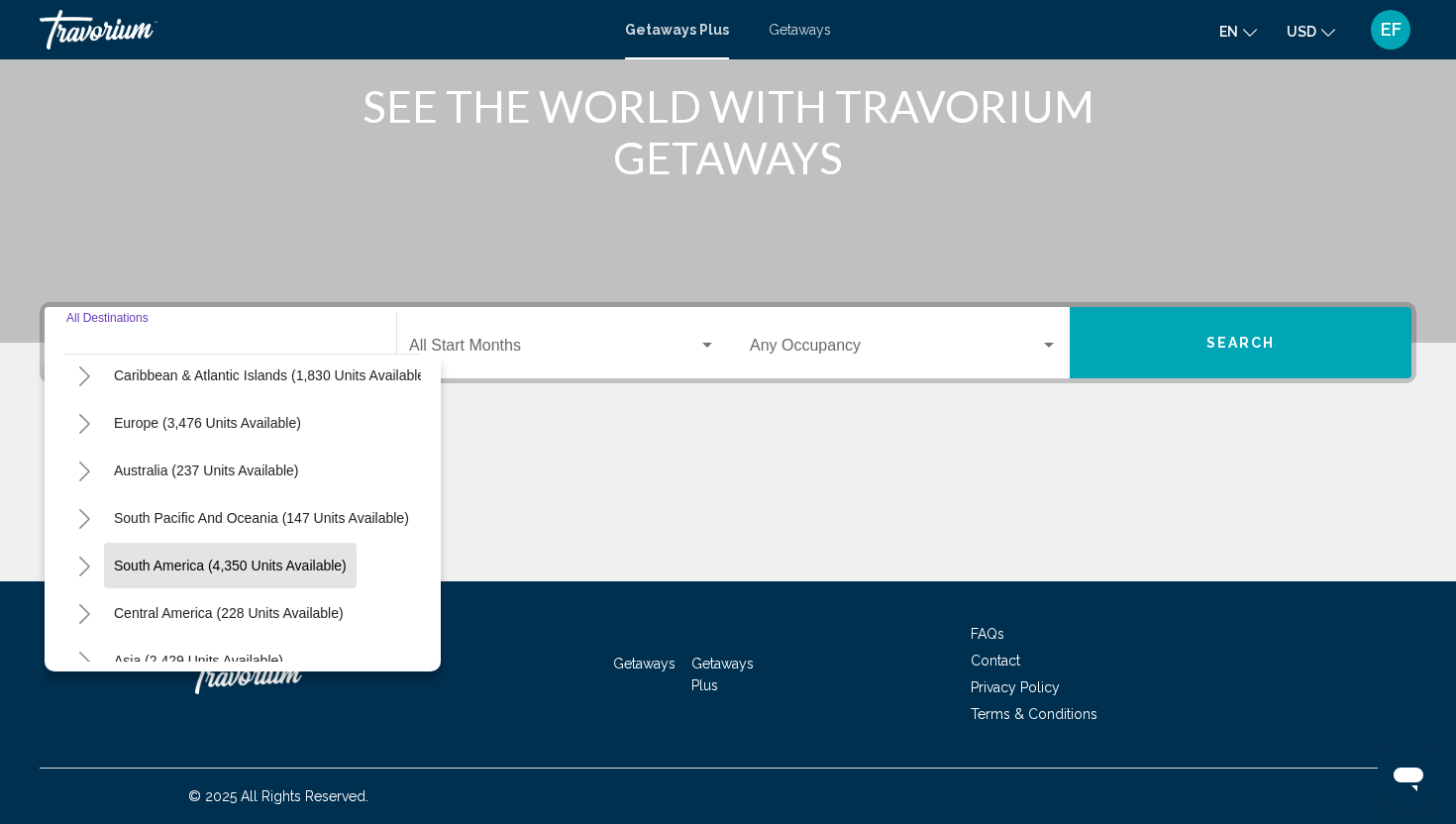 scroll, scrollTop: 211, scrollLeft: 0, axis: vertical 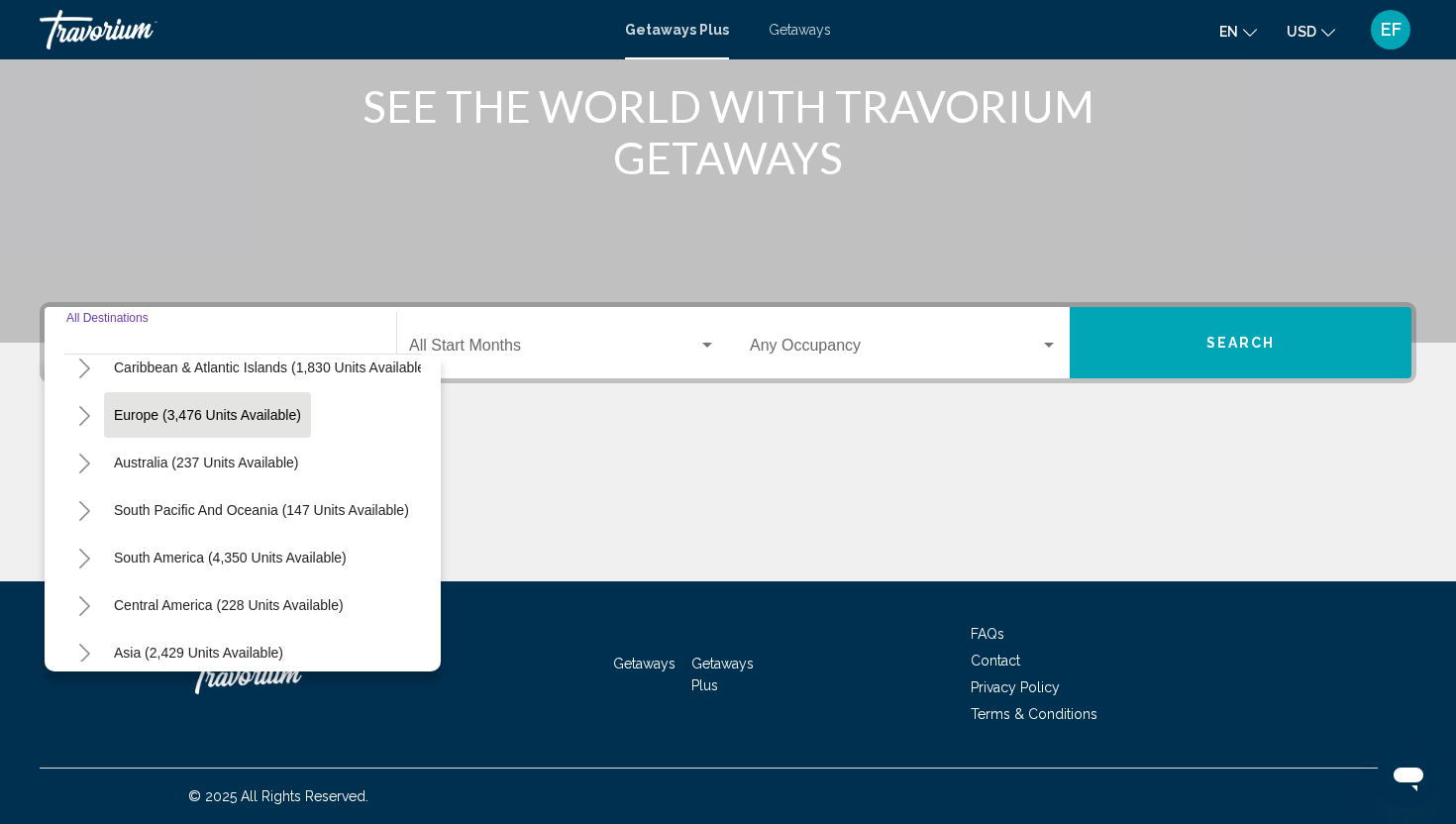 click on "Europe (3,476 units available)" at bounding box center (206, 463) 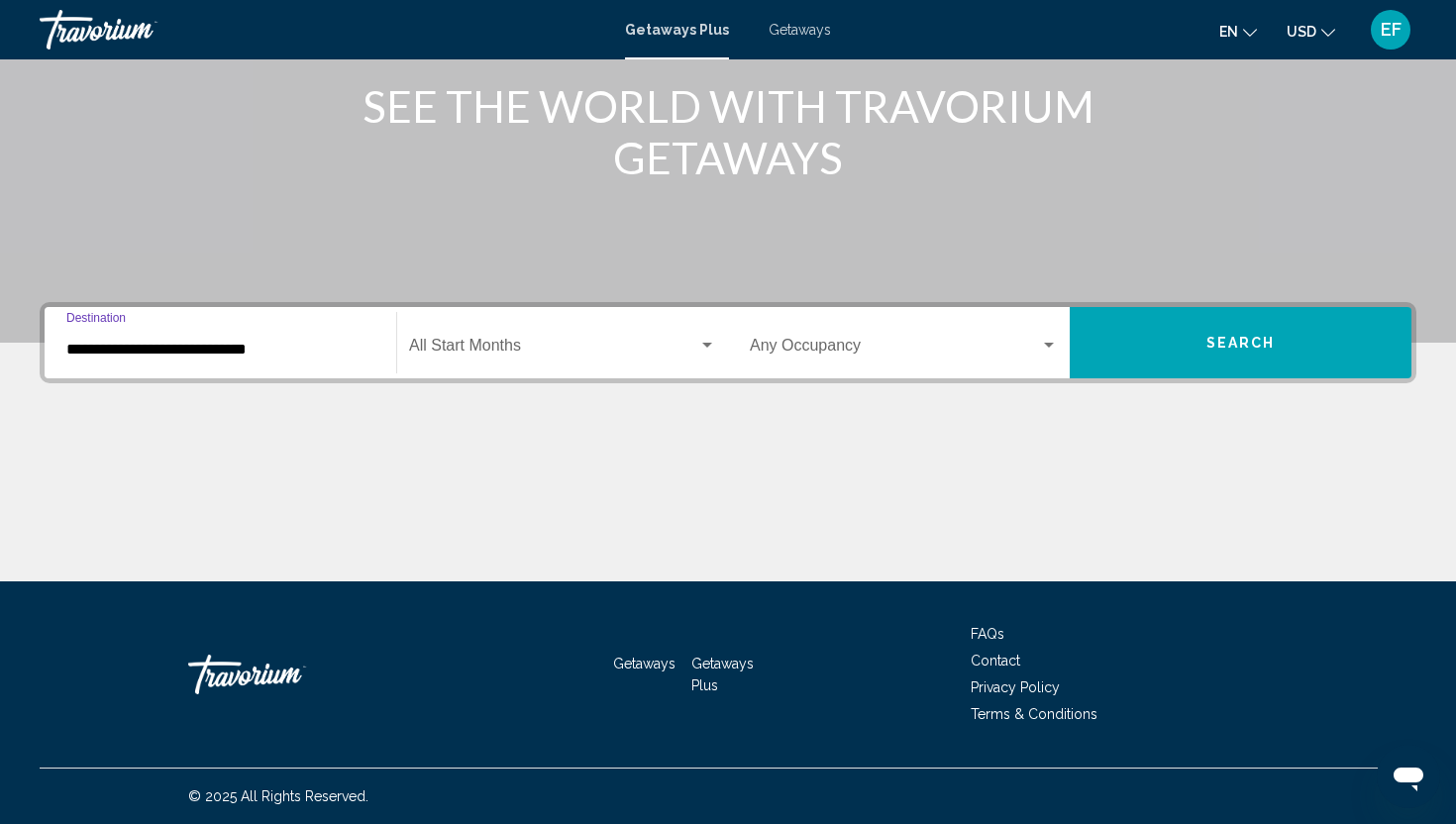 click at bounding box center [554, 350] 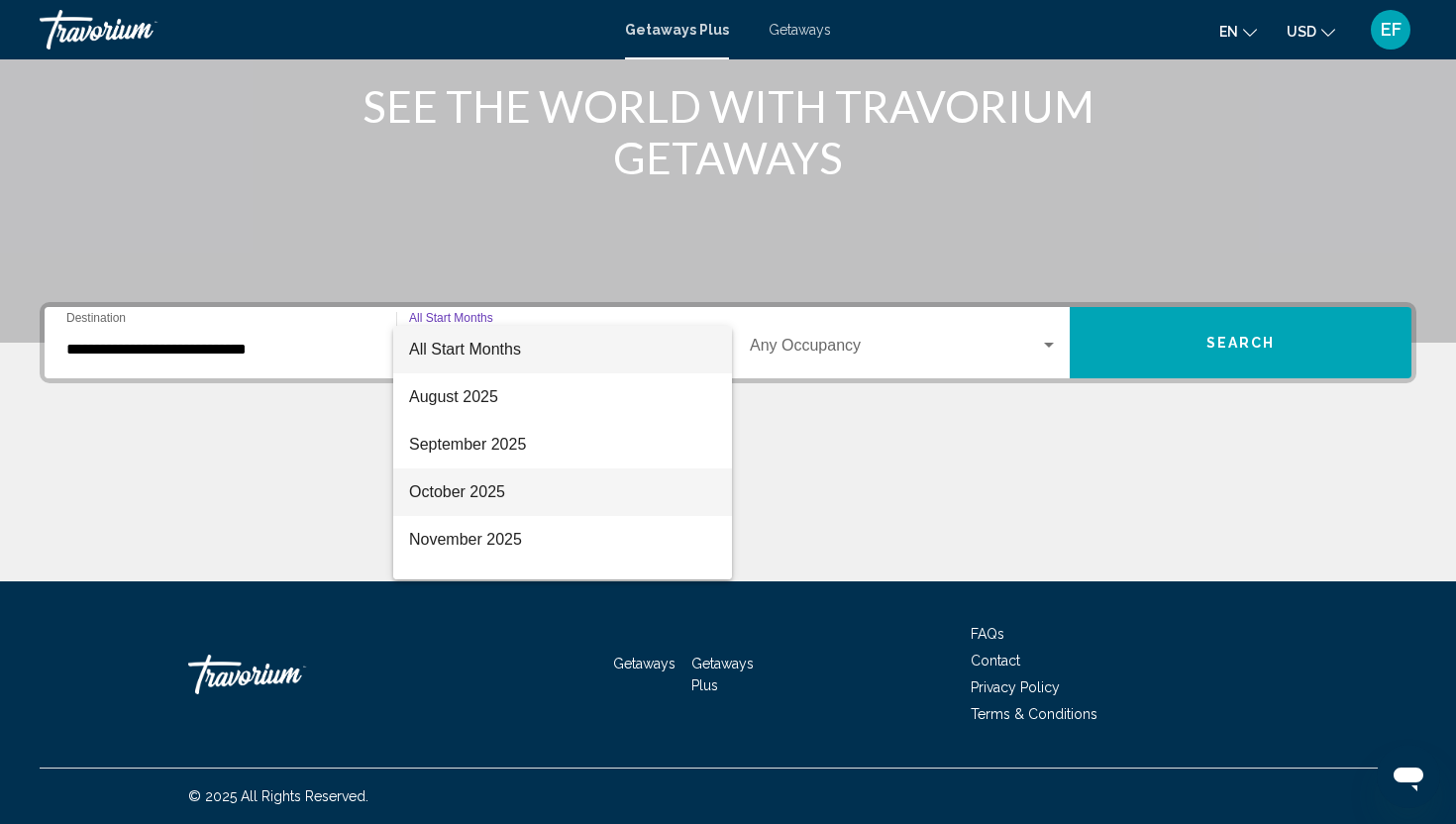 click on "October 2025" at bounding box center (563, 492) 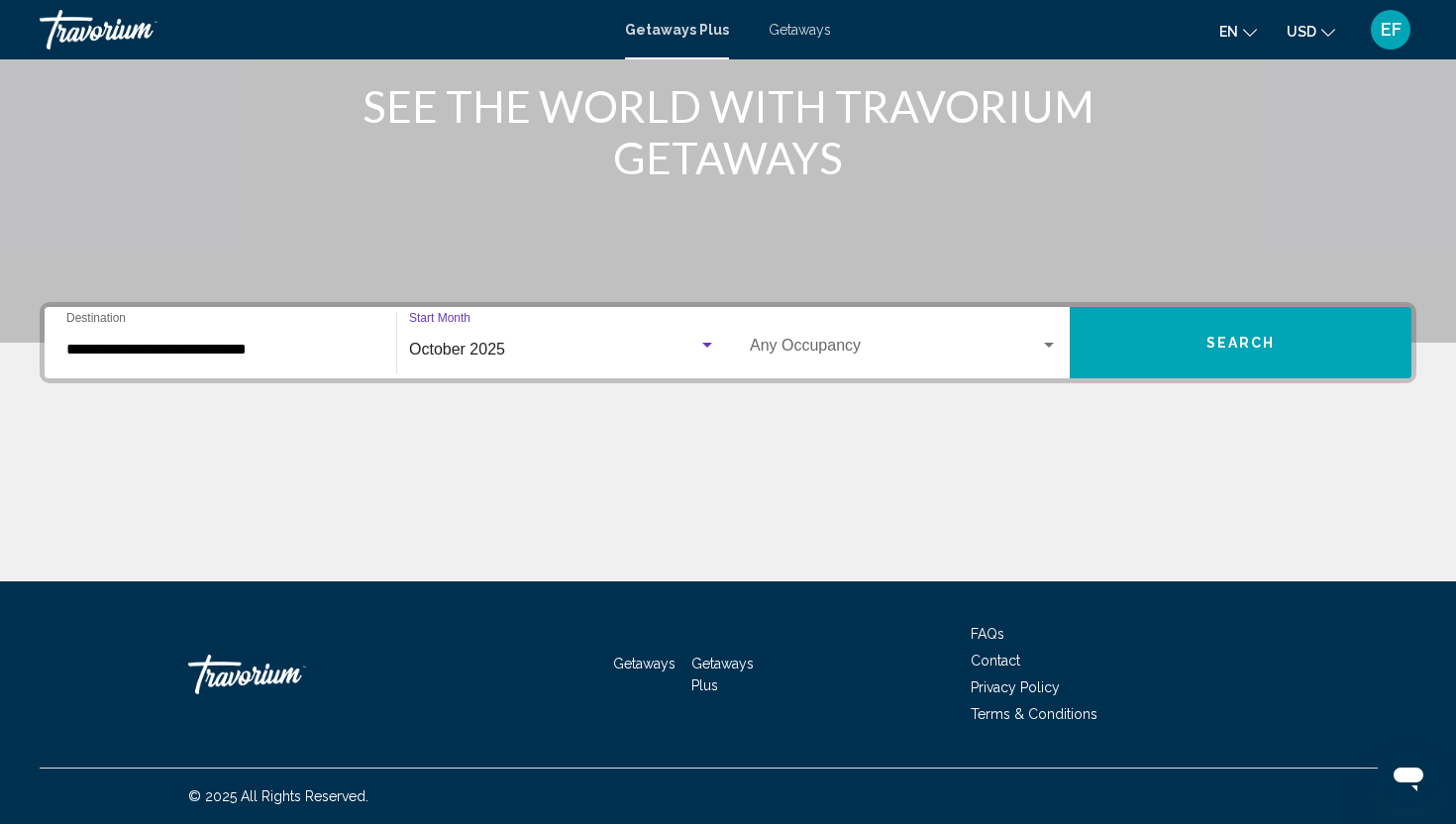 click at bounding box center (1049, 346) 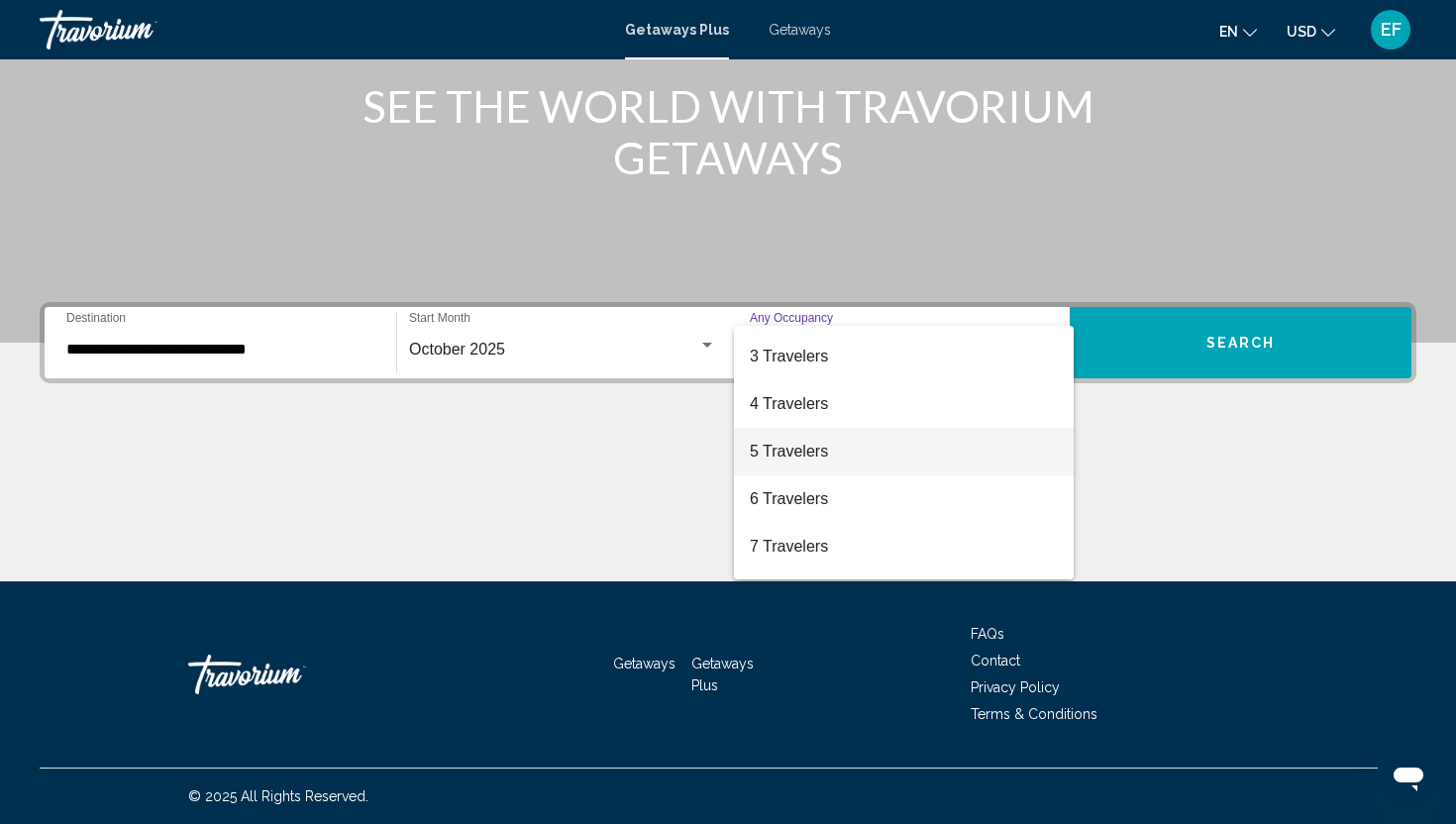 scroll, scrollTop: 98, scrollLeft: 0, axis: vertical 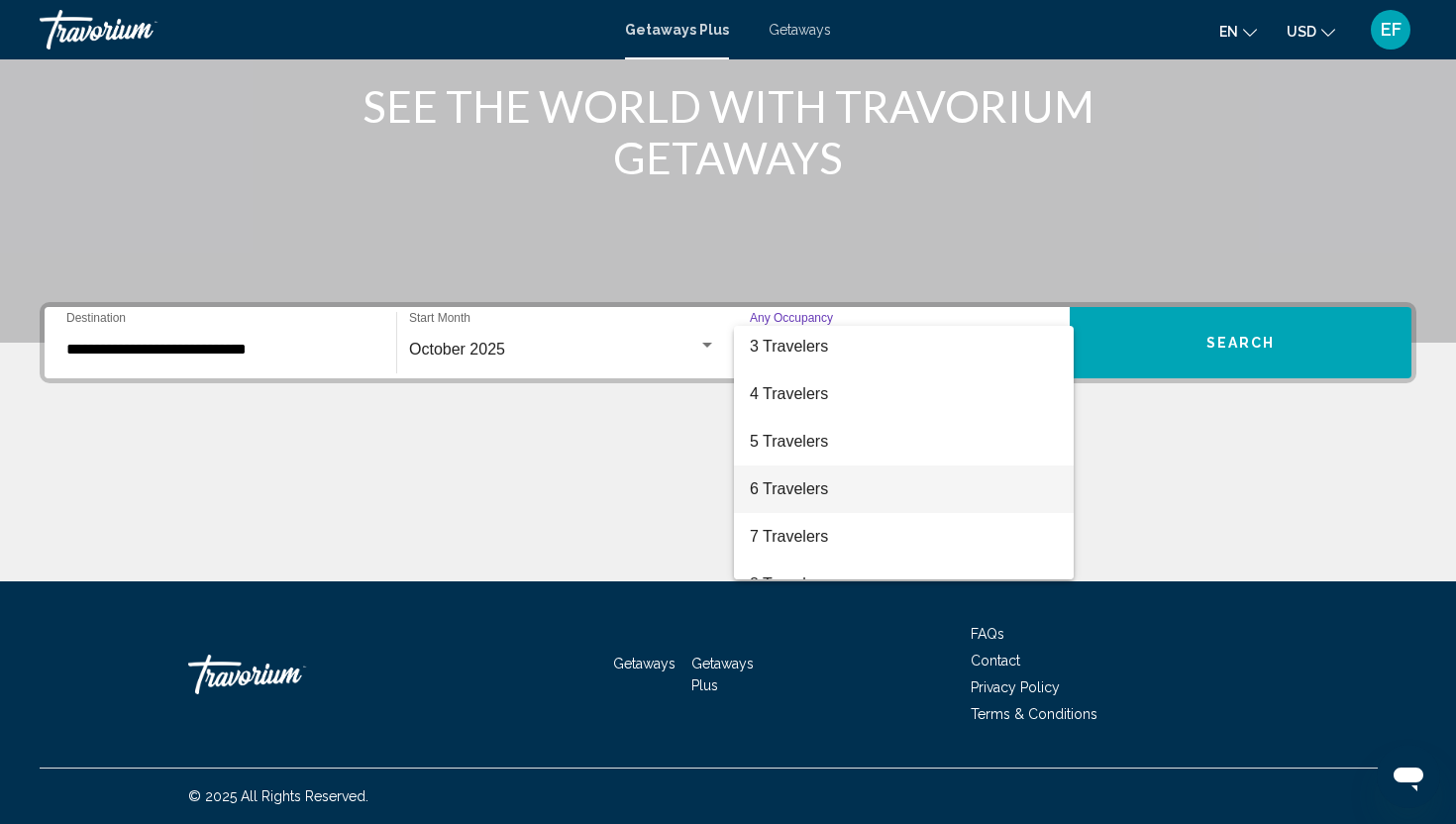 click on "6 Travelers" at bounding box center (903, 489) 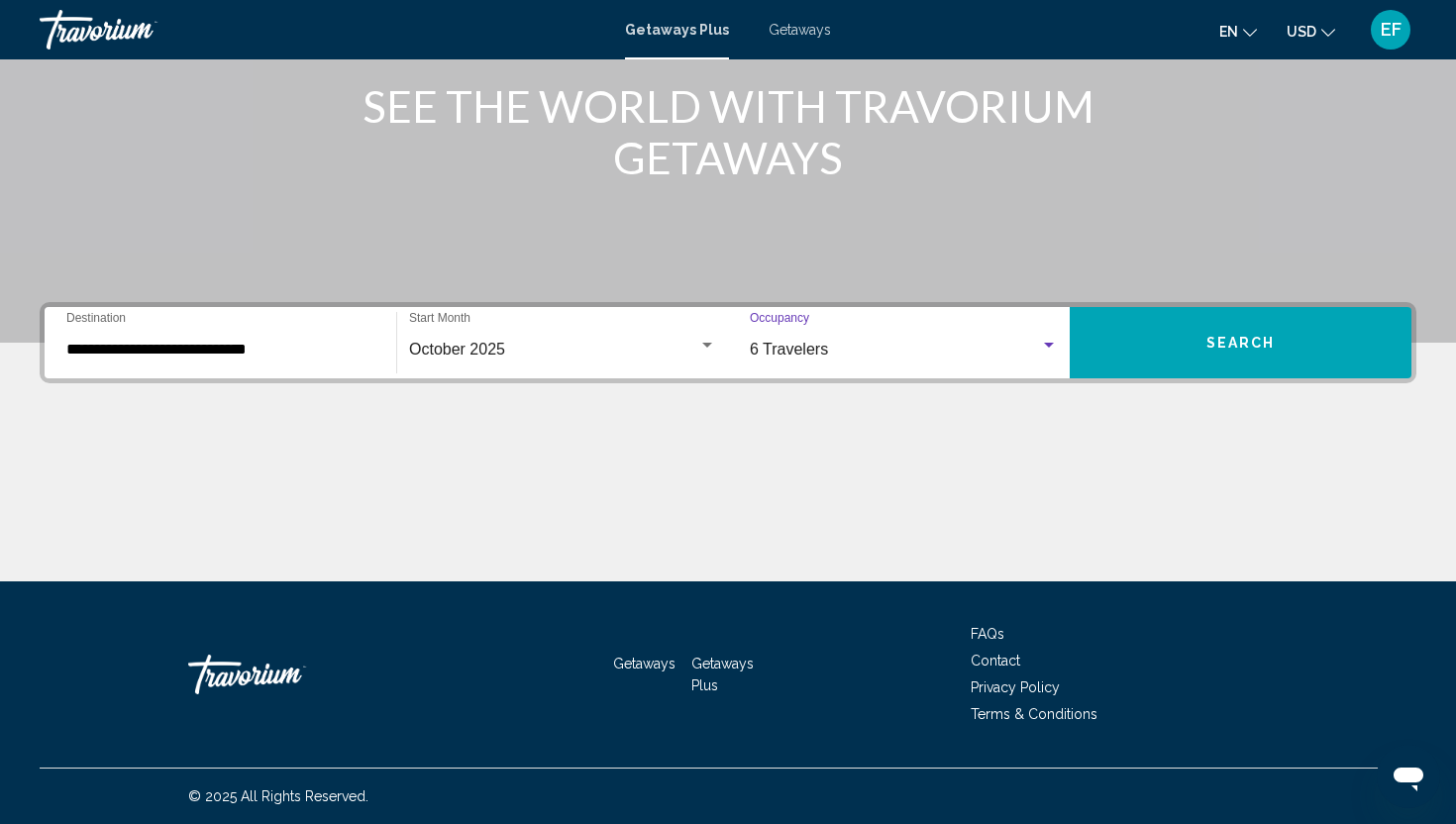 click on "Search" at bounding box center [1240, 343] 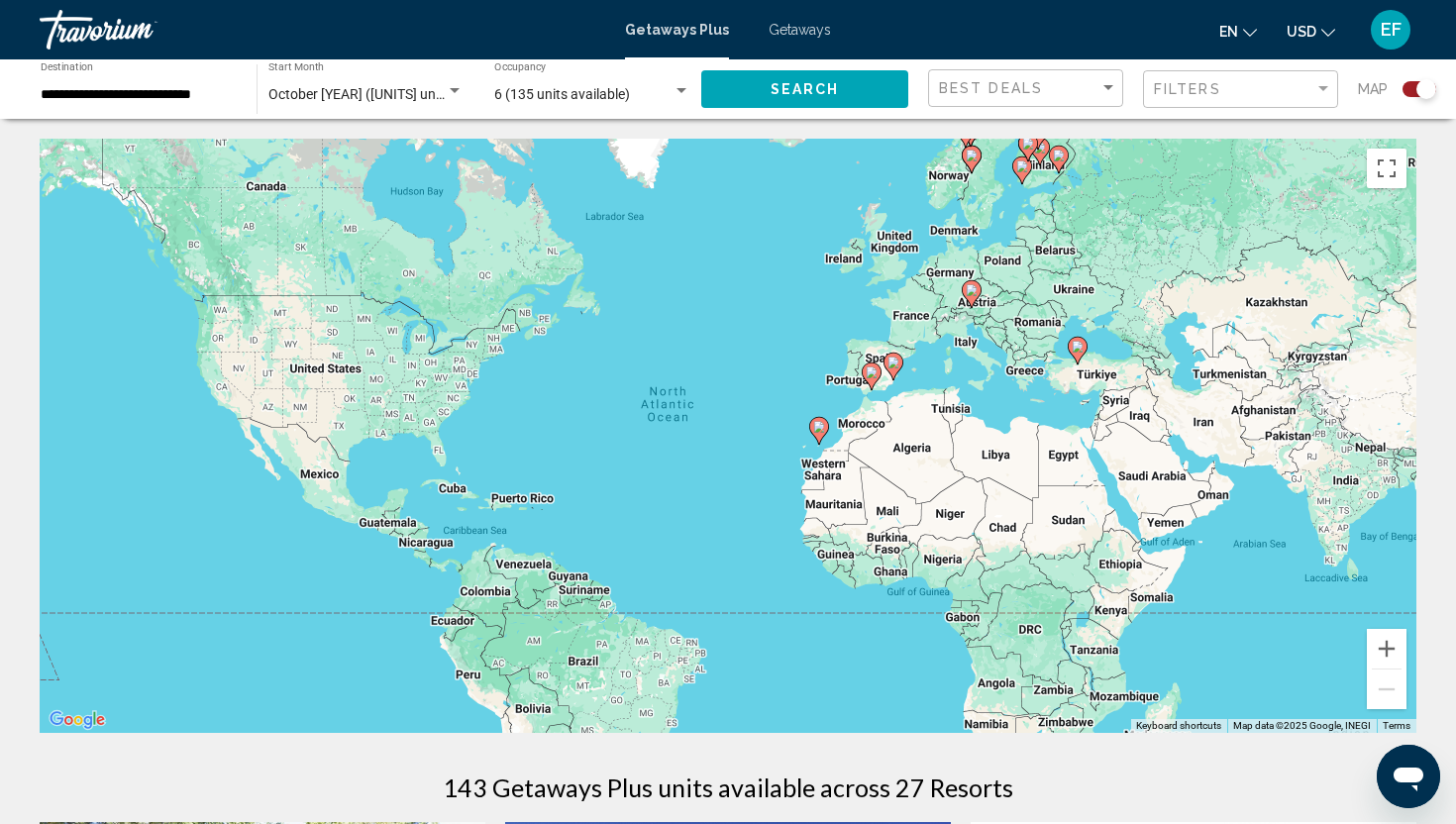 click on "To activate drag with keyboard, press Alt + Enter. Once in keyboard drag state, use the arrow keys to move the marker. To complete the drag, press the Enter key. To cancel, press Escape." at bounding box center [728, 436] 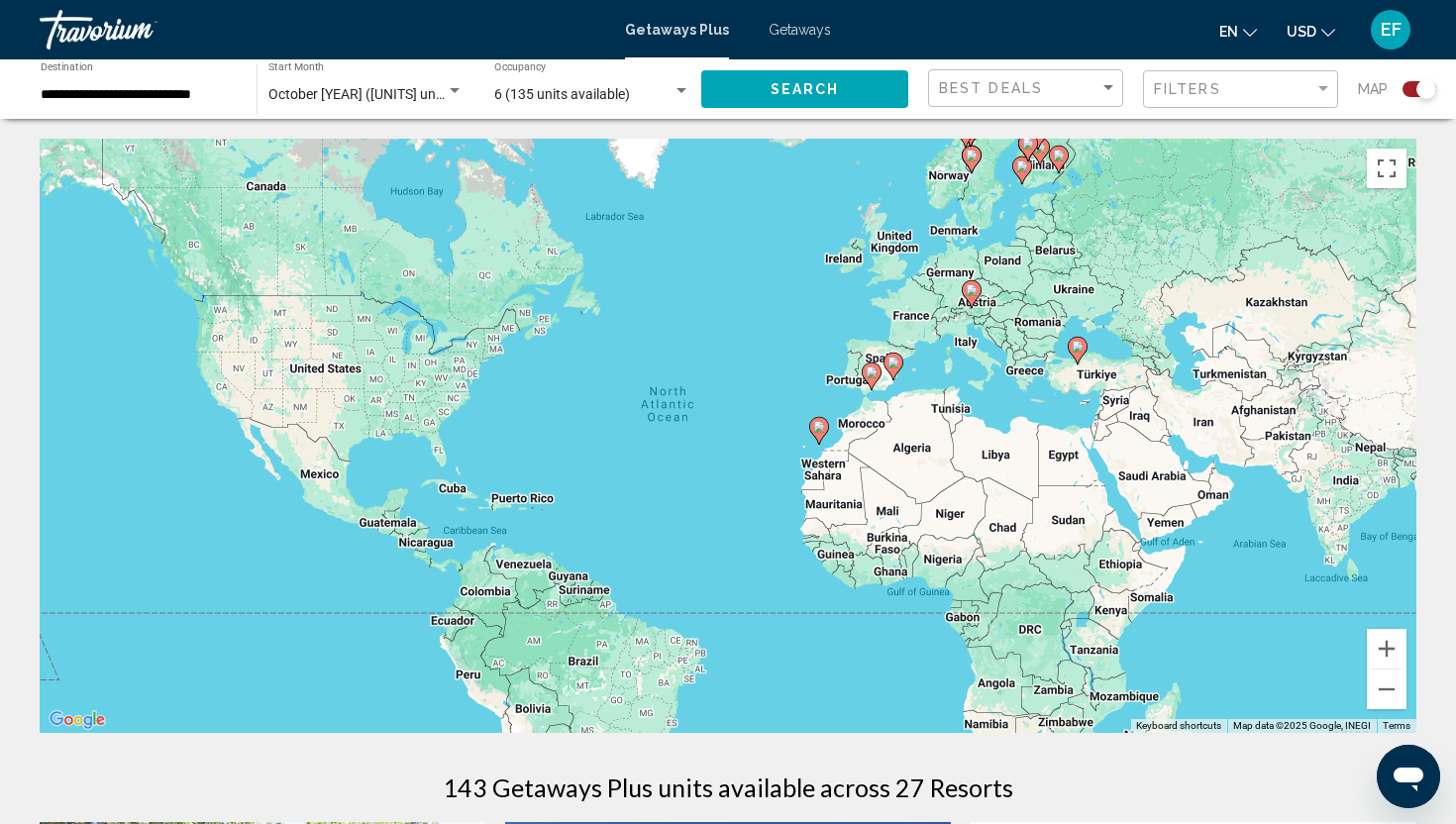 click on "To activate drag with keyboard, press Alt + Enter. Once in keyboard drag state, use the arrow keys to move the marker. To complete the drag, press the Enter key. To cancel, press Escape." at bounding box center (728, 436) 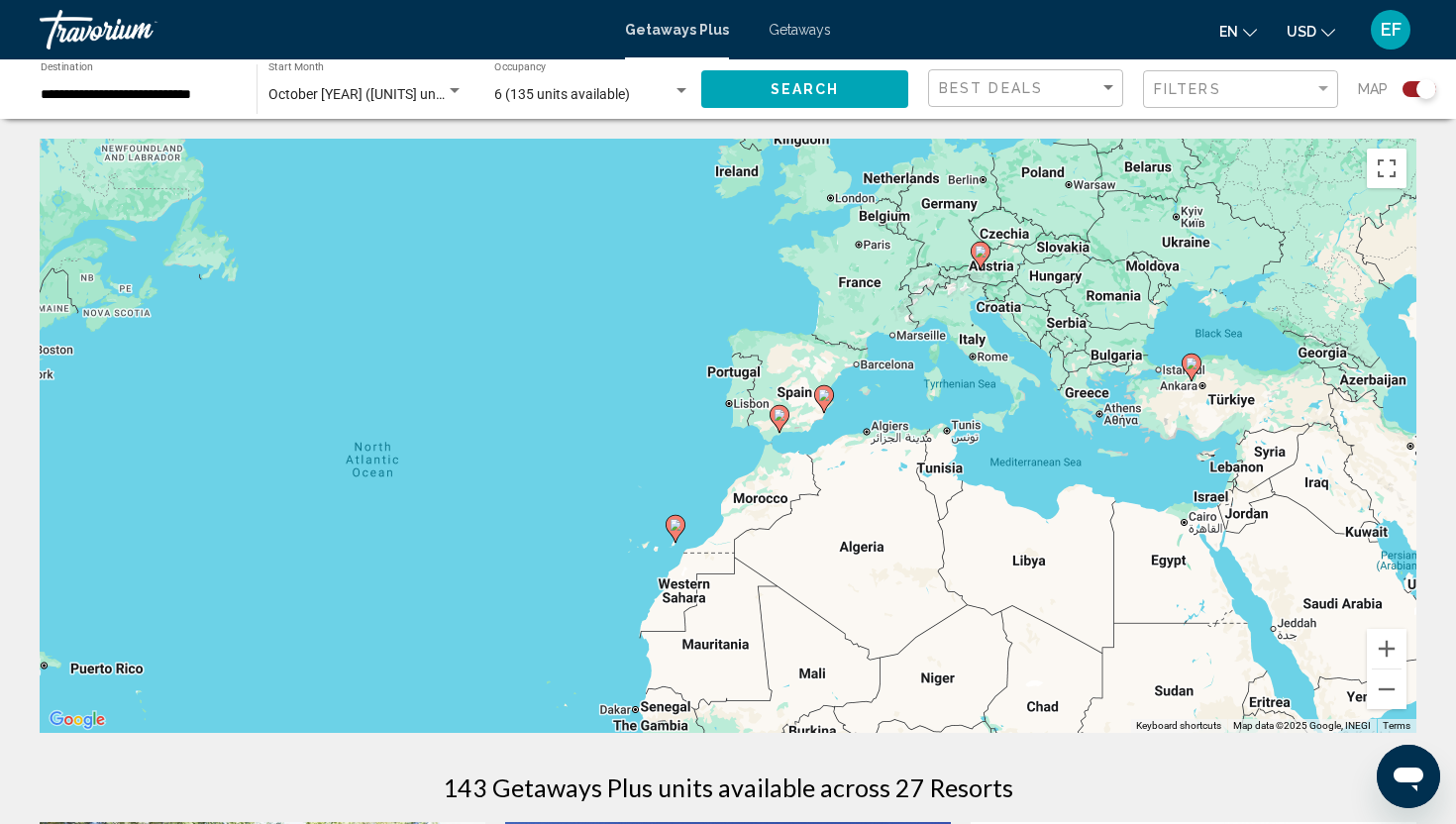 click on "To activate drag with keyboard, press Alt + Enter. Once in keyboard drag state, use the arrow keys to move the marker. To complete the drag, press the Enter key. To cancel, press Escape." at bounding box center (728, 436) 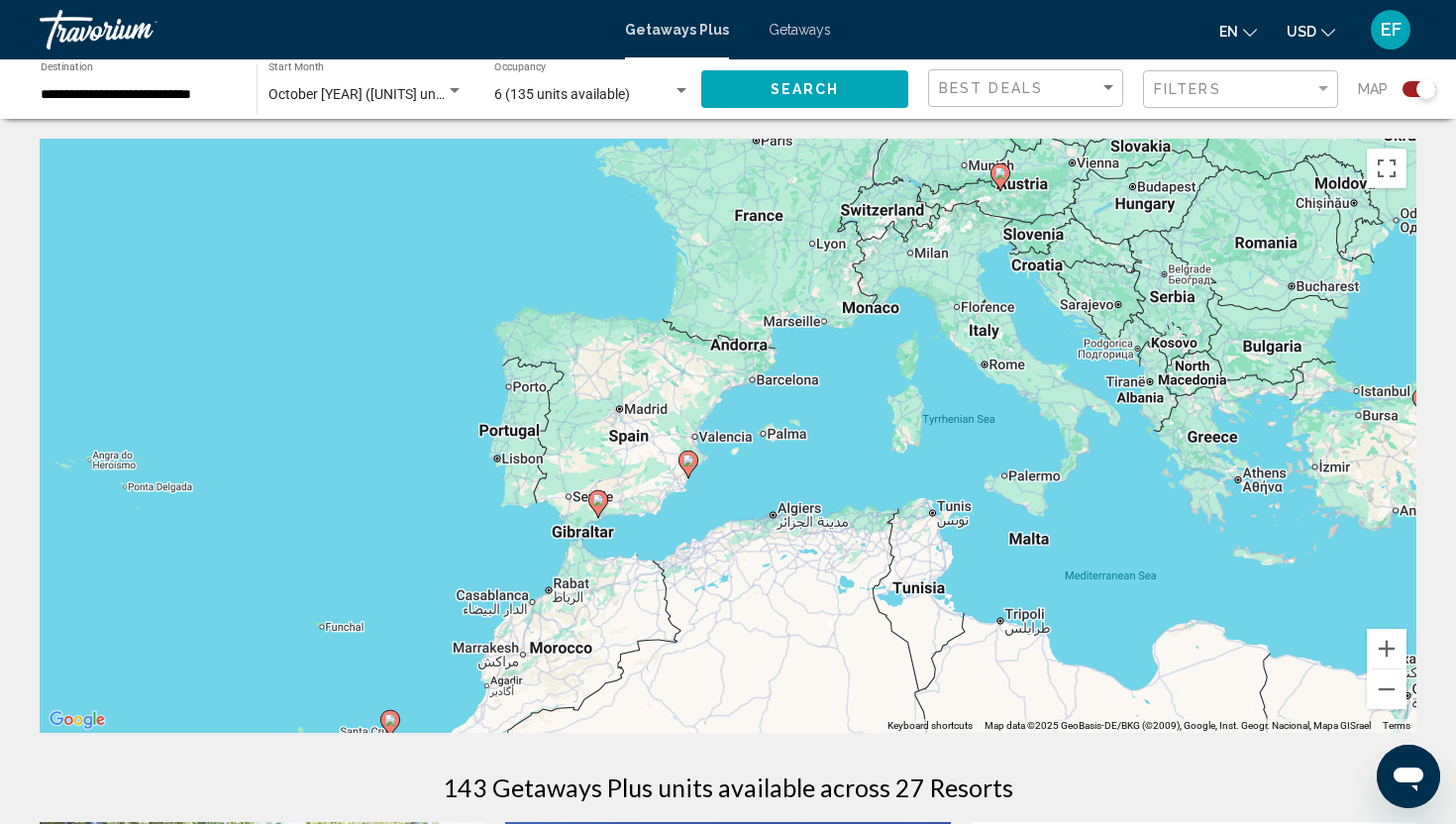 click on "To activate drag with keyboard, press Alt + Enter. Once in keyboard drag state, use the arrow keys to move the marker. To complete the drag, press the Enter key. To cancel, press Escape." at bounding box center [728, 436] 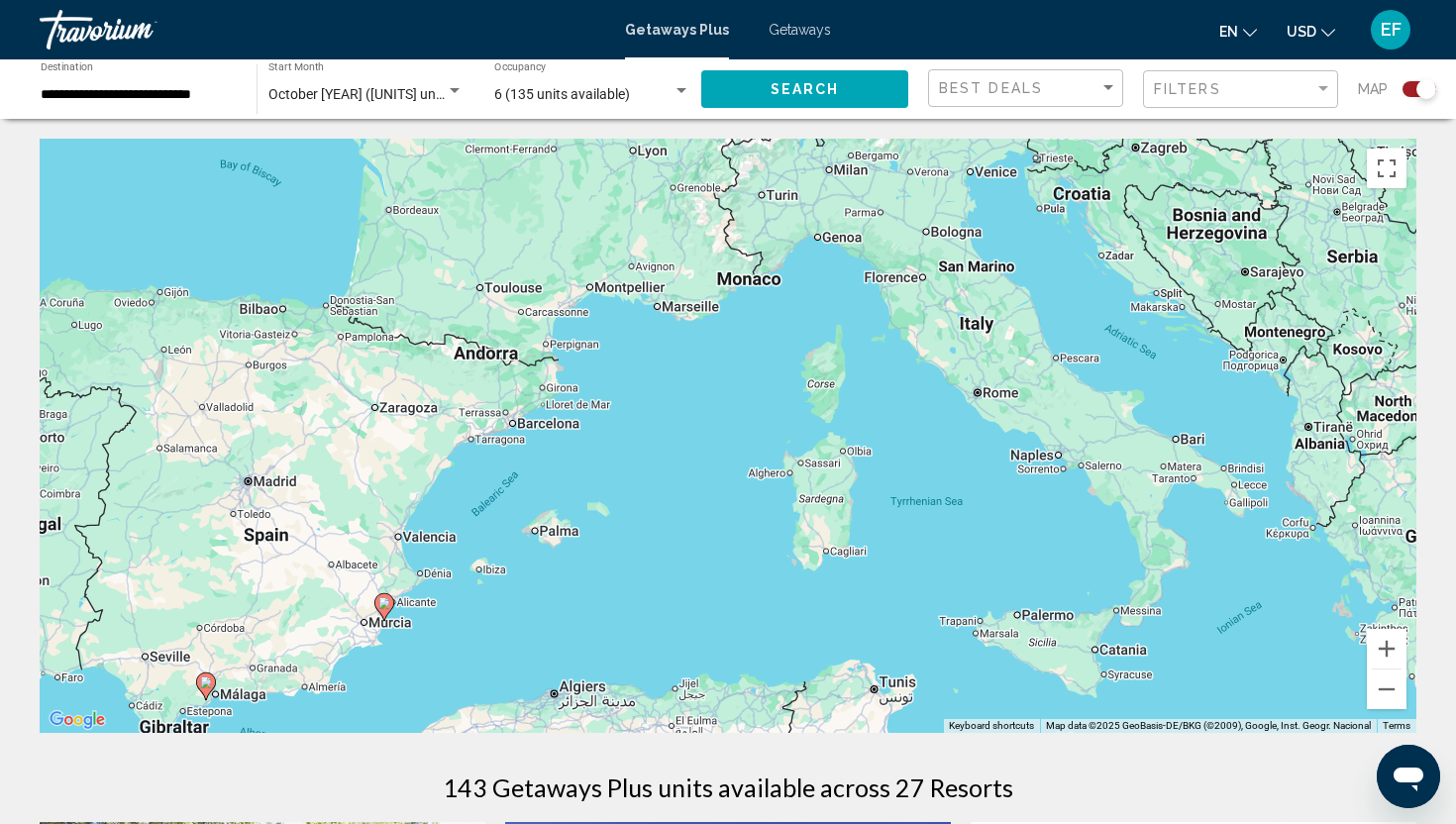 click on "To activate drag with keyboard, press Alt + Enter. Once in keyboard drag state, use the arrow keys to move the marker. To complete the drag, press the Enter key. To cancel, press Escape." at bounding box center [728, 436] 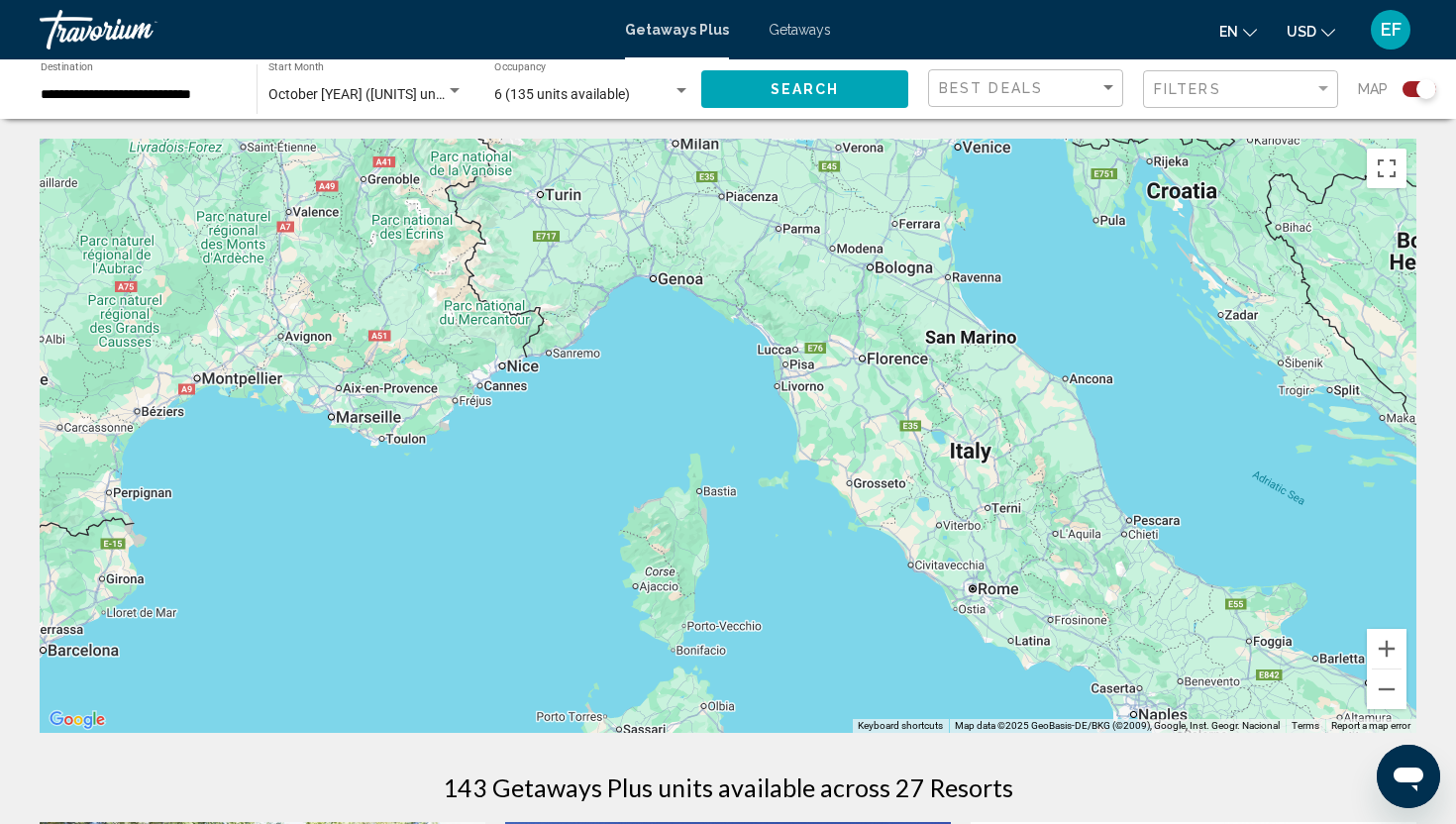 drag, startPoint x: 1076, startPoint y: 223, endPoint x: 1065, endPoint y: 360, distance: 137.4409 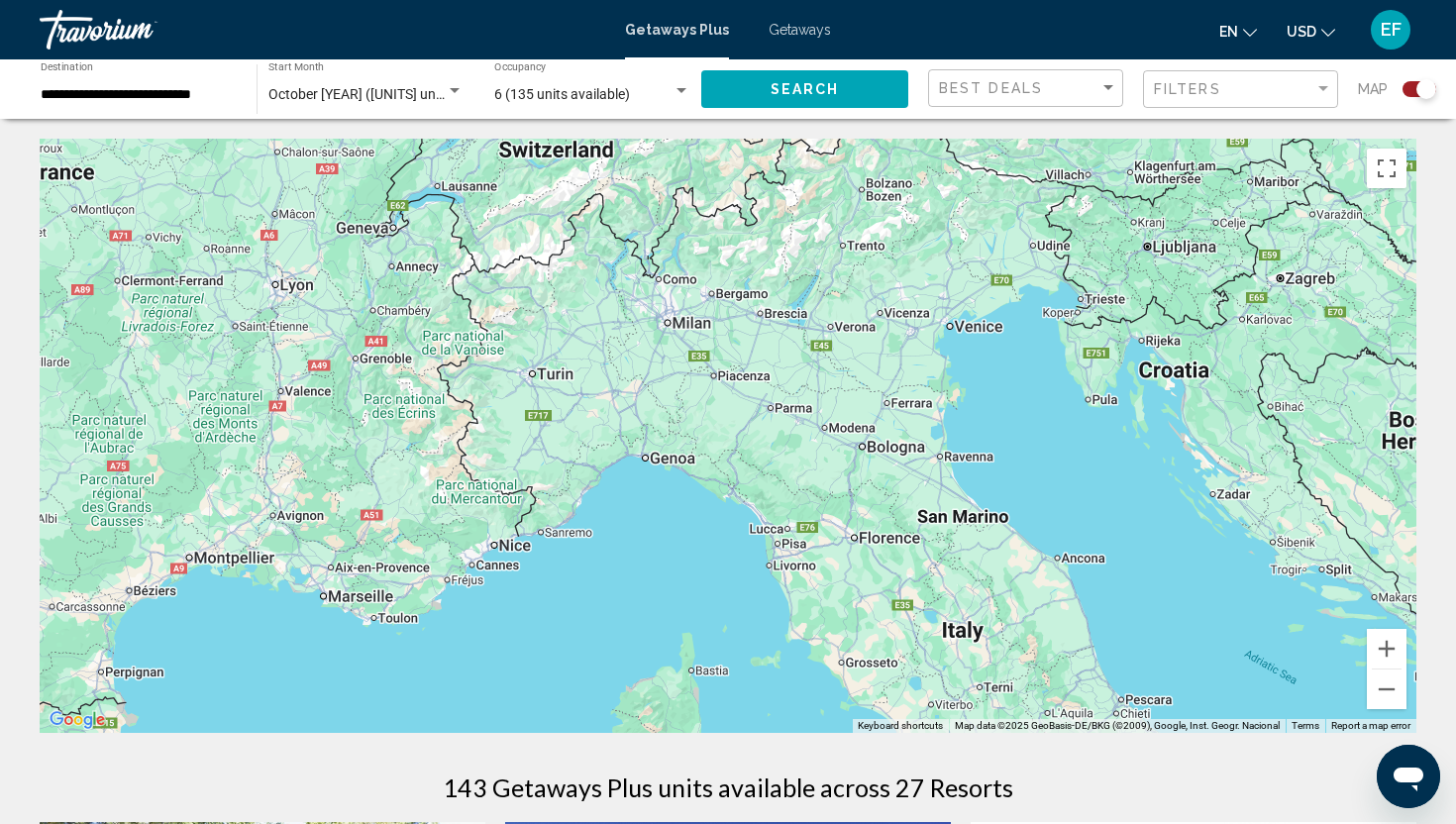 drag, startPoint x: 874, startPoint y: 329, endPoint x: 865, endPoint y: 514, distance: 185.21879 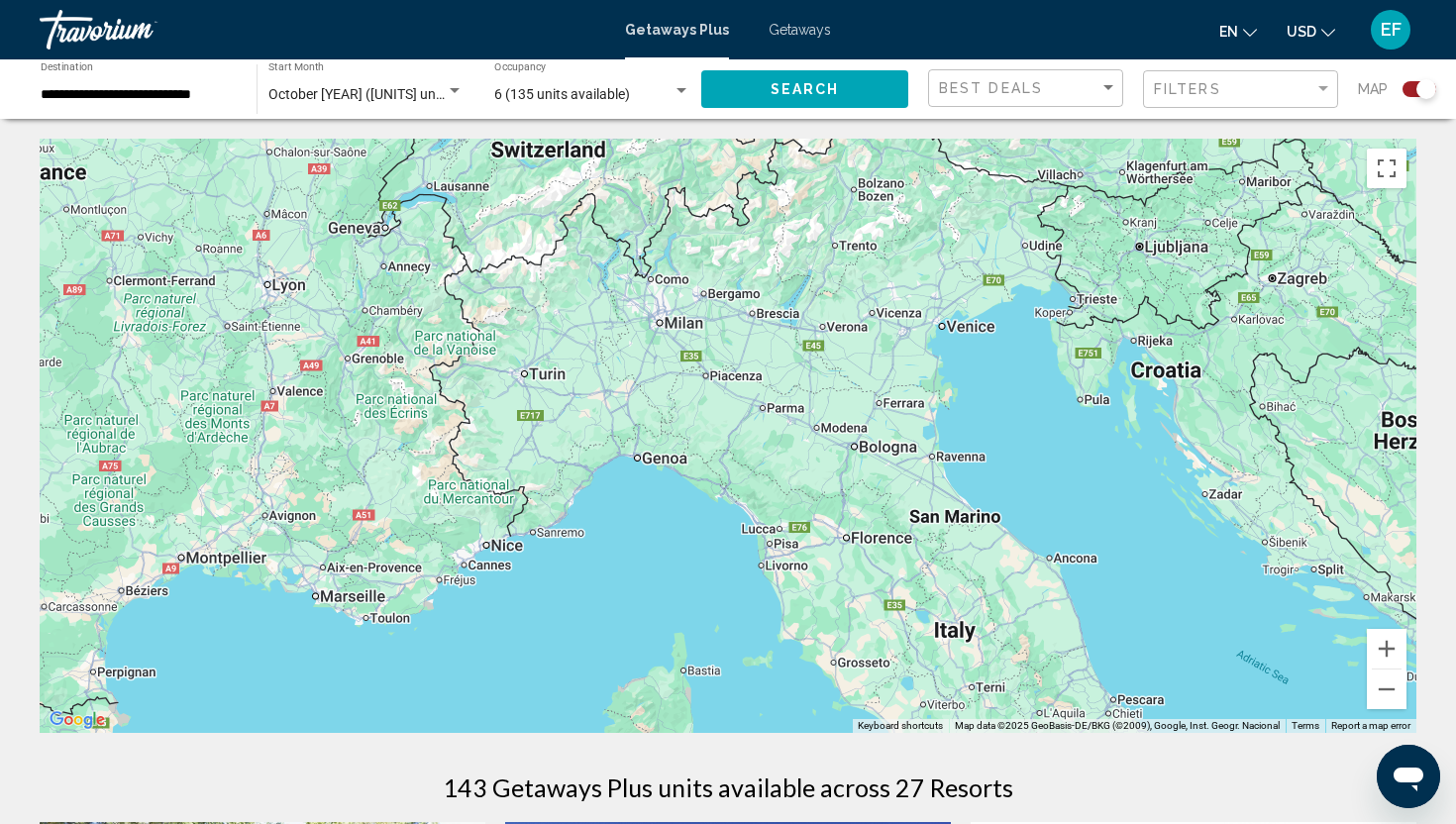 click on "To activate drag with keyboard, press Alt + Enter. Once in keyboard drag state, use the arrow keys to move the marker. To complete the drag, press the Enter key. To cancel, press Escape." at bounding box center [728, 436] 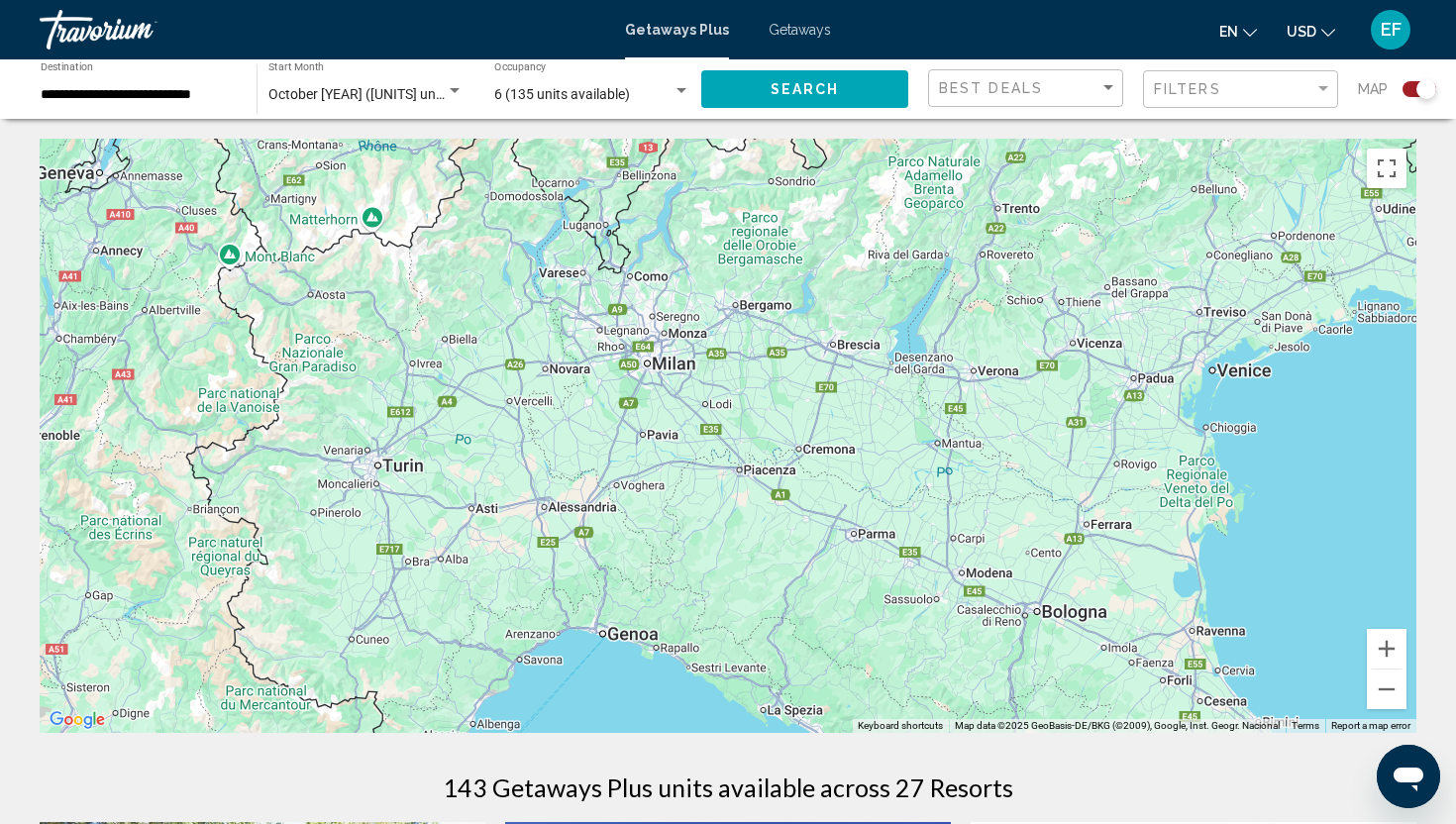 click at bounding box center (728, 436) 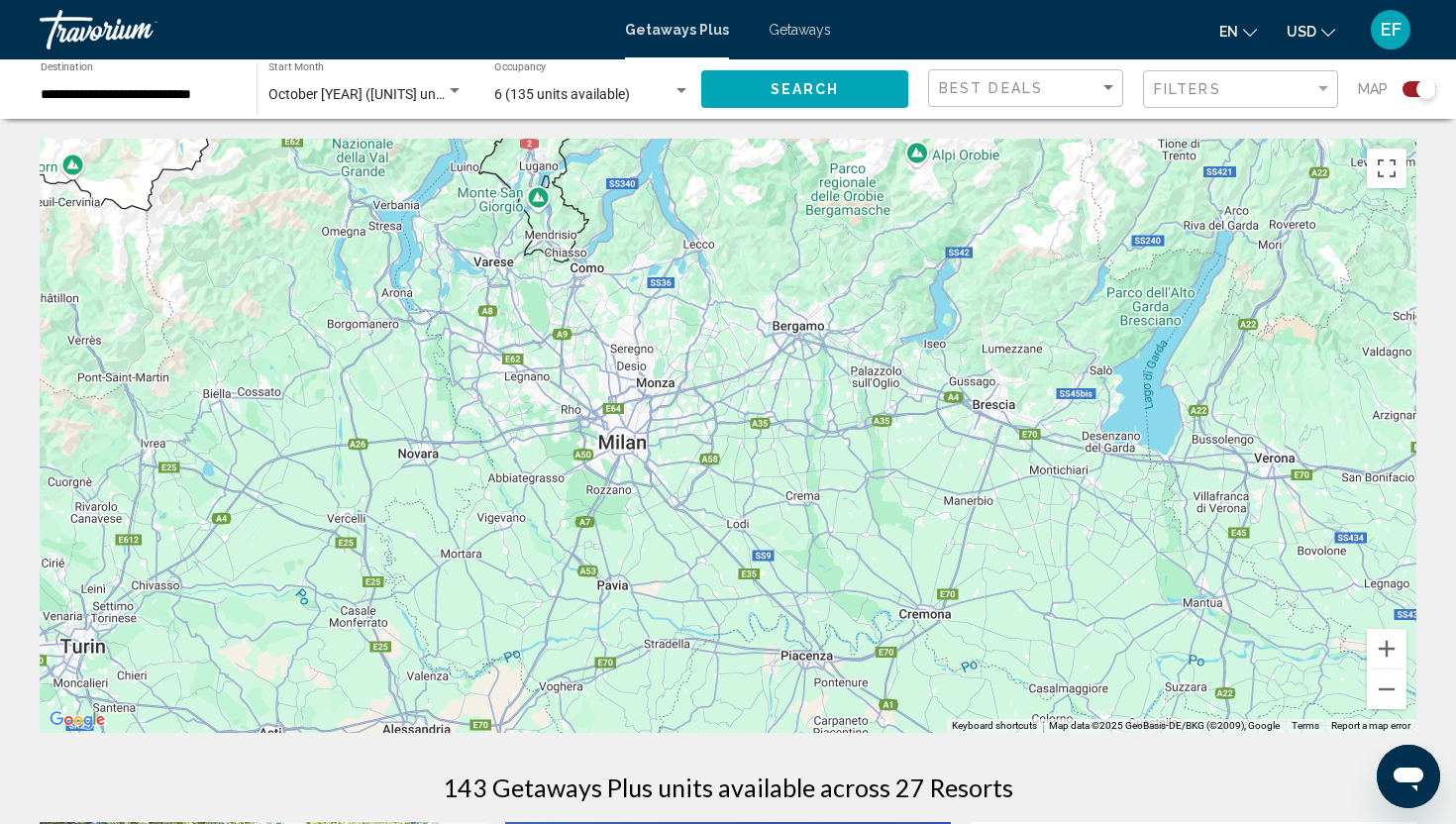 click at bounding box center (728, 436) 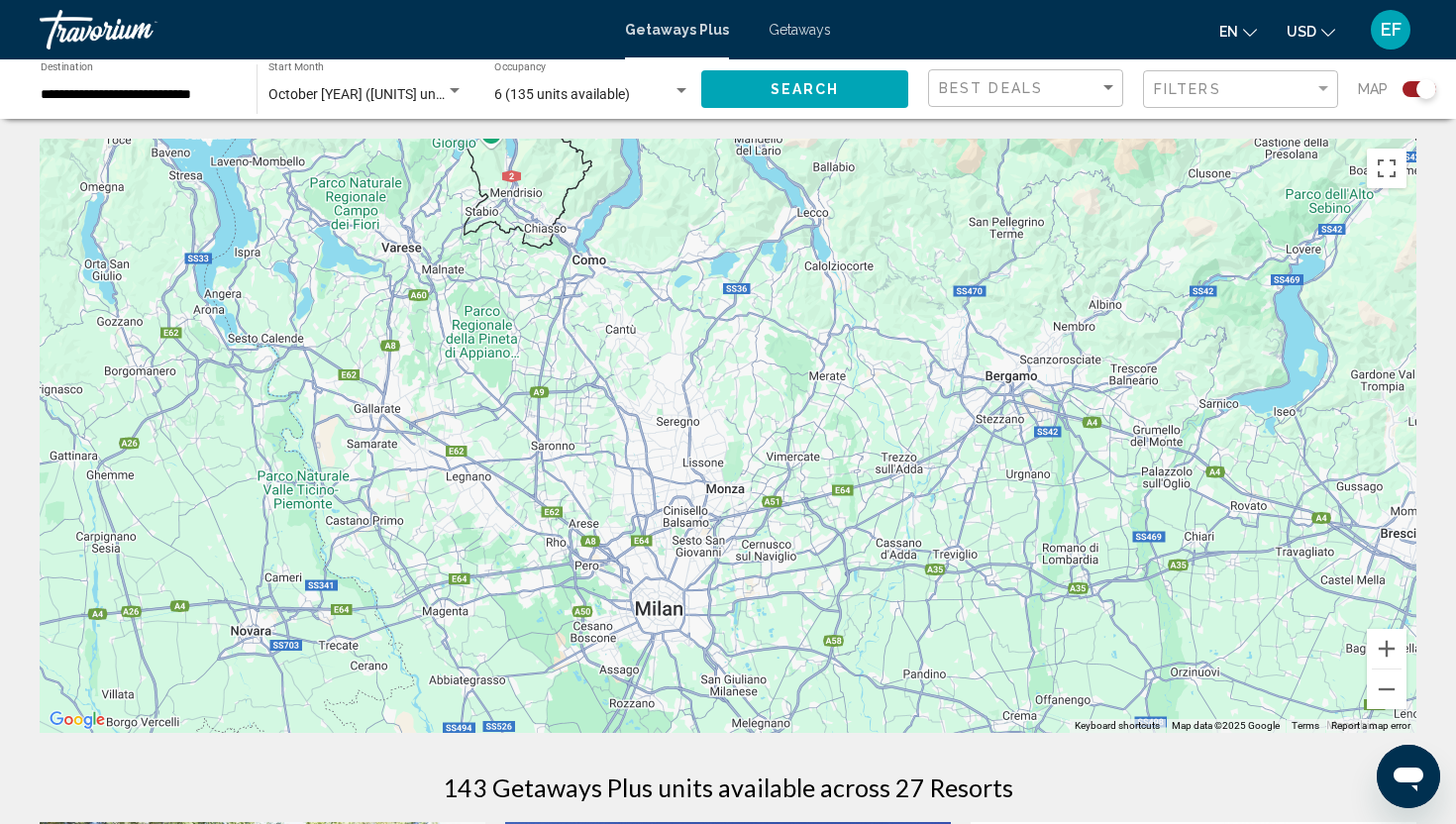 click at bounding box center [728, 436] 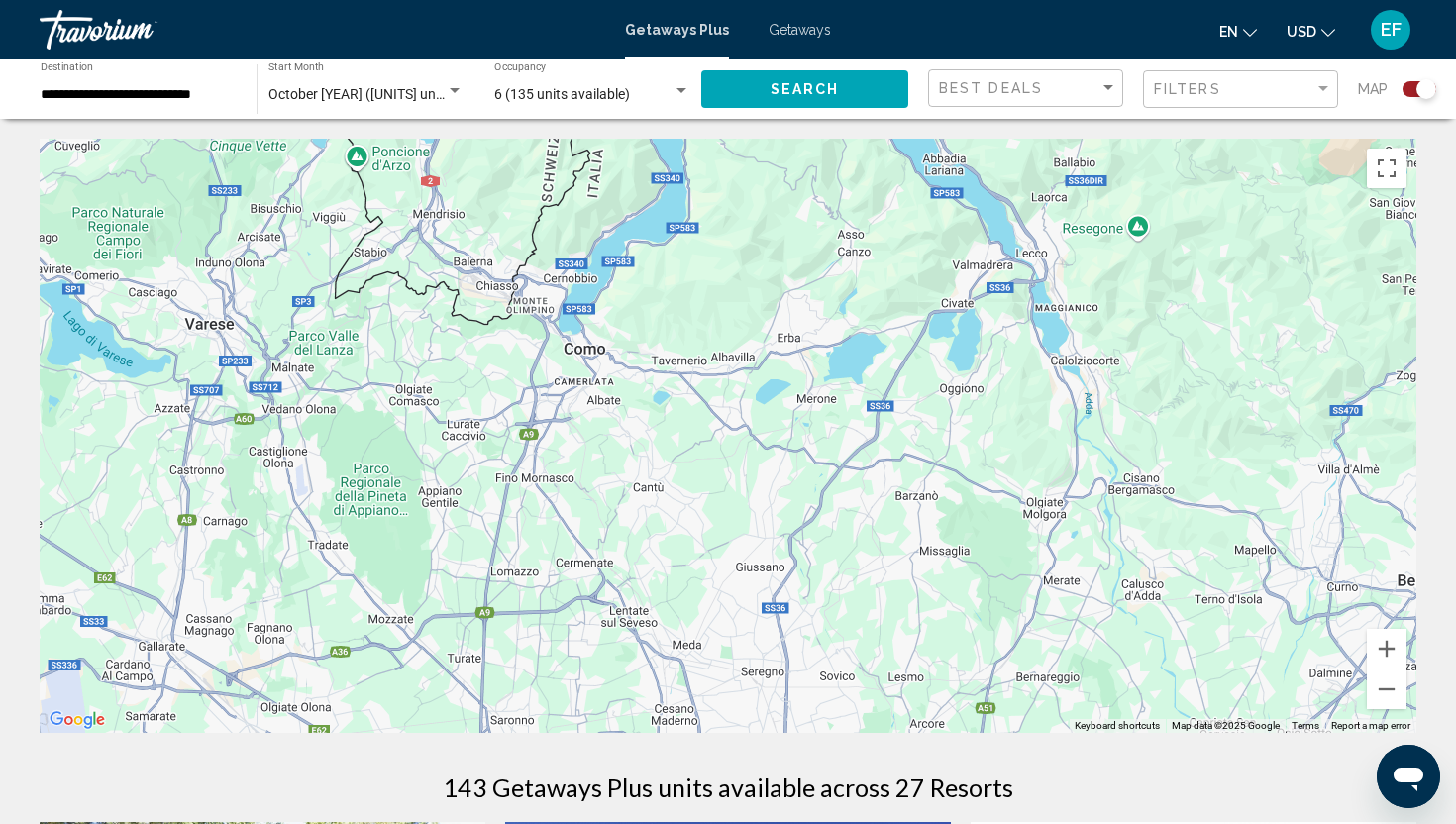 drag, startPoint x: 592, startPoint y: 264, endPoint x: 590, endPoint y: 358, distance: 94.02127 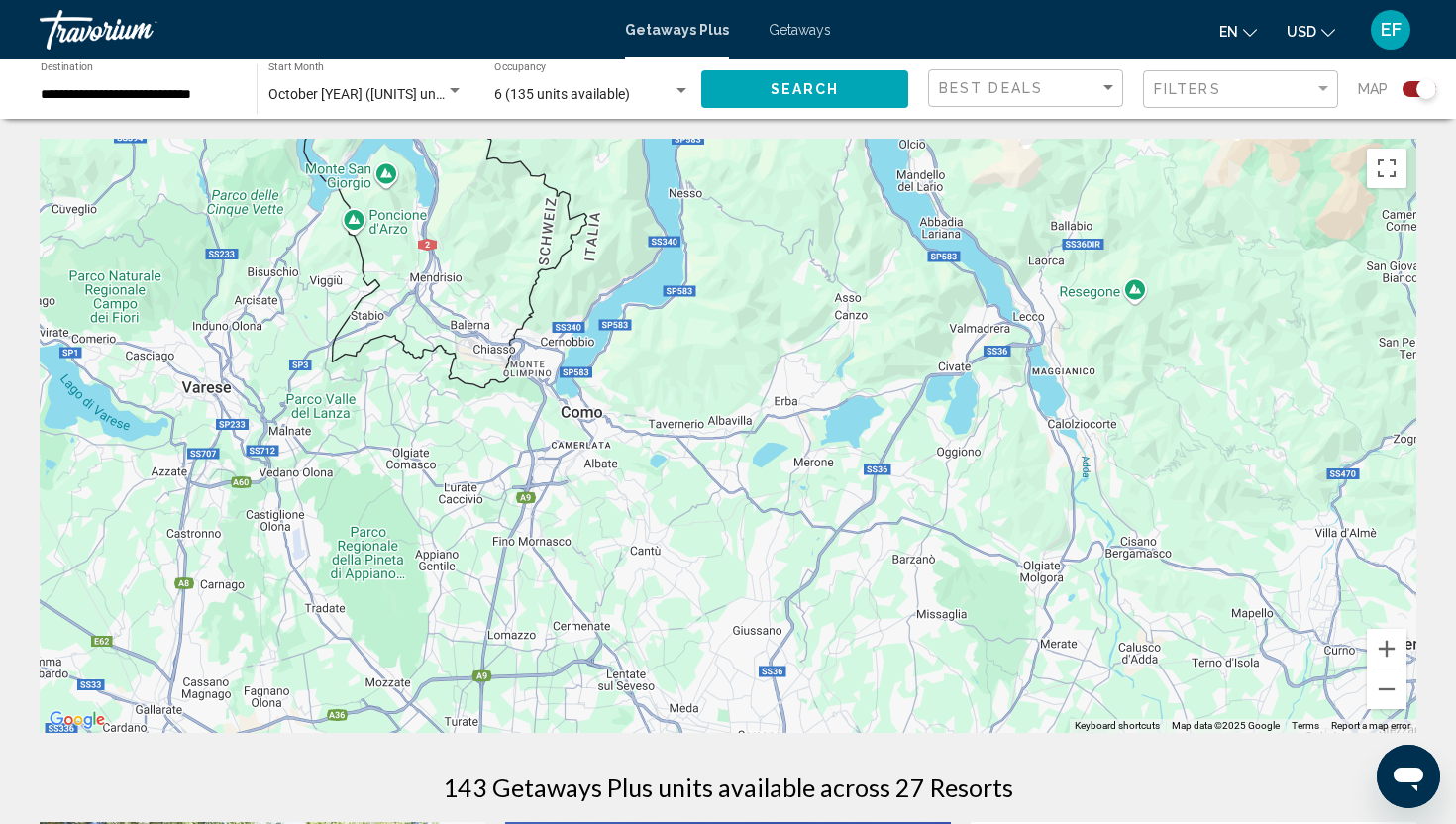 drag, startPoint x: 650, startPoint y: 298, endPoint x: 645, endPoint y: 361, distance: 63.198101 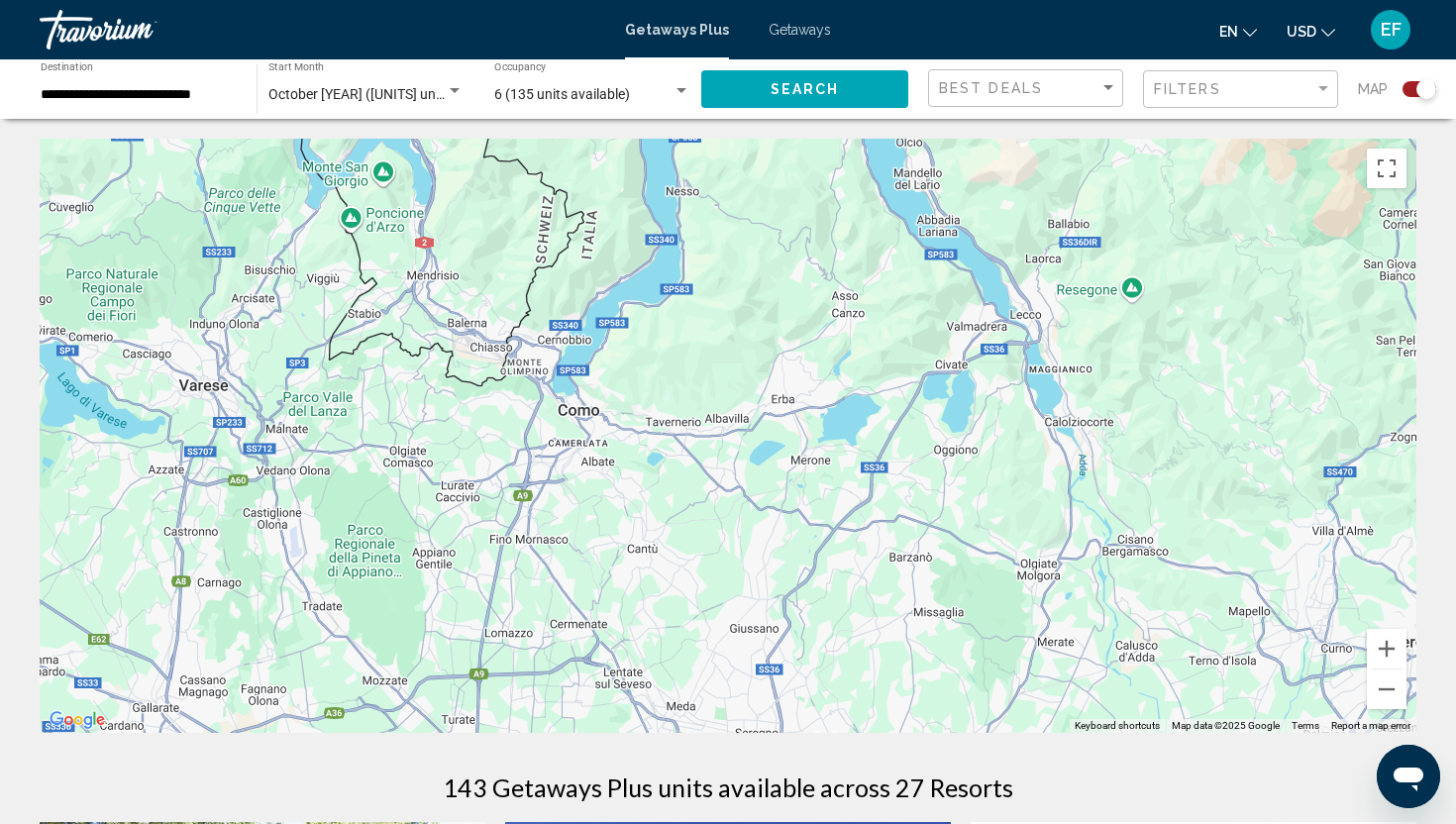 click at bounding box center (728, 436) 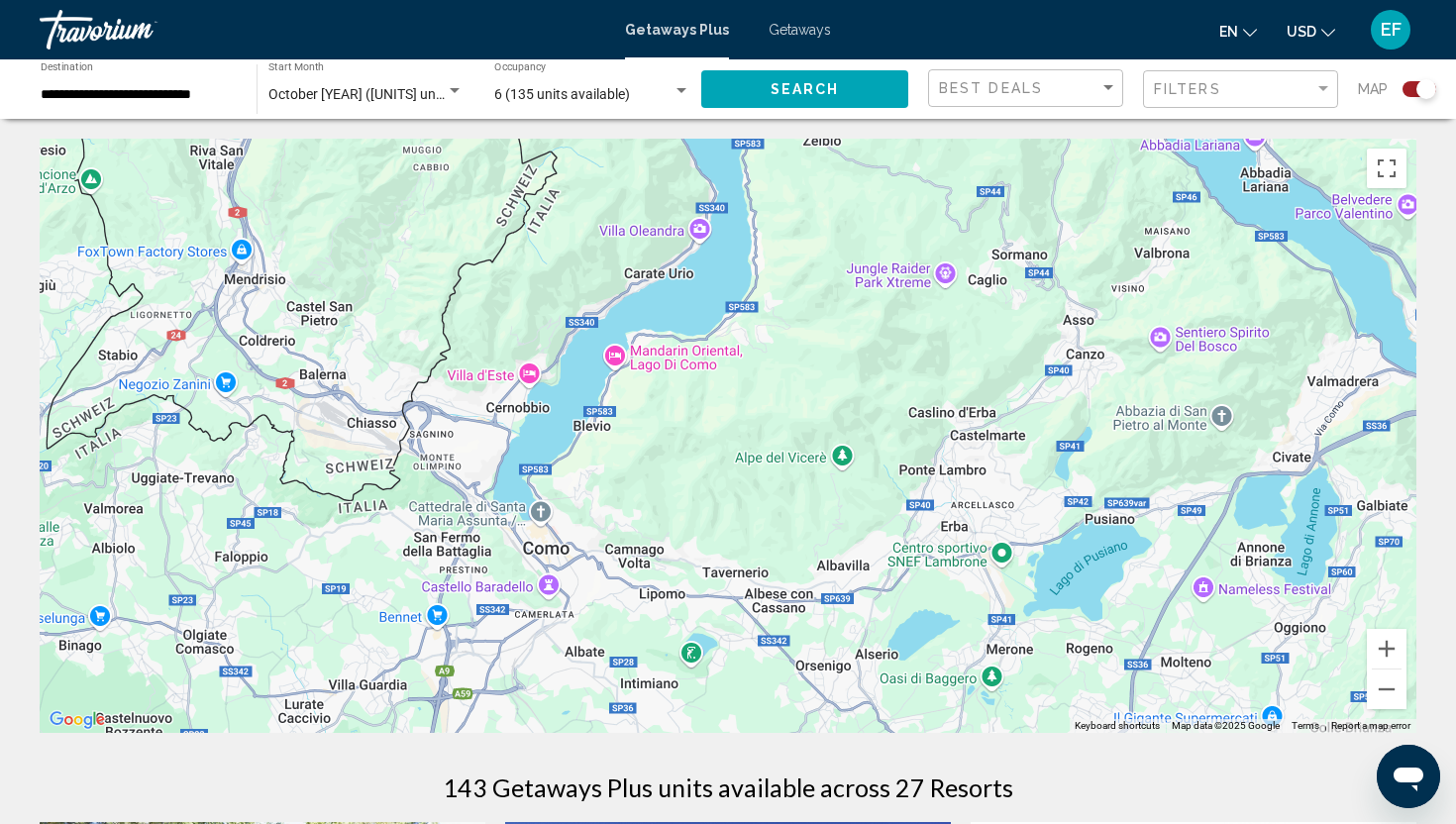 drag, startPoint x: 653, startPoint y: 372, endPoint x: 631, endPoint y: 512, distance: 141.718 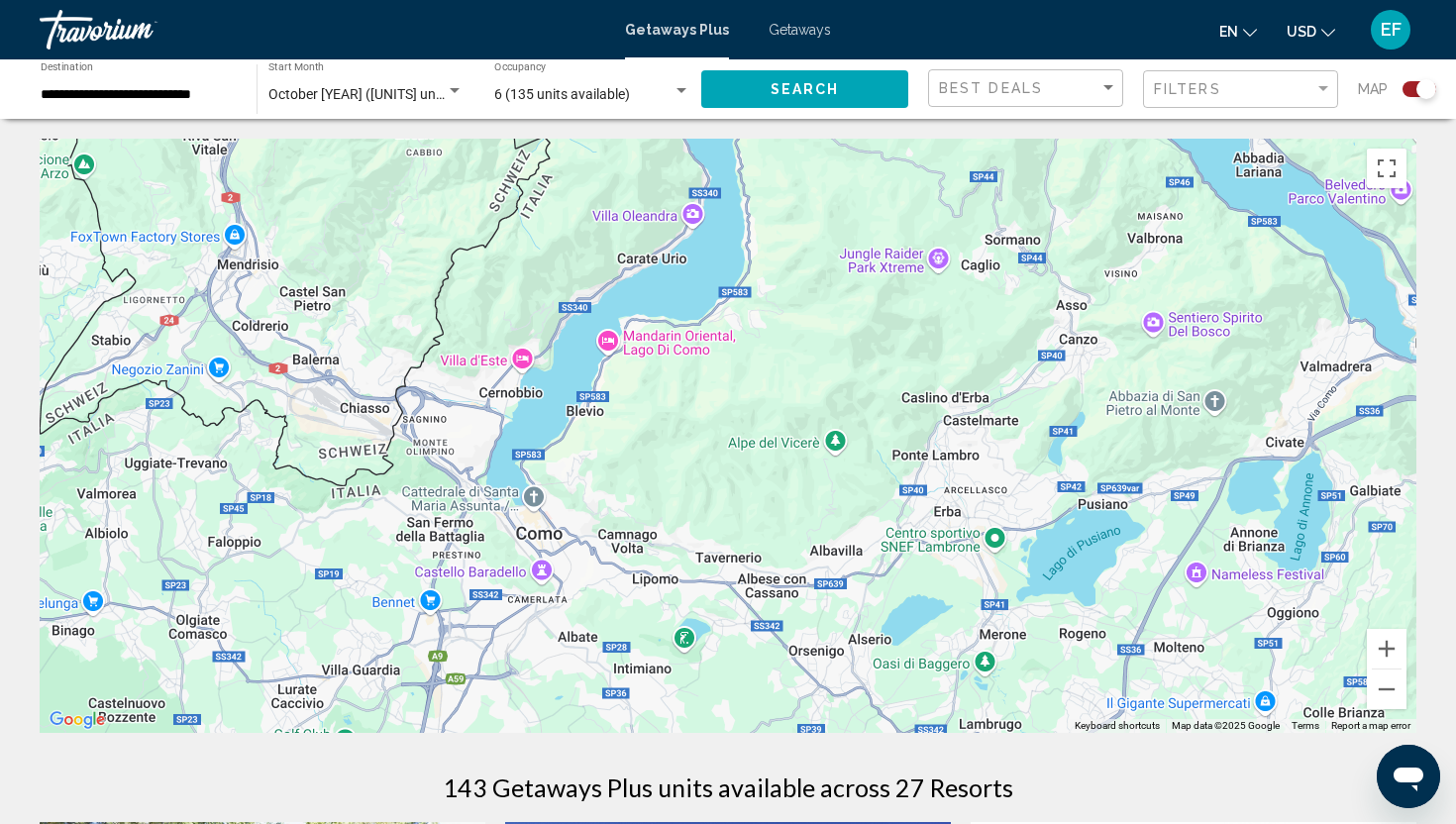 click at bounding box center [728, 436] 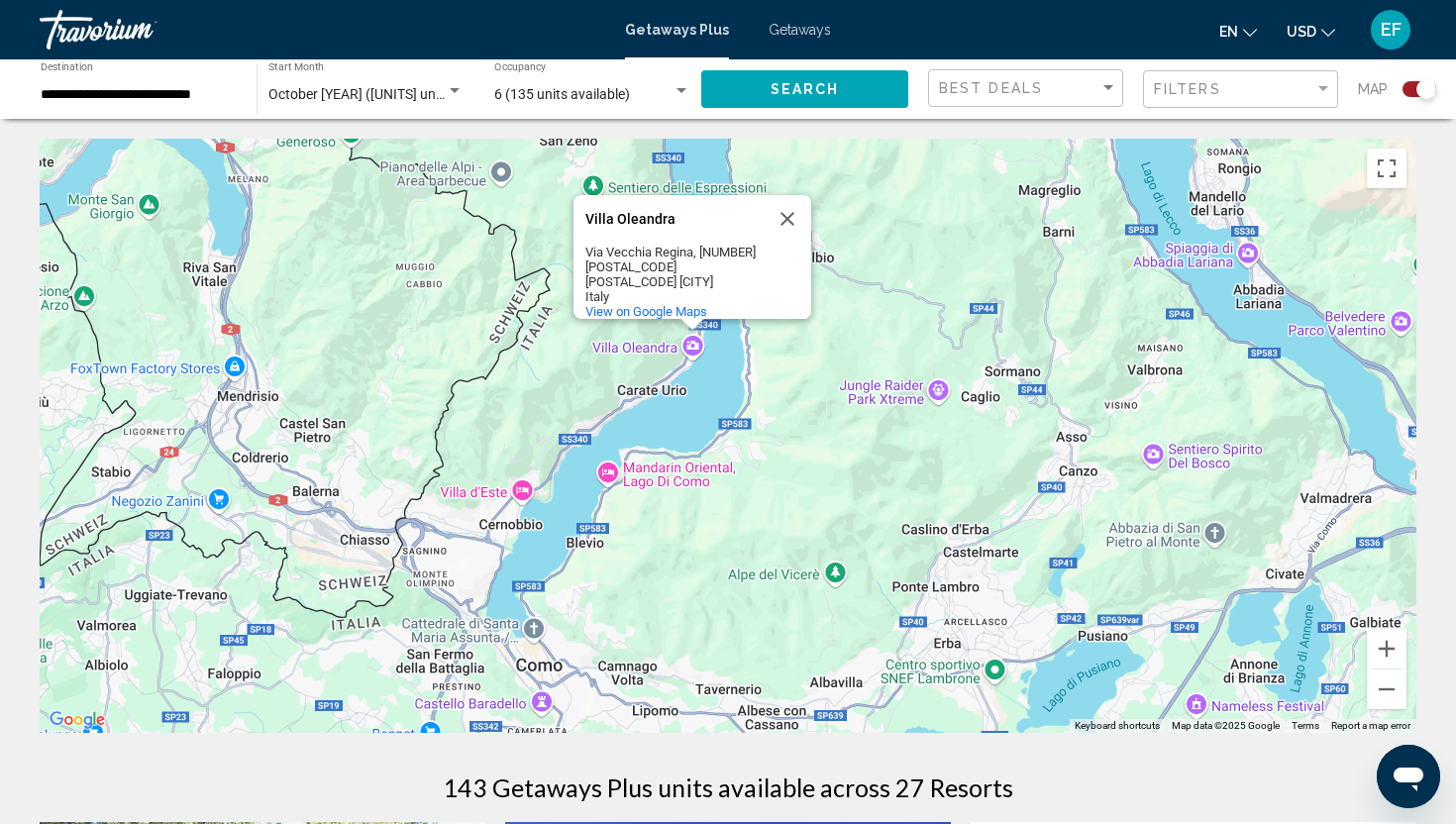 click on "Via Vecchia Regina, [NUMBER] [POSTAL_CODE]" at bounding box center (675, 259) 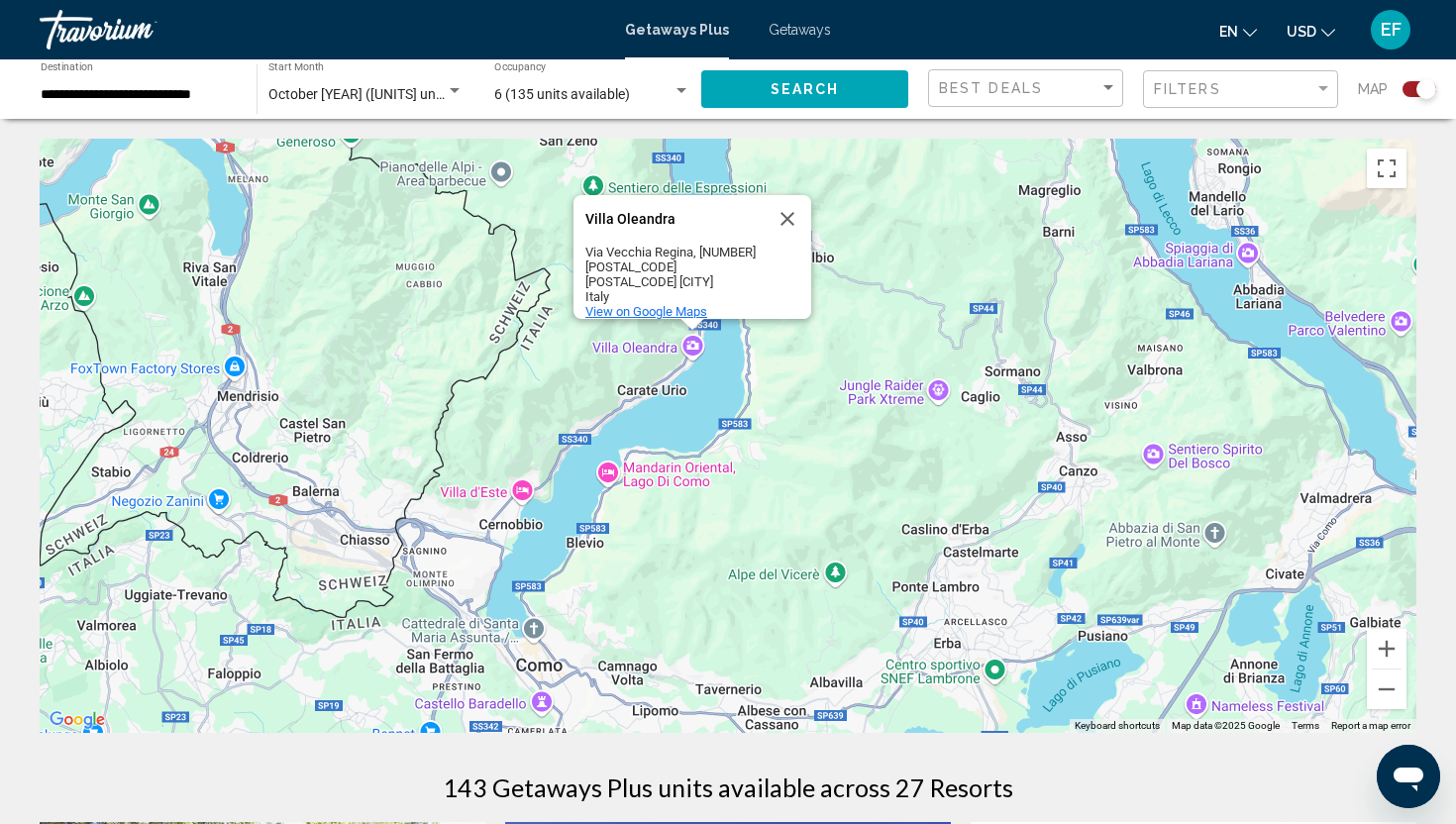 click on "View on Google Maps" at bounding box center (646, 311) 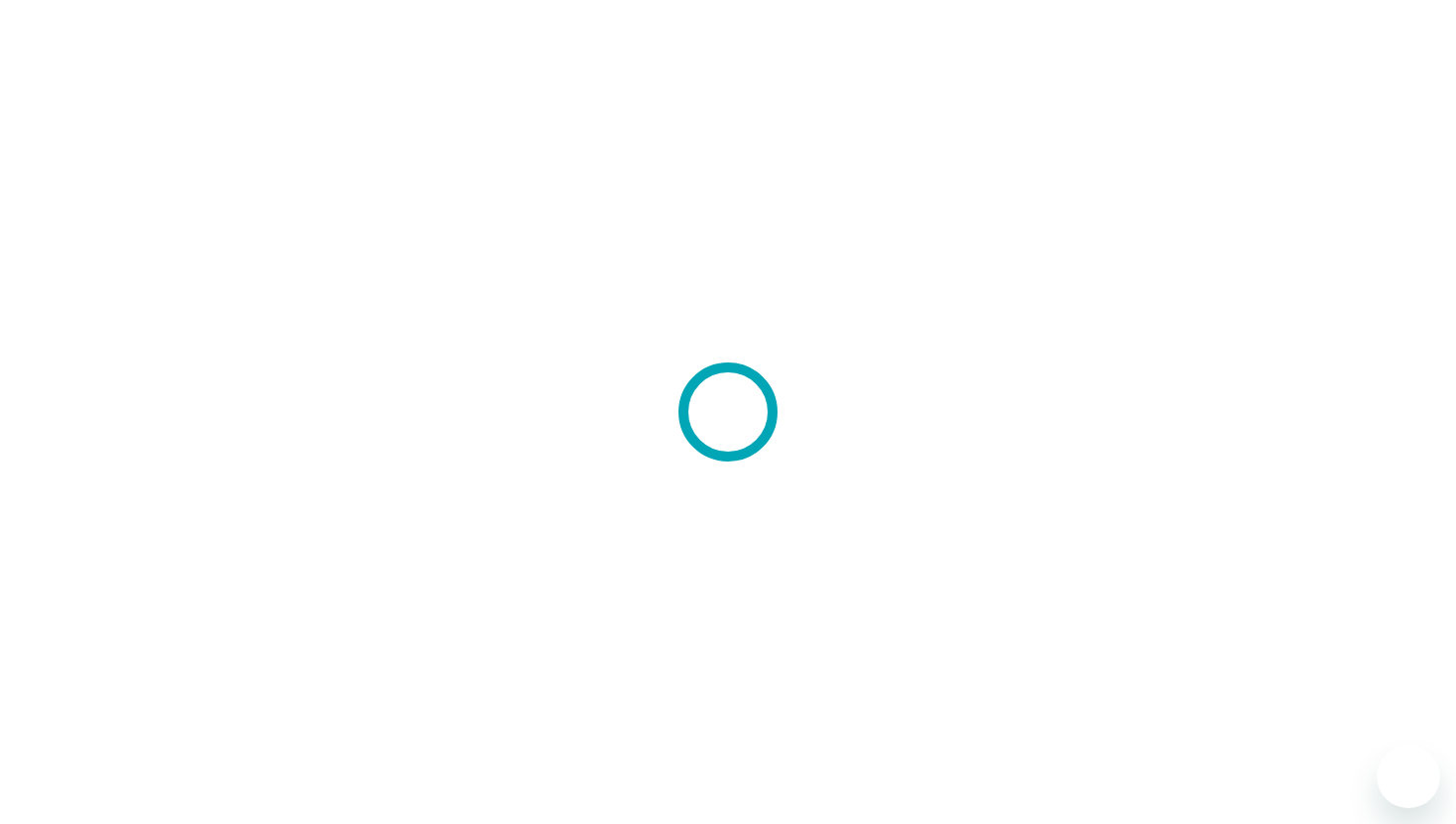 scroll, scrollTop: 0, scrollLeft: 0, axis: both 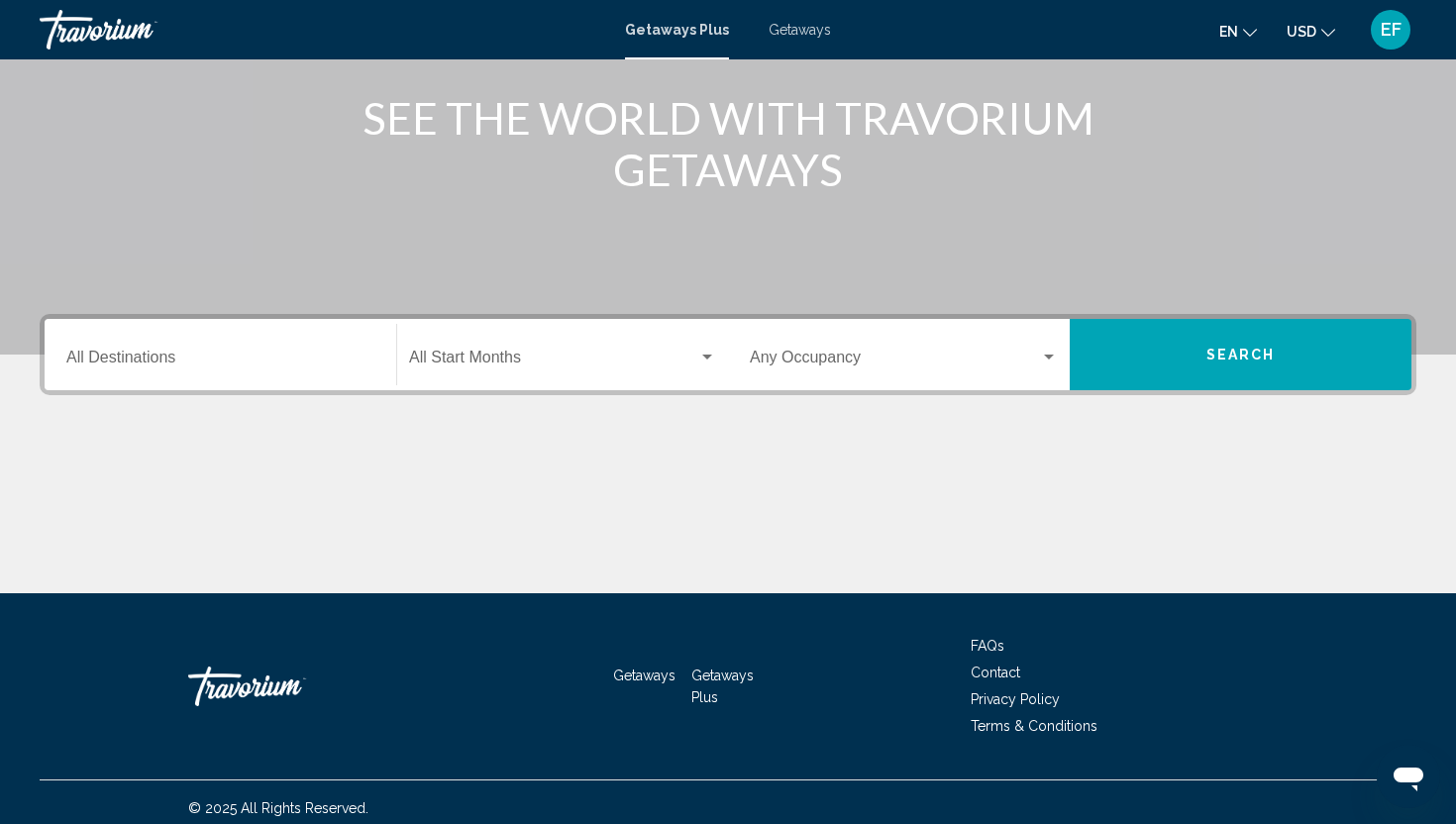 click on "Destination All Destinations" at bounding box center (220, 361) 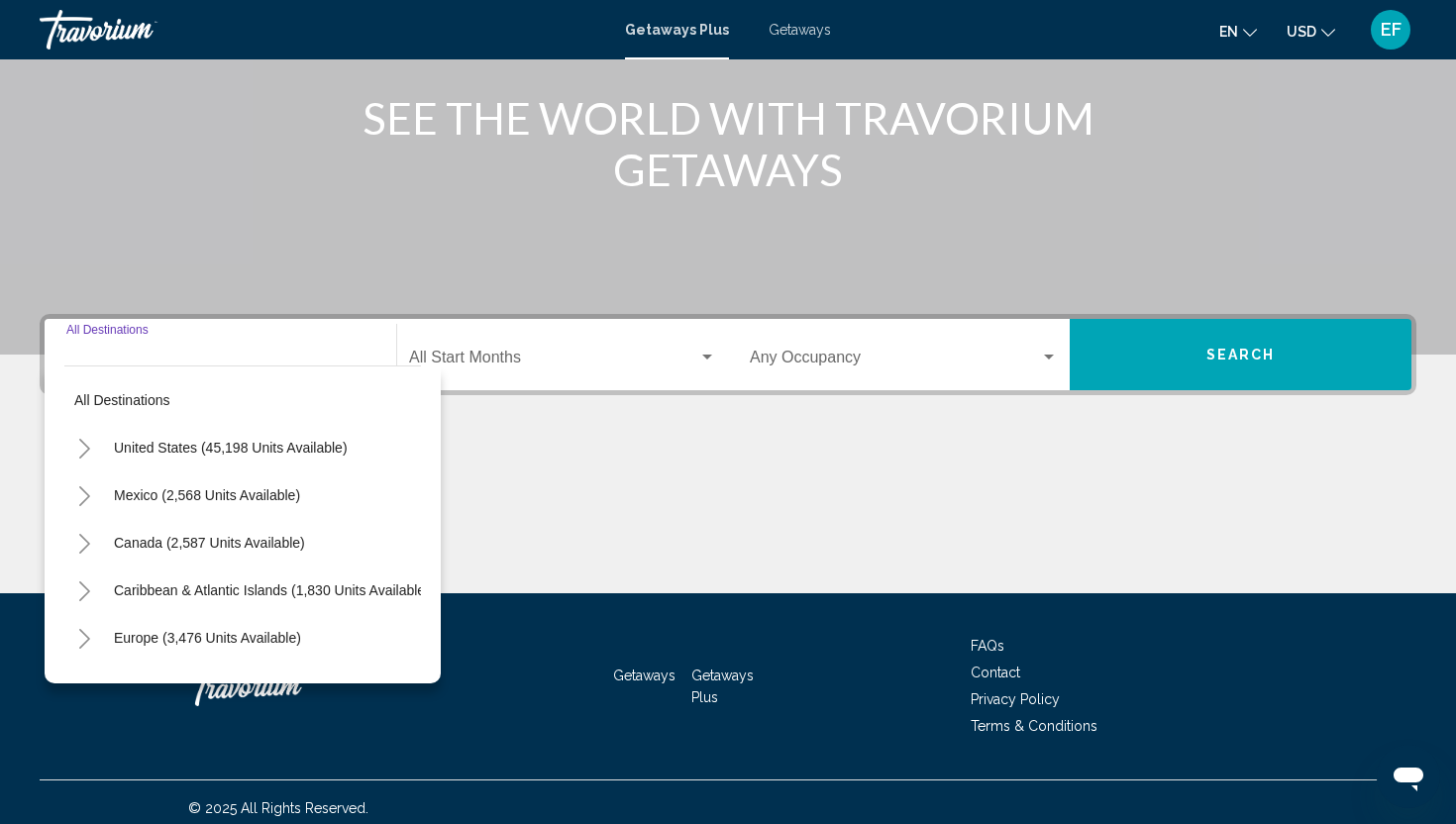 scroll, scrollTop: 252, scrollLeft: 0, axis: vertical 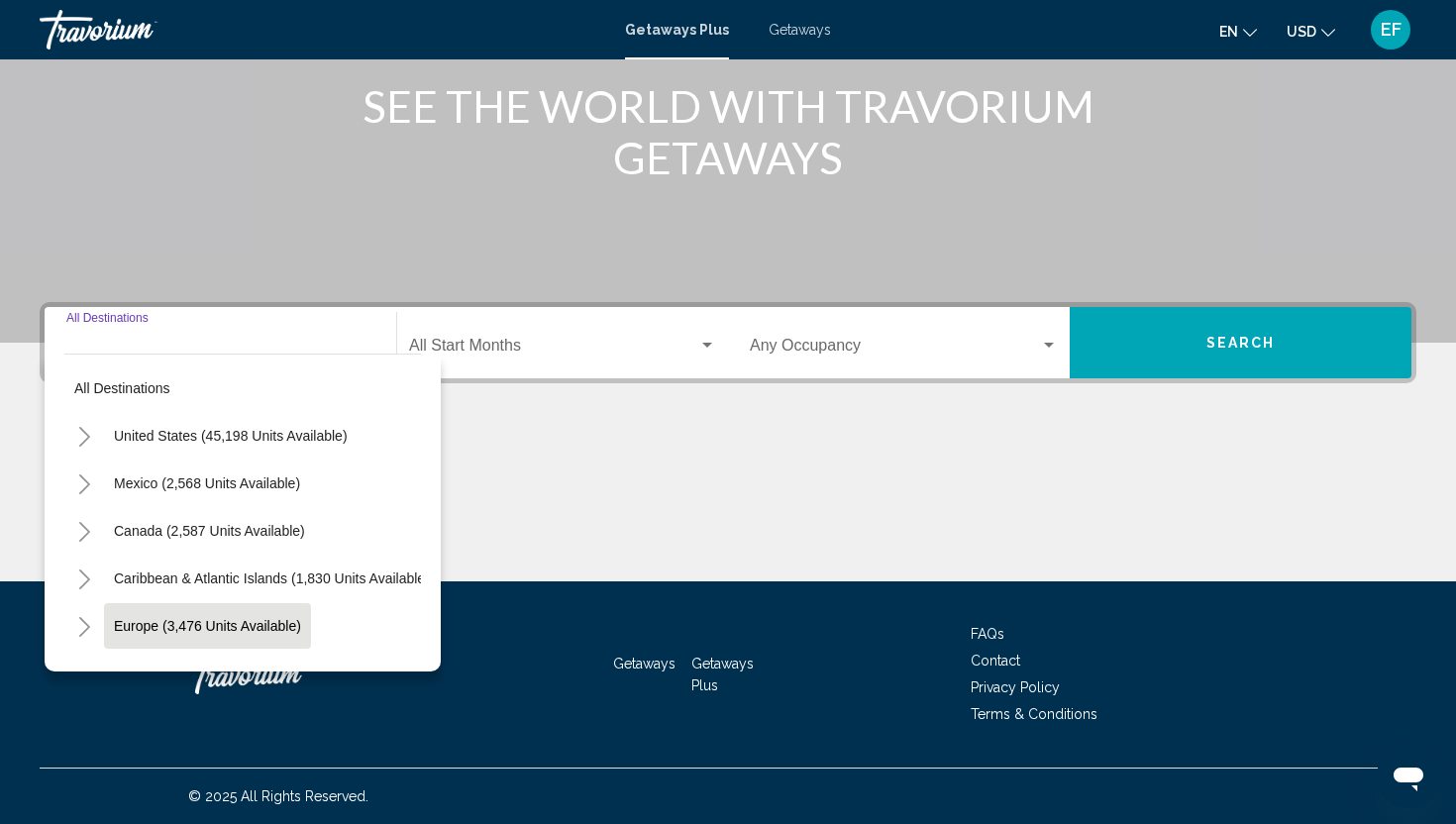 click on "Europe (3,476 units available)" at bounding box center (206, 673) 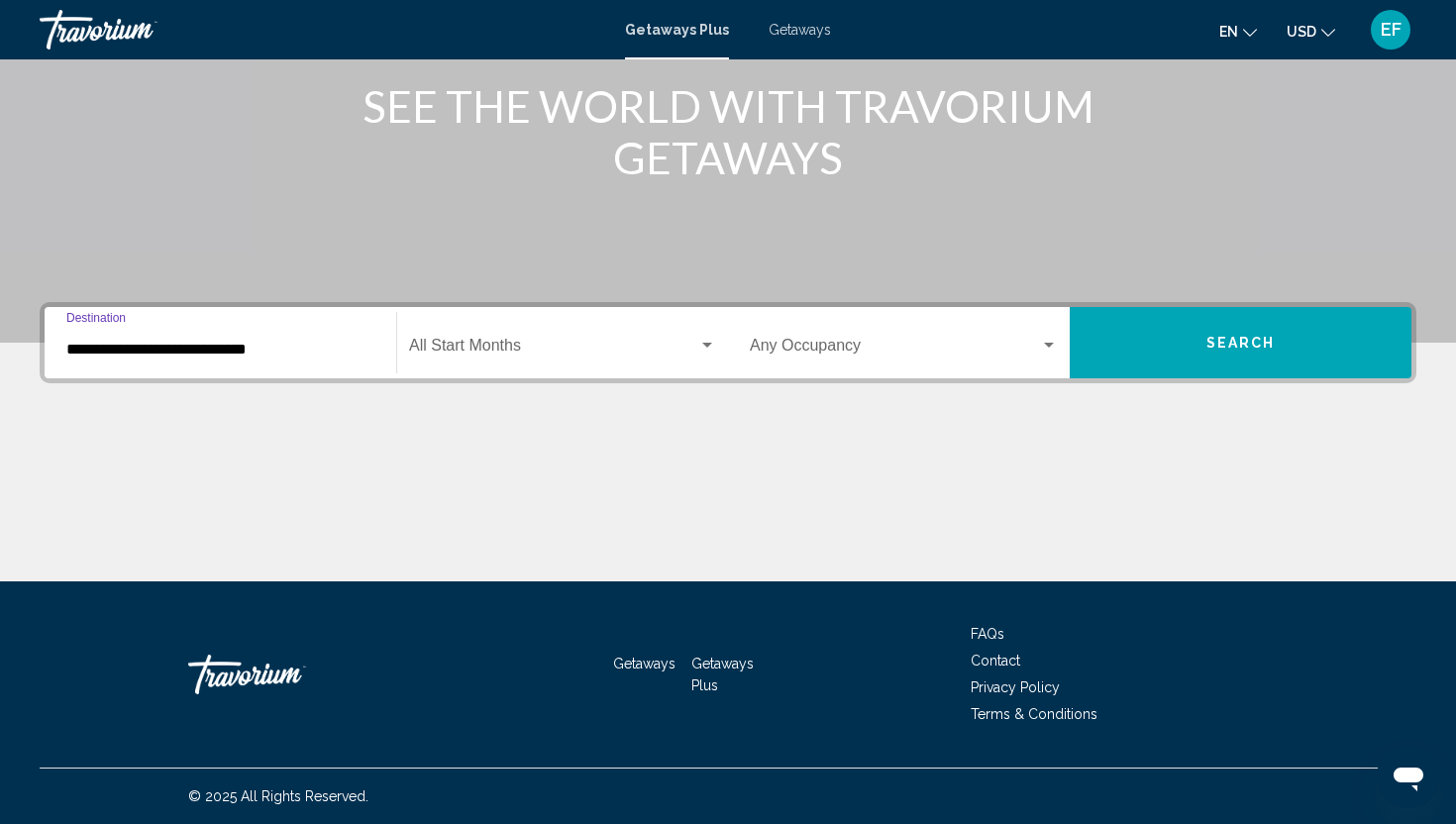 click at bounding box center (554, 350) 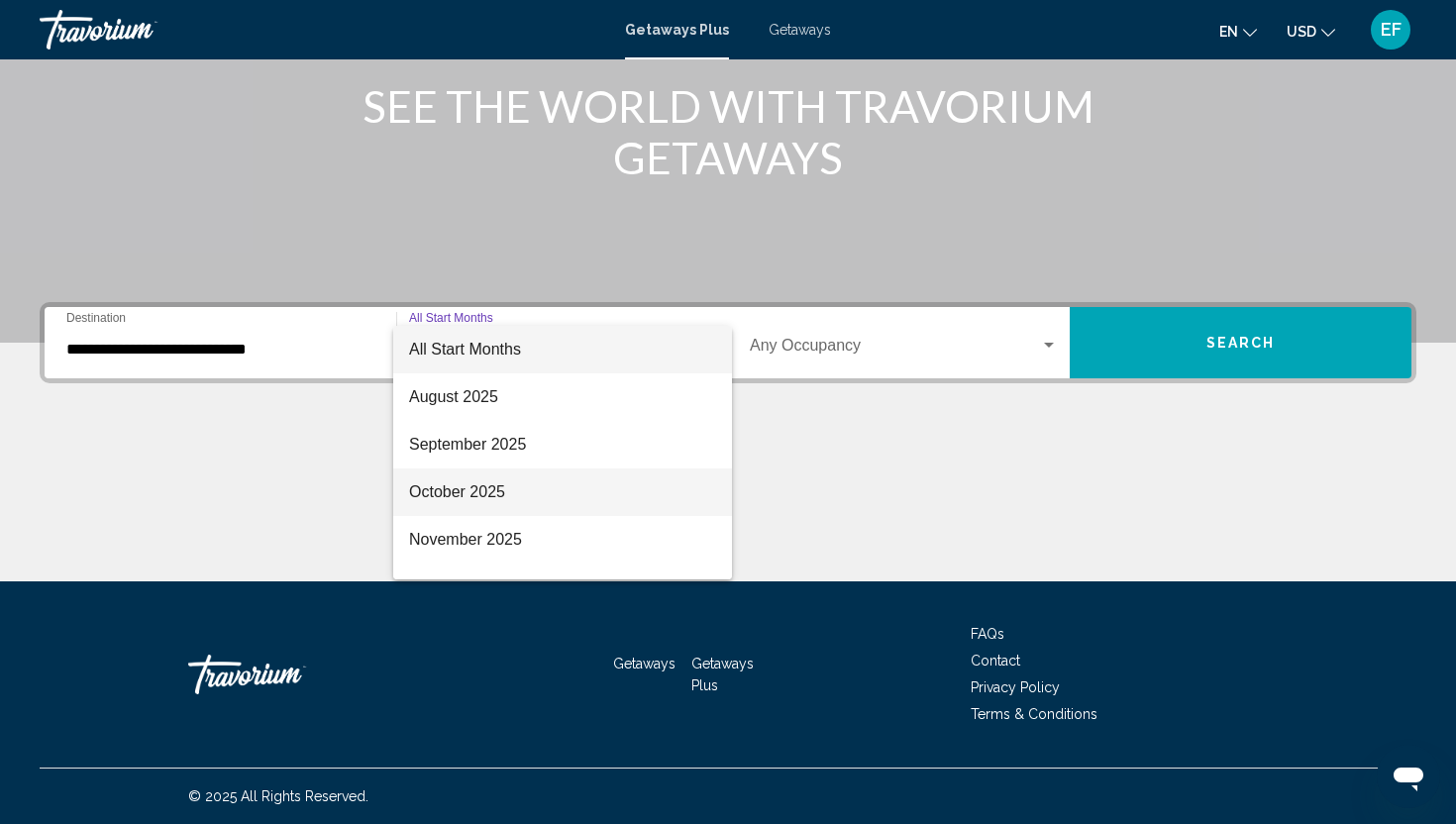 click on "October 2025" at bounding box center (563, 492) 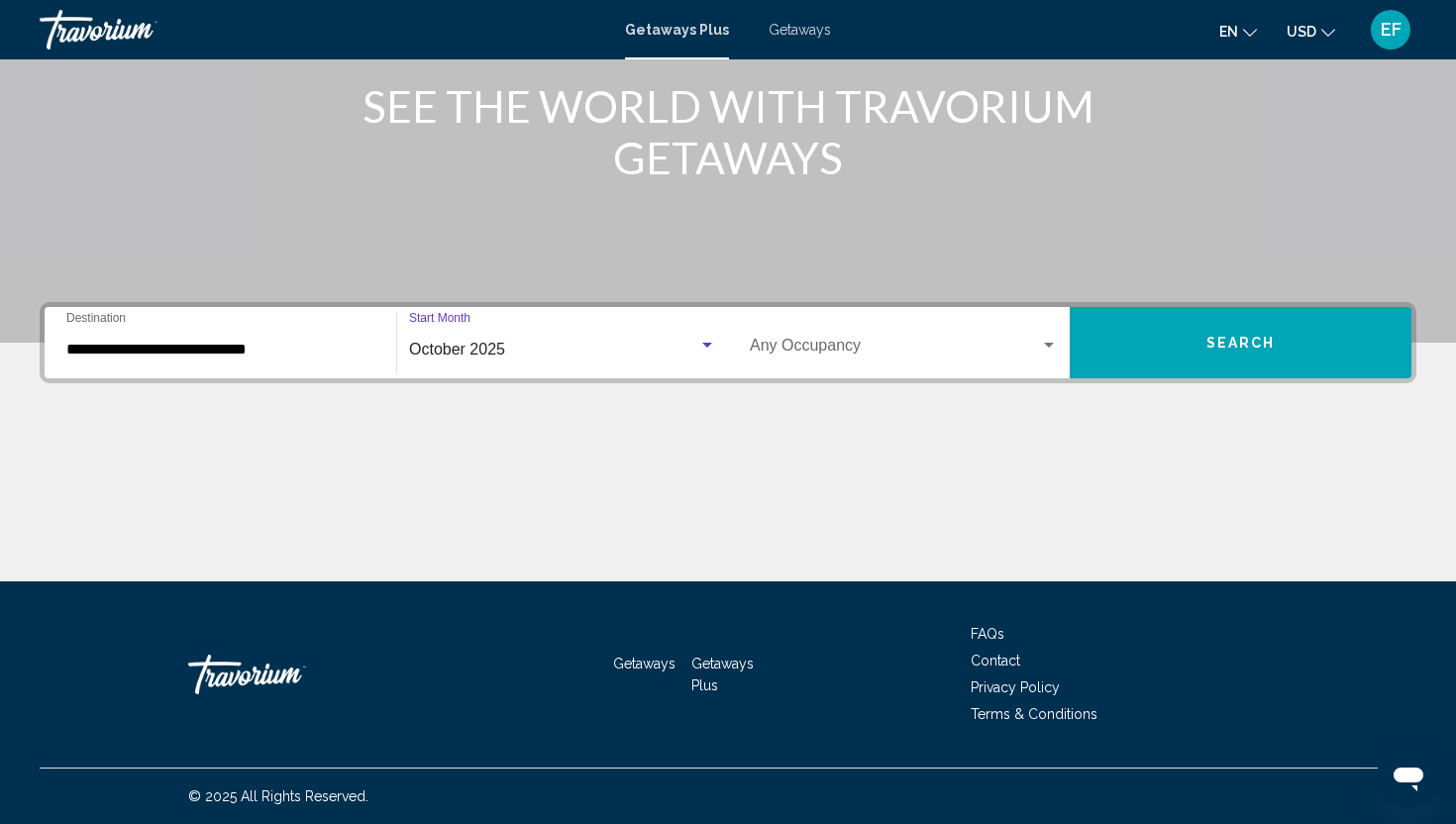 click on "Occupancy Any Occupancy" at bounding box center (903, 343) 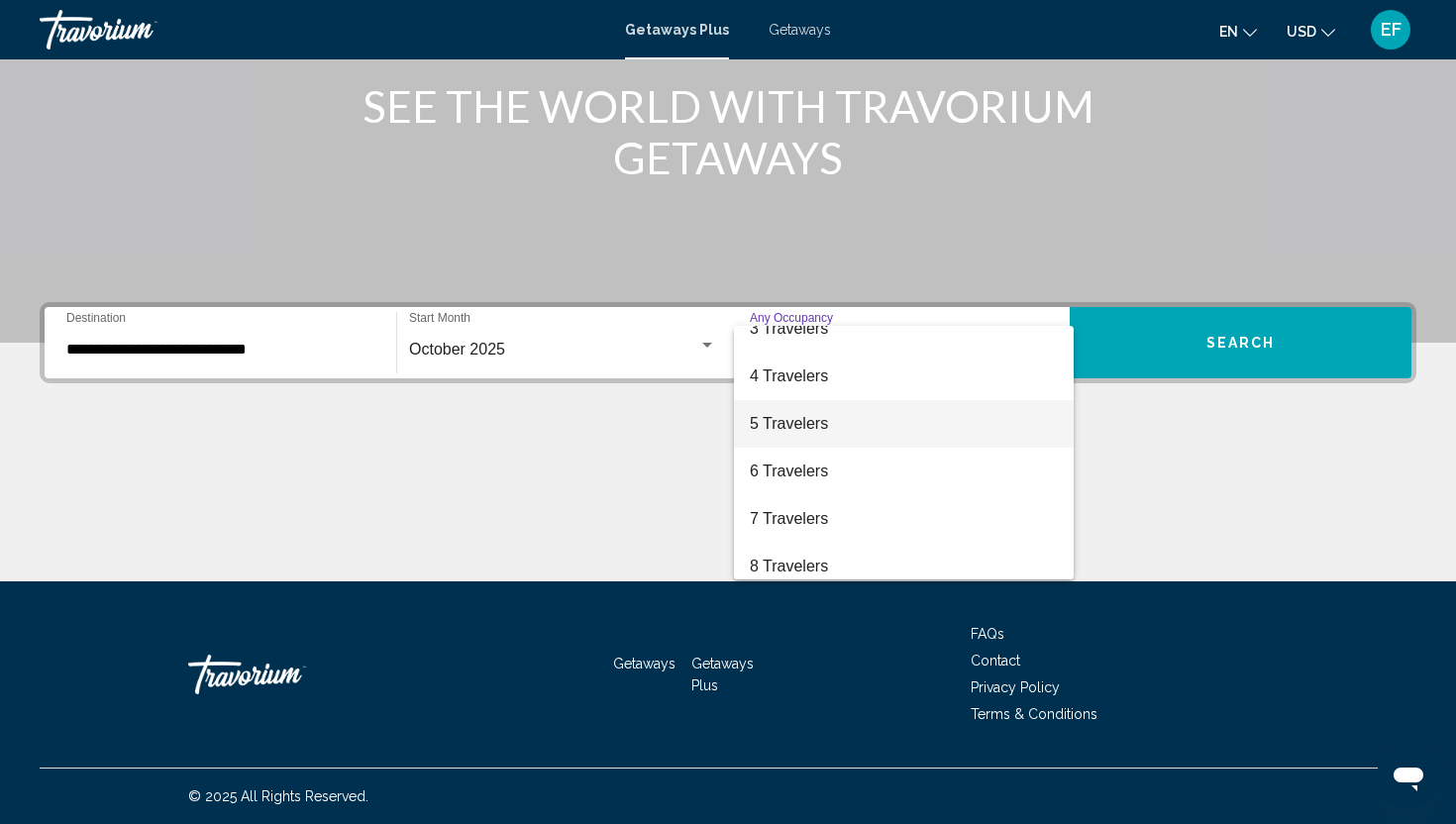 scroll, scrollTop: 118, scrollLeft: 0, axis: vertical 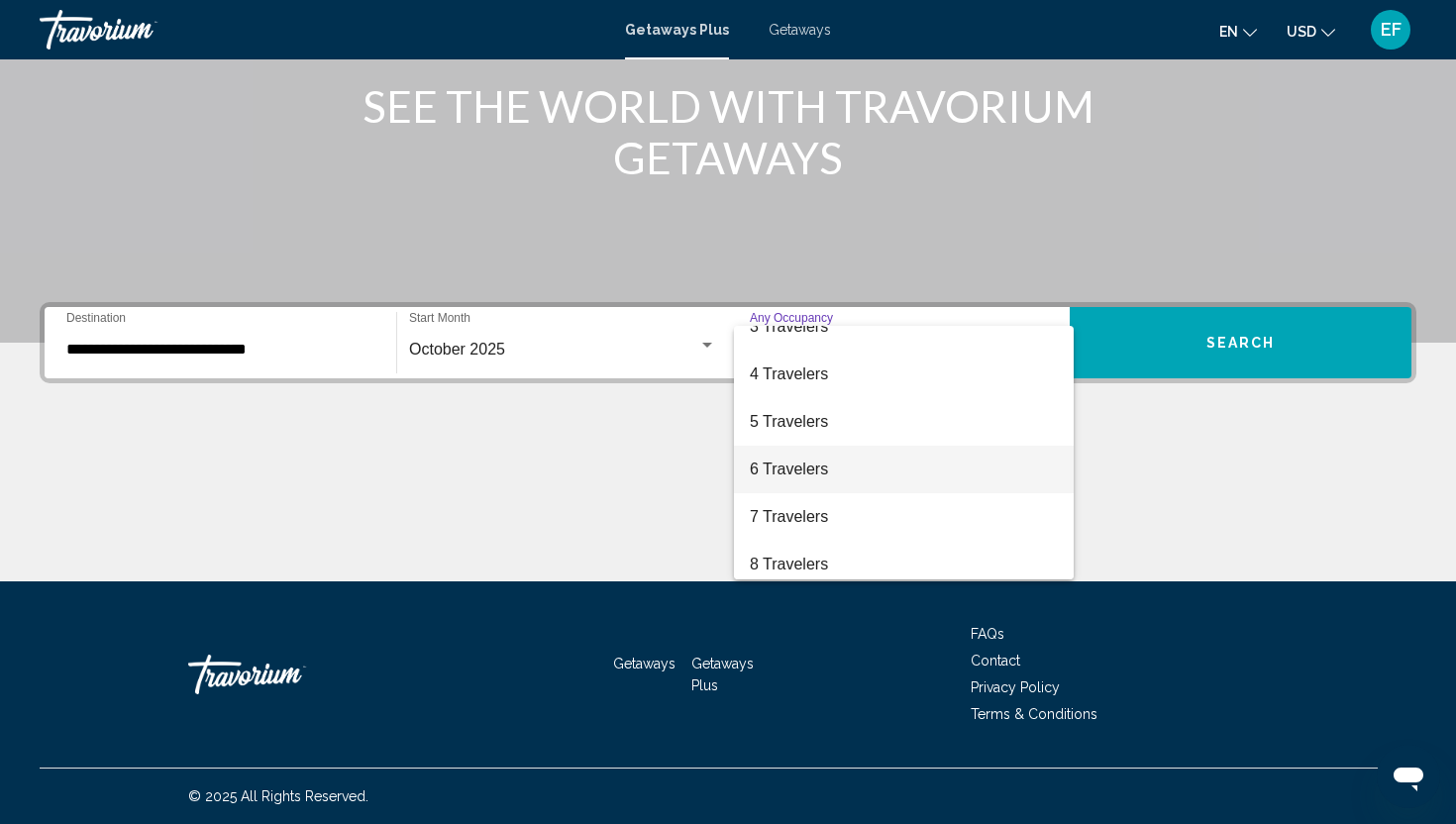 click on "6 Travelers" at bounding box center (903, 469) 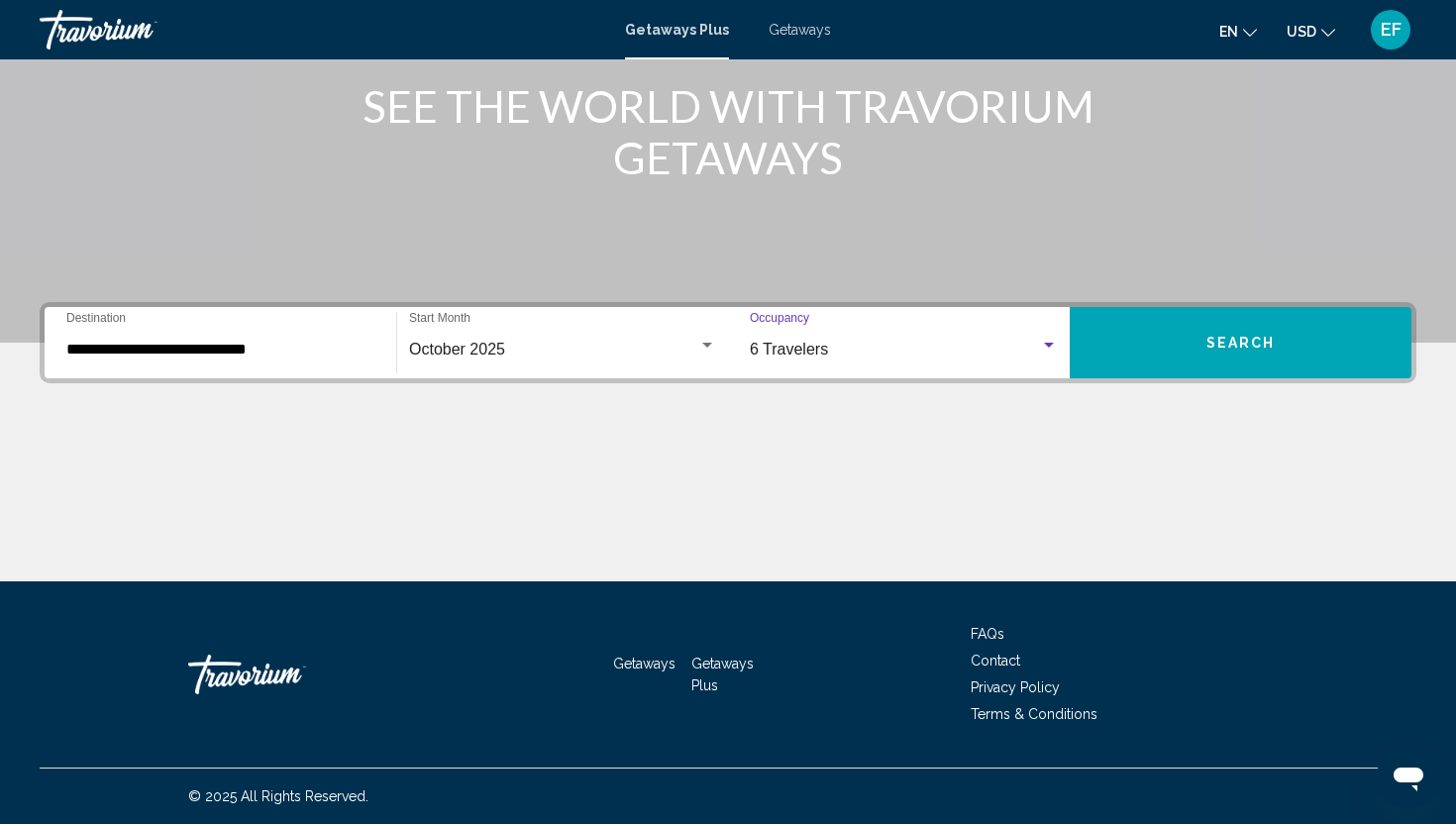 click on "Search" at bounding box center (1240, 343) 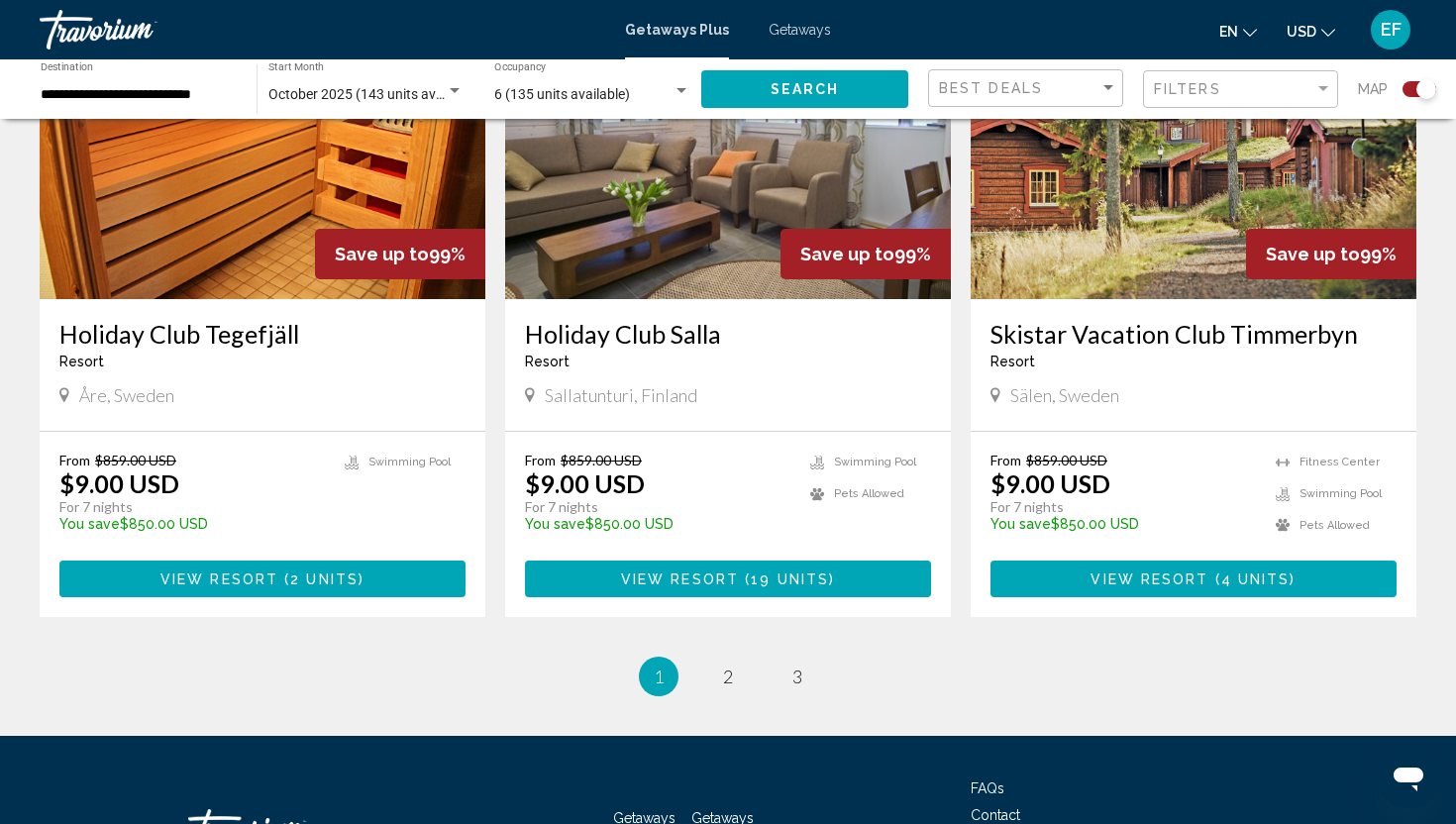 scroll, scrollTop: 2904, scrollLeft: 0, axis: vertical 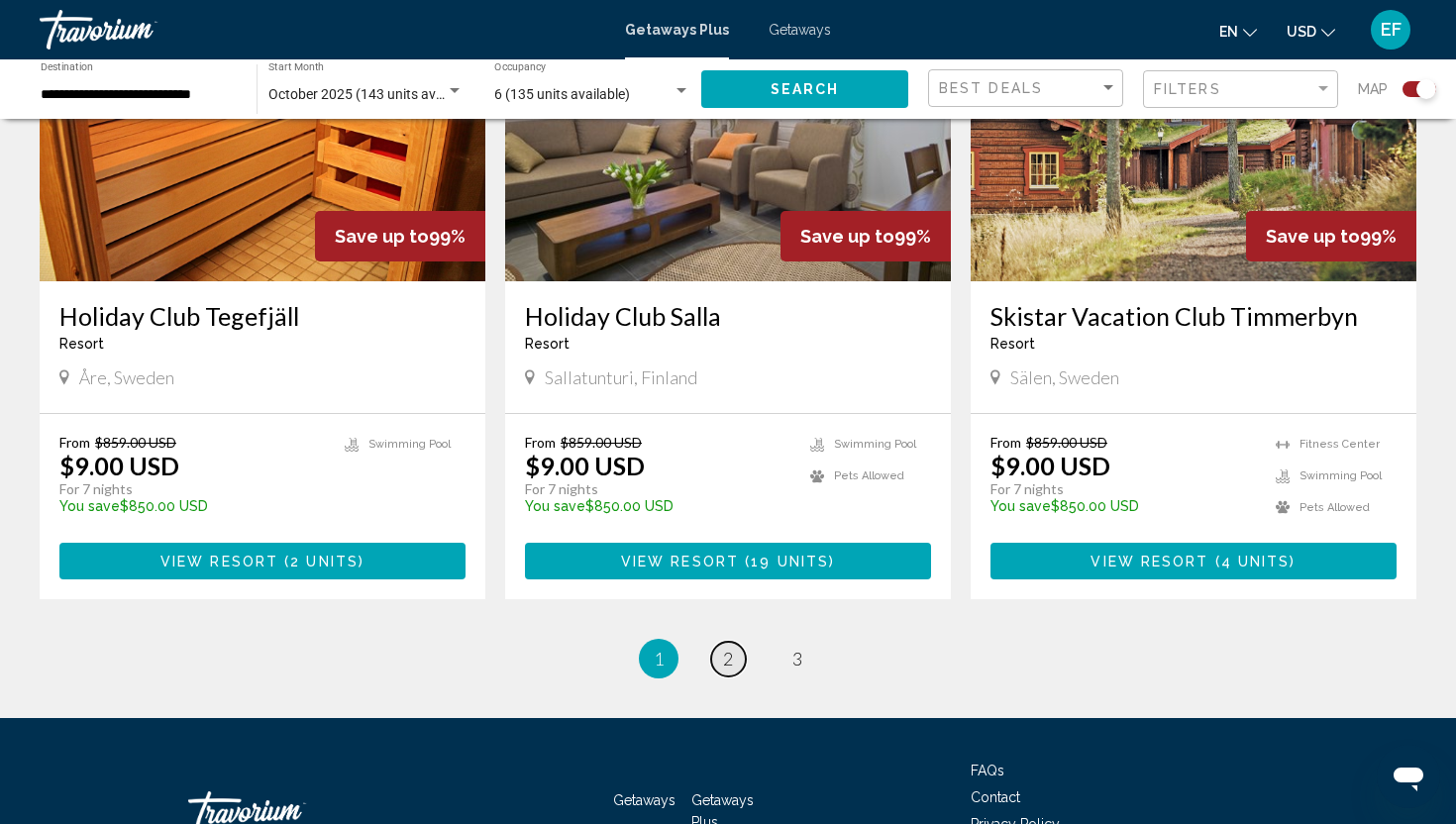 click on "2" at bounding box center (728, 659) 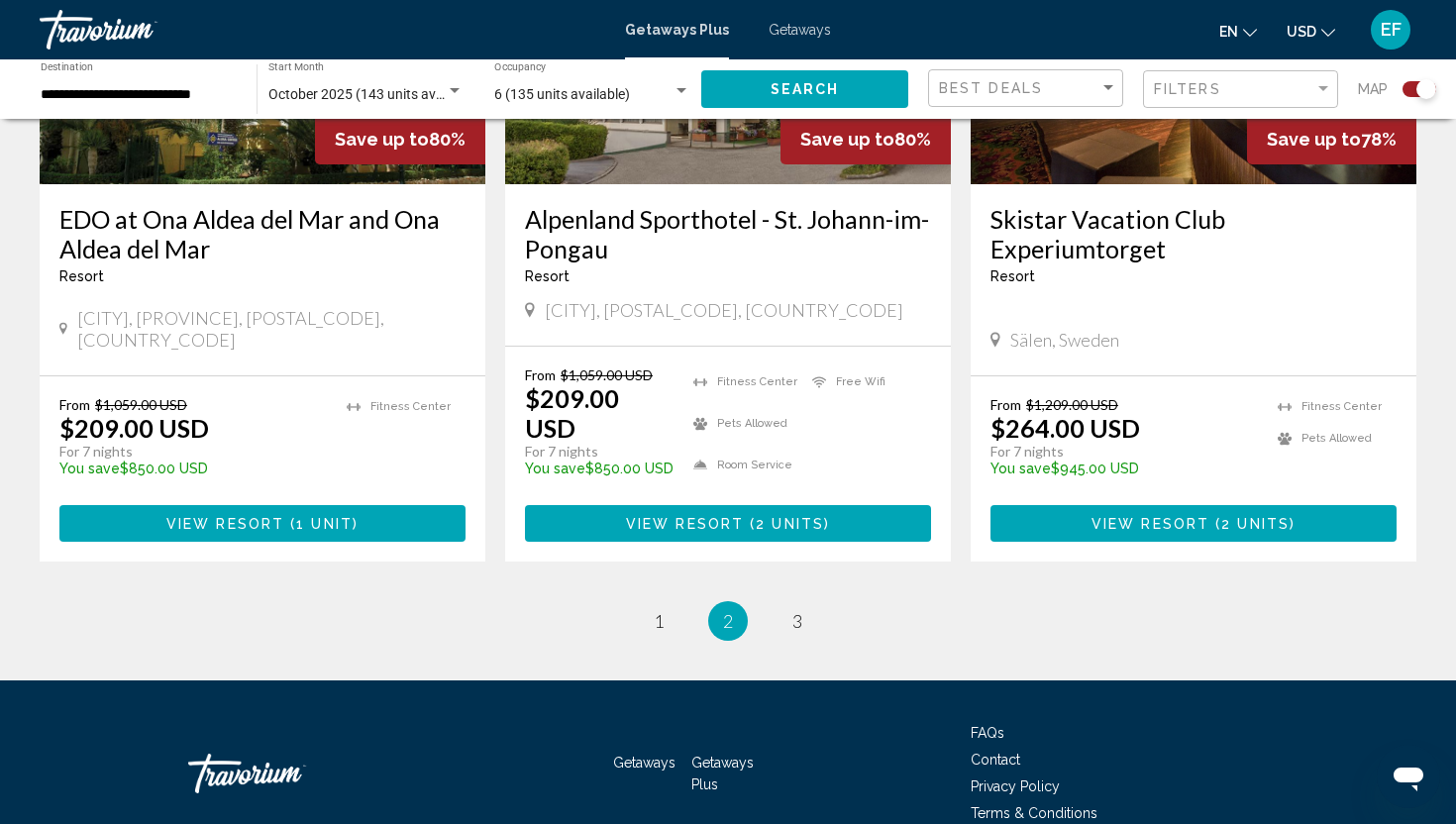 scroll, scrollTop: 3046, scrollLeft: 0, axis: vertical 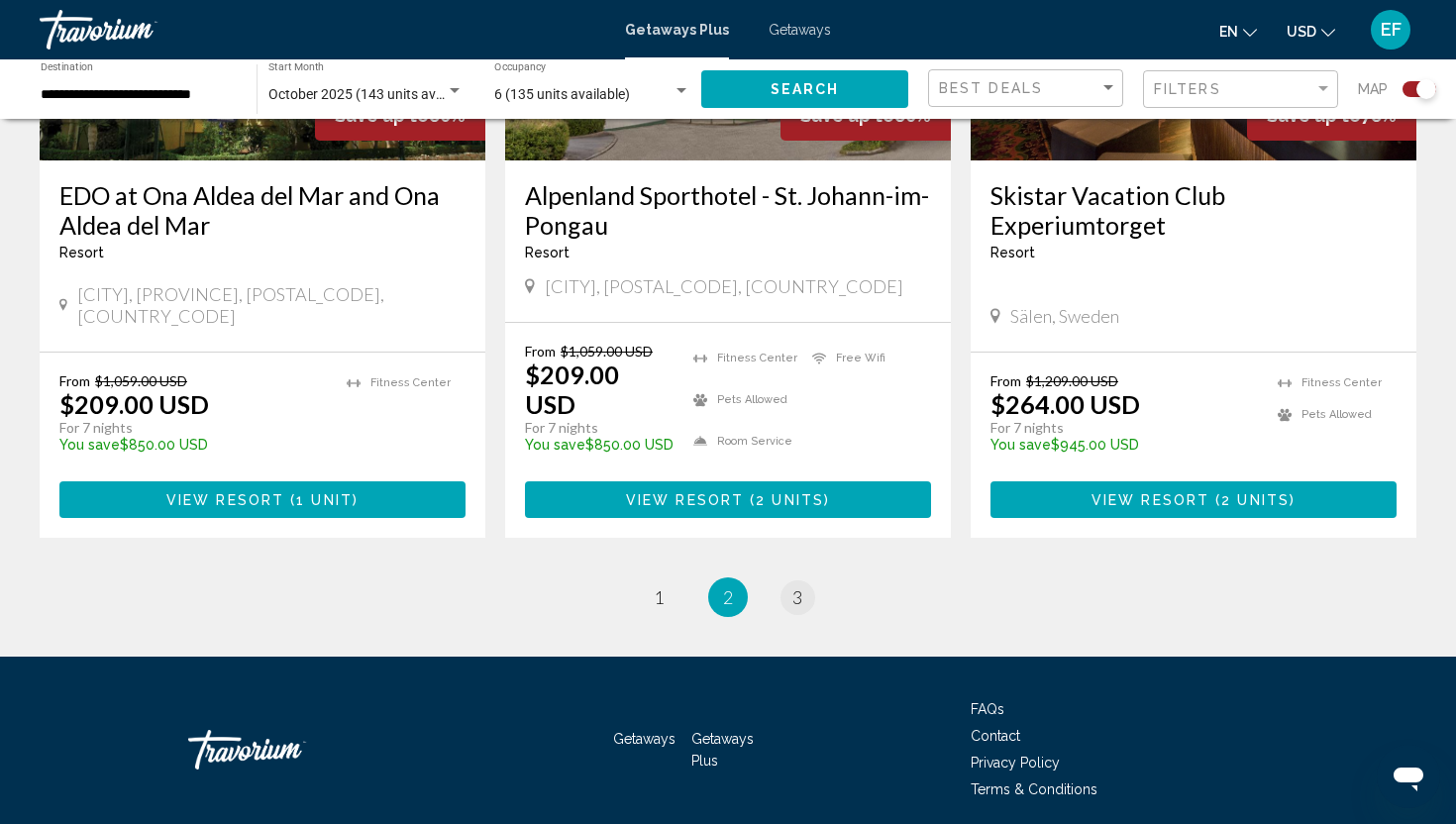 click on "3" at bounding box center [797, 597] 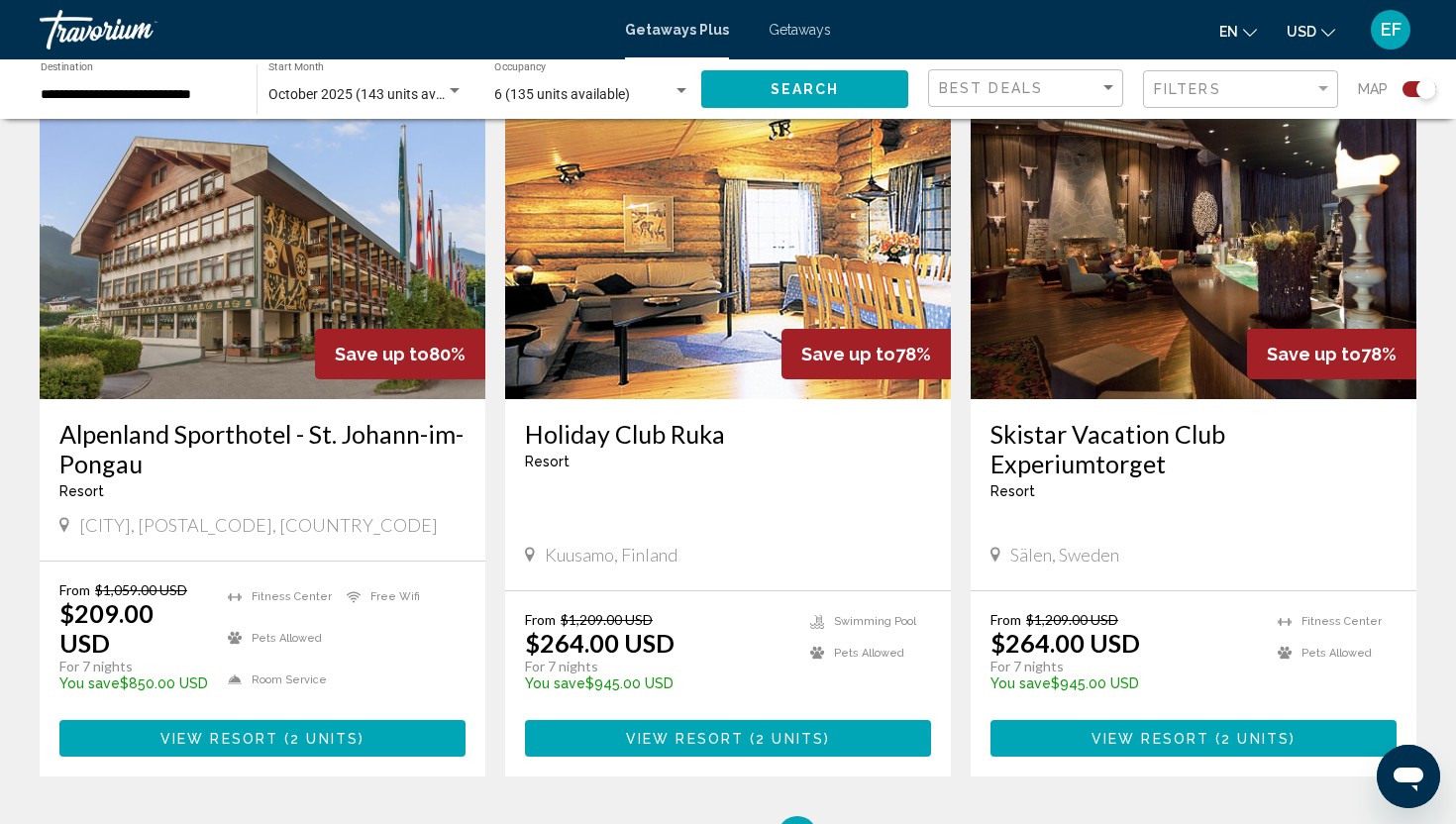scroll, scrollTop: 0, scrollLeft: 0, axis: both 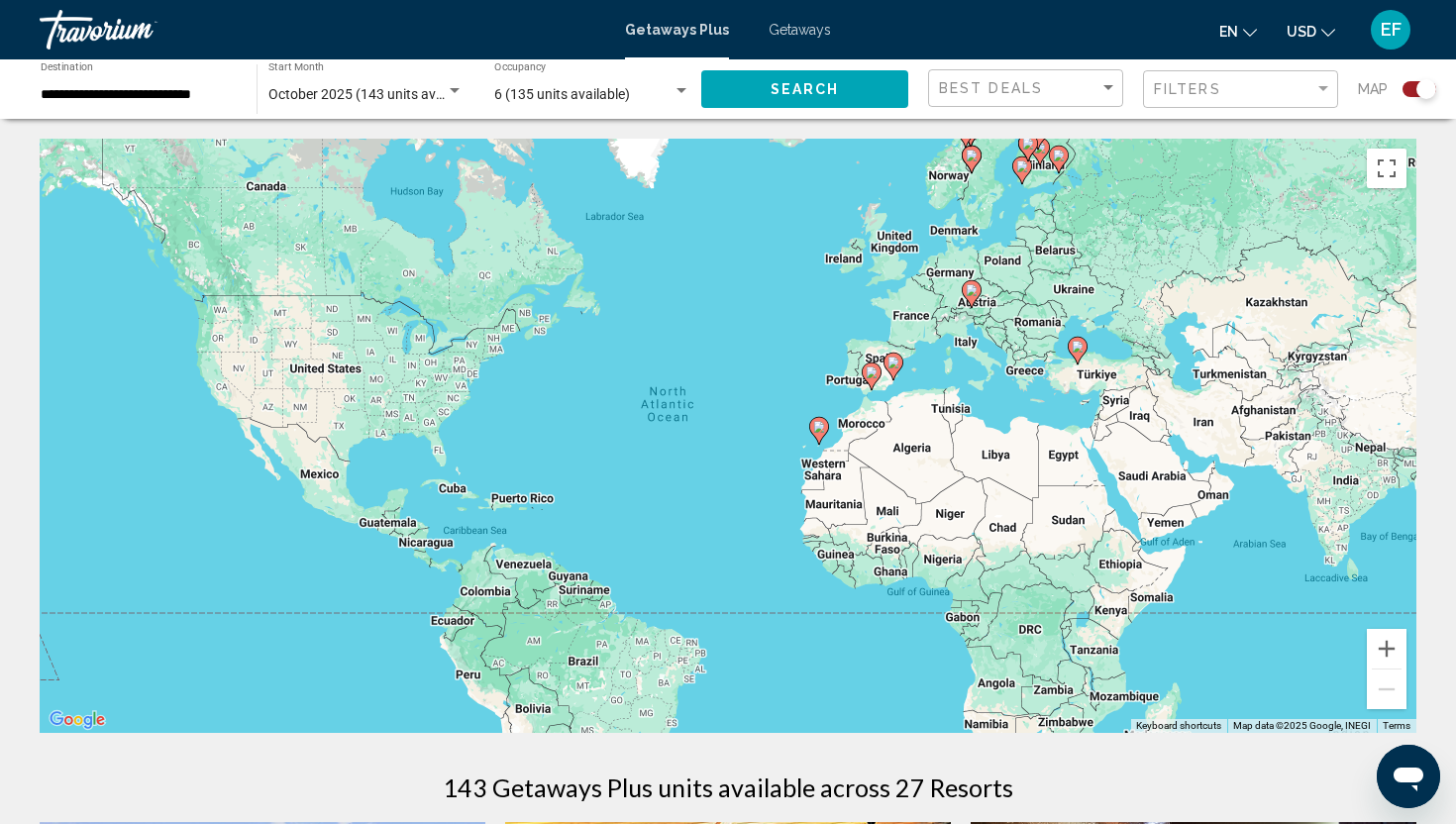 click on "Getaways" at bounding box center [799, 30] 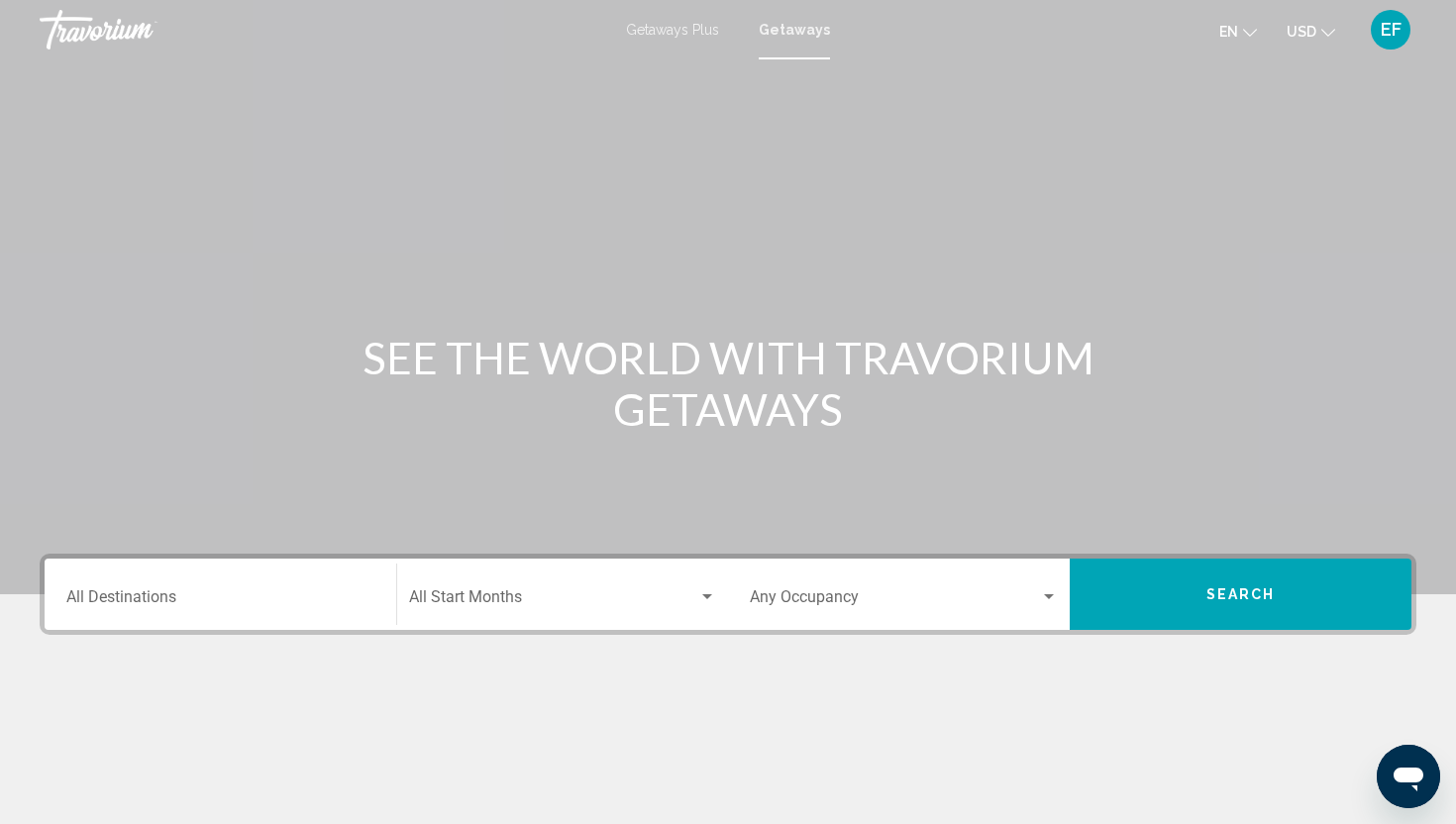 click on "Destination All Destinations" at bounding box center (220, 601) 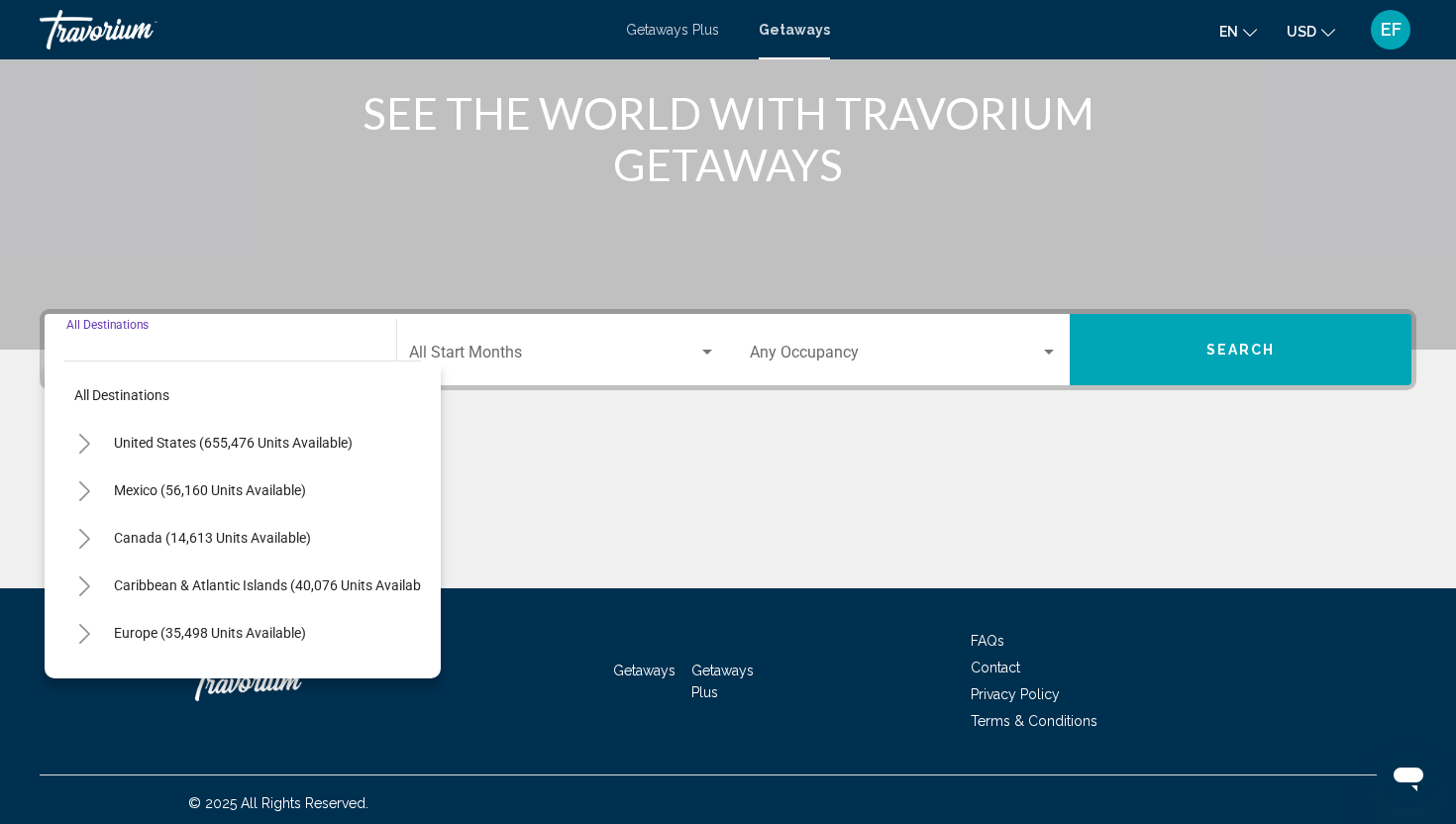 scroll, scrollTop: 252, scrollLeft: 0, axis: vertical 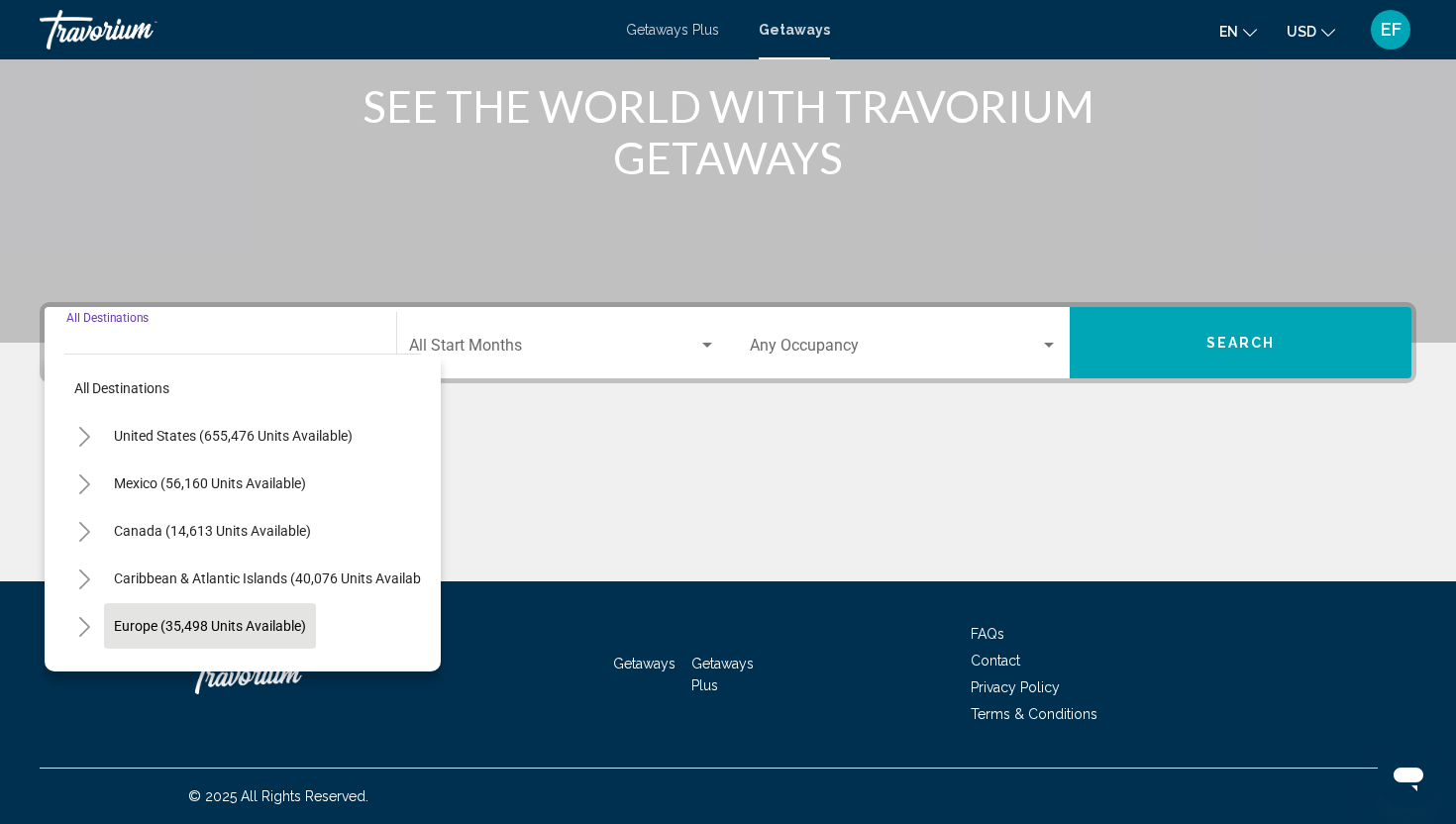 click on "Europe (35,498 units available)" at bounding box center [212, 673] 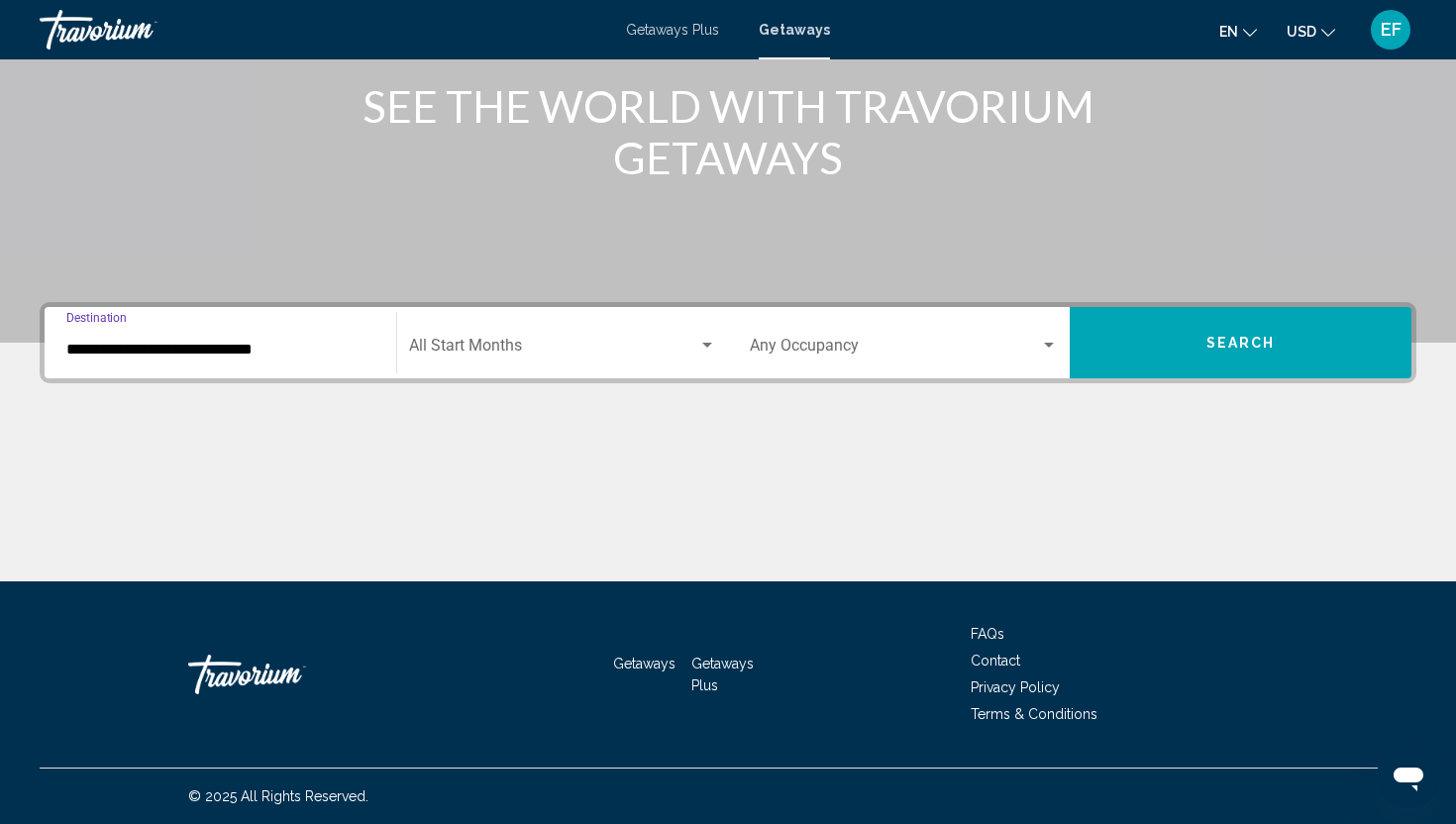 click on "Start Month All Start Months" 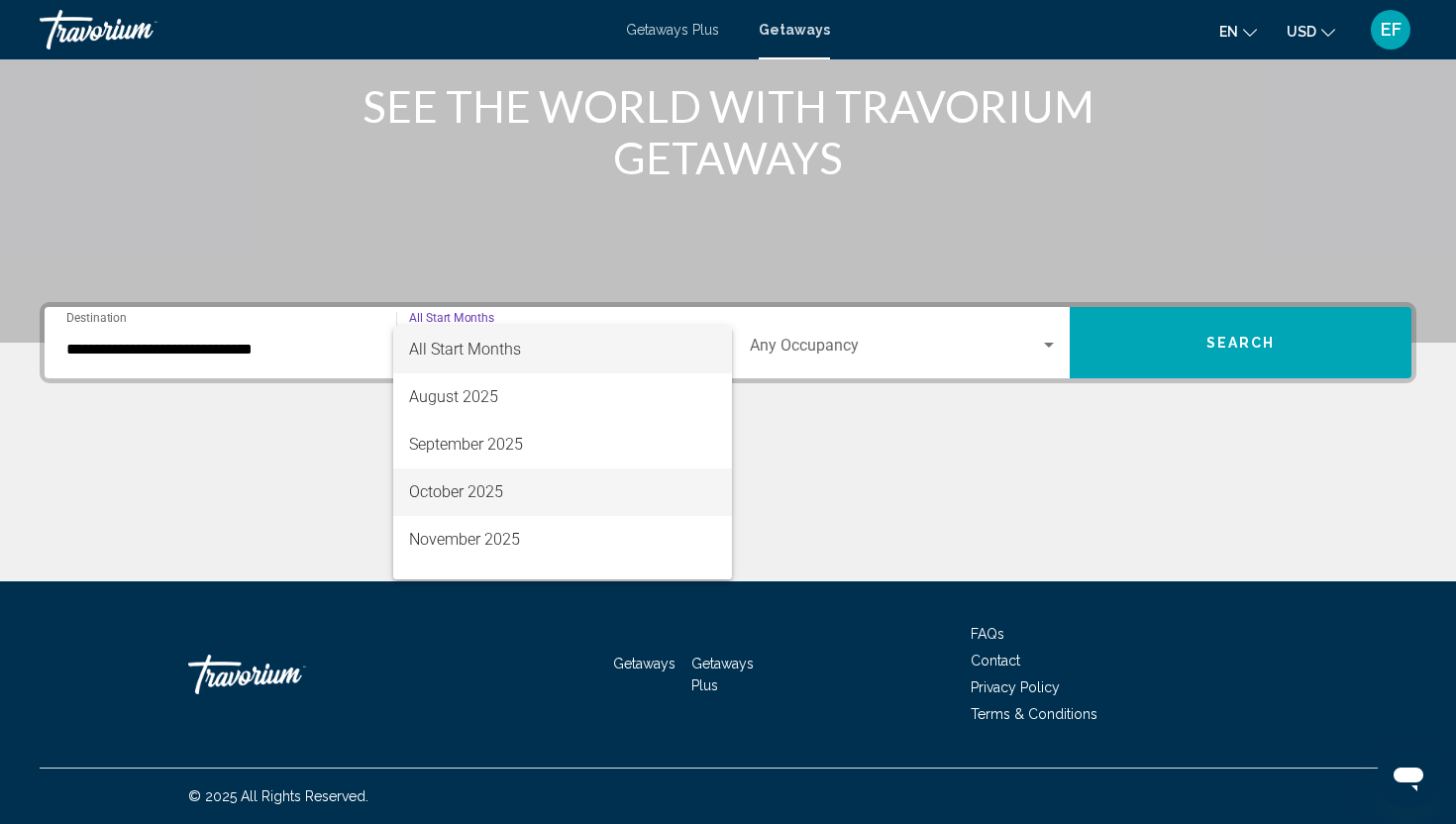 click on "October 2025" at bounding box center (563, 492) 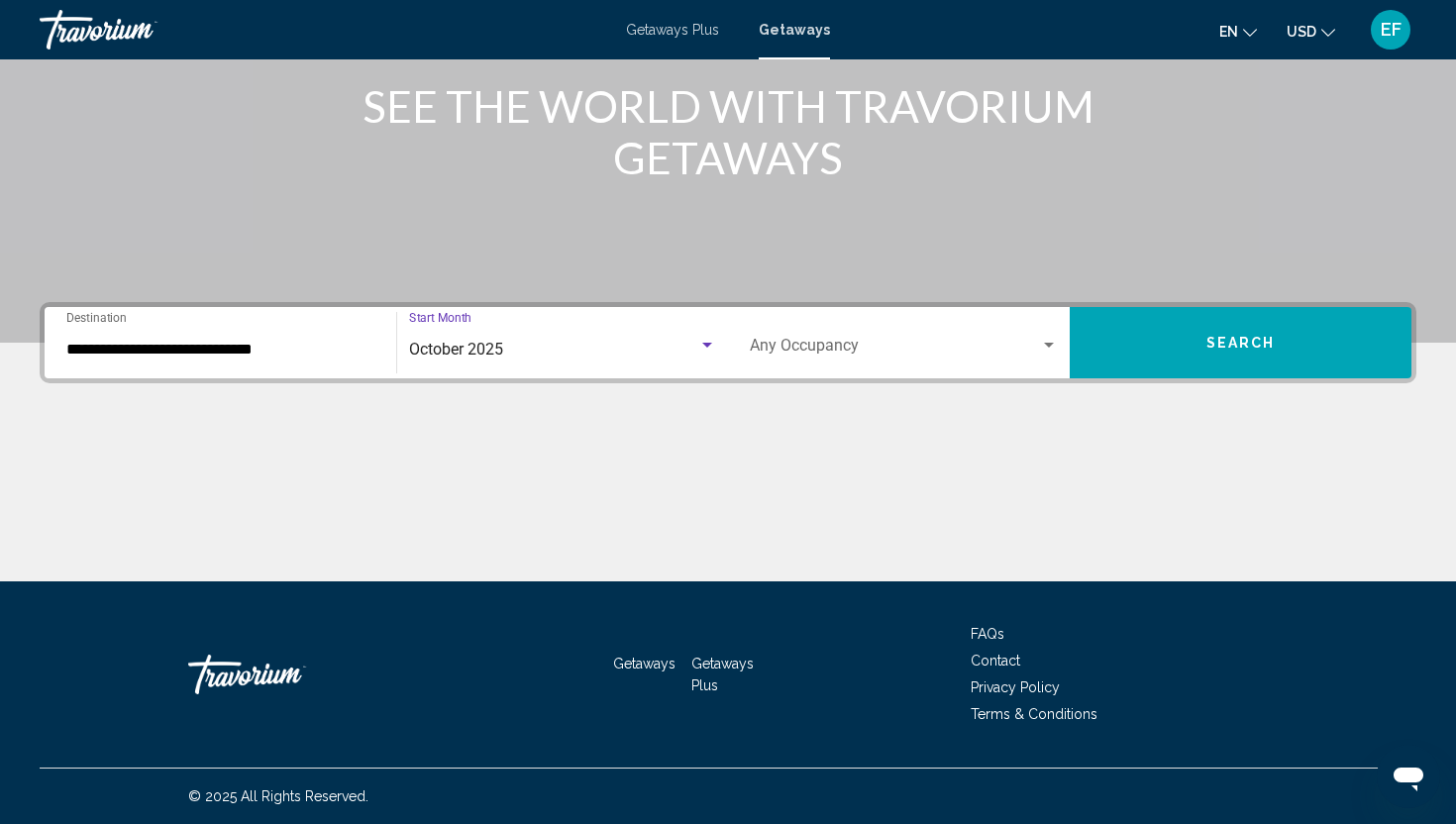 click at bounding box center (894, 350) 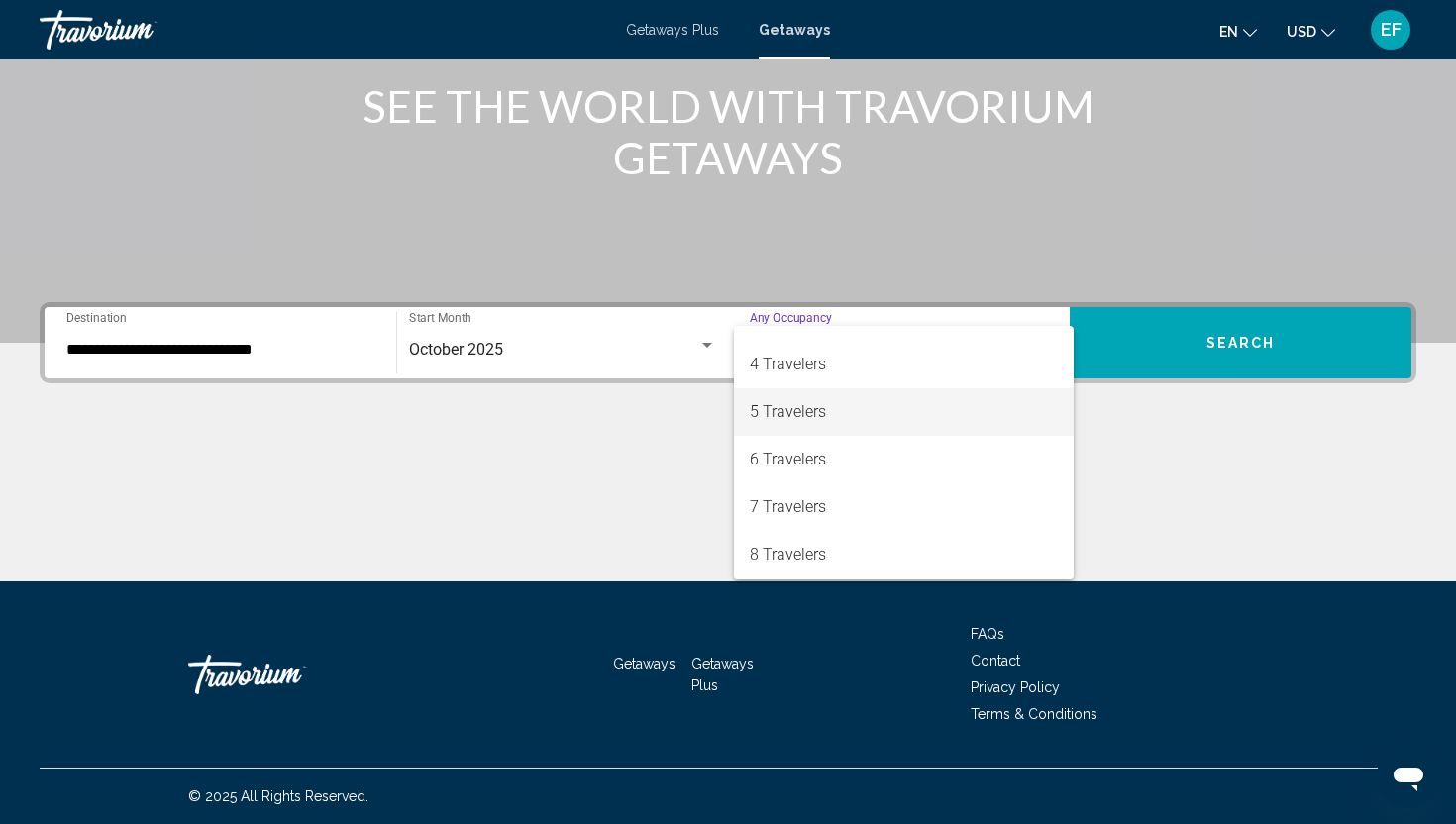 scroll, scrollTop: 133, scrollLeft: 0, axis: vertical 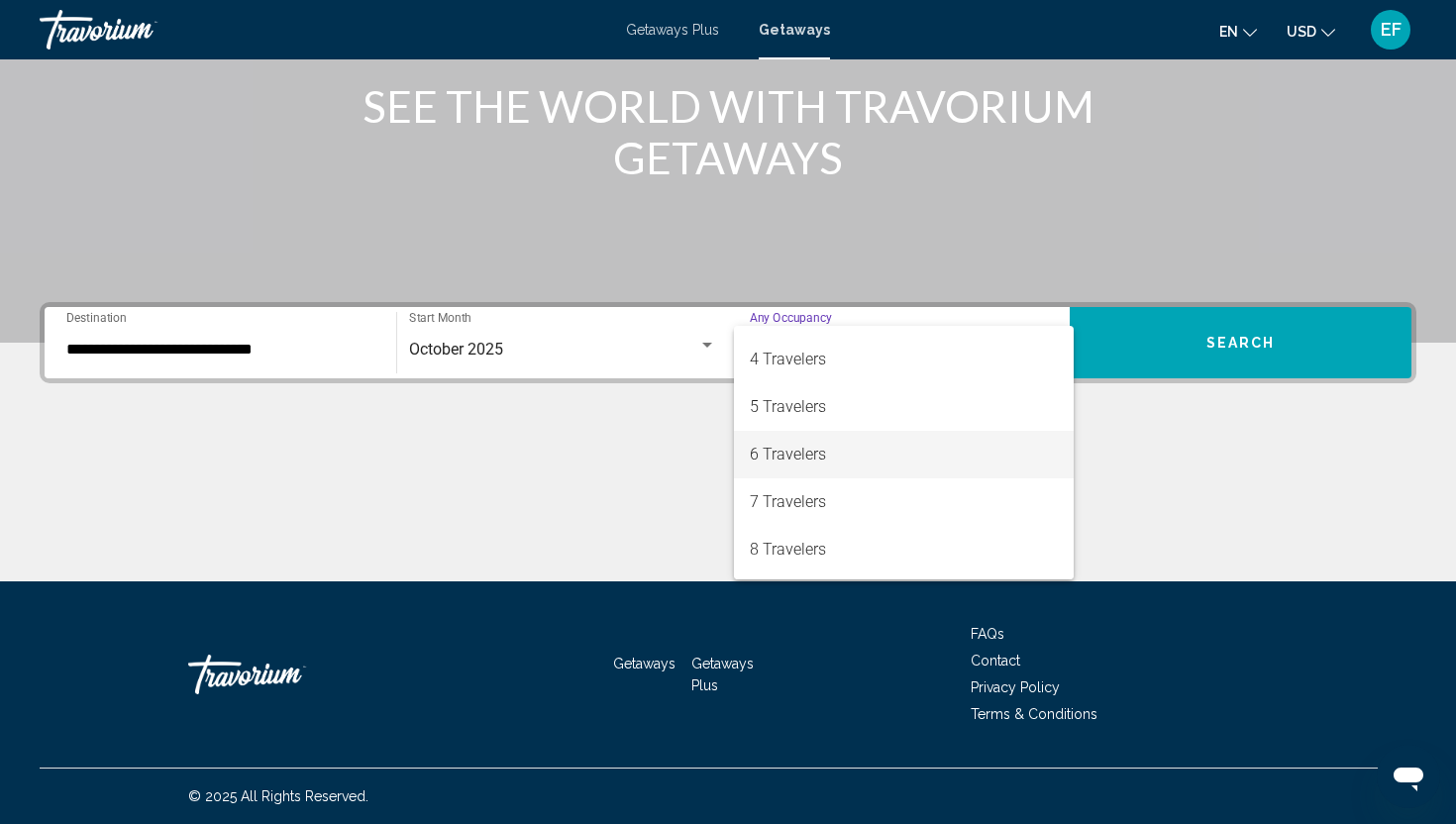 click on "6 Travelers" at bounding box center (903, 455) 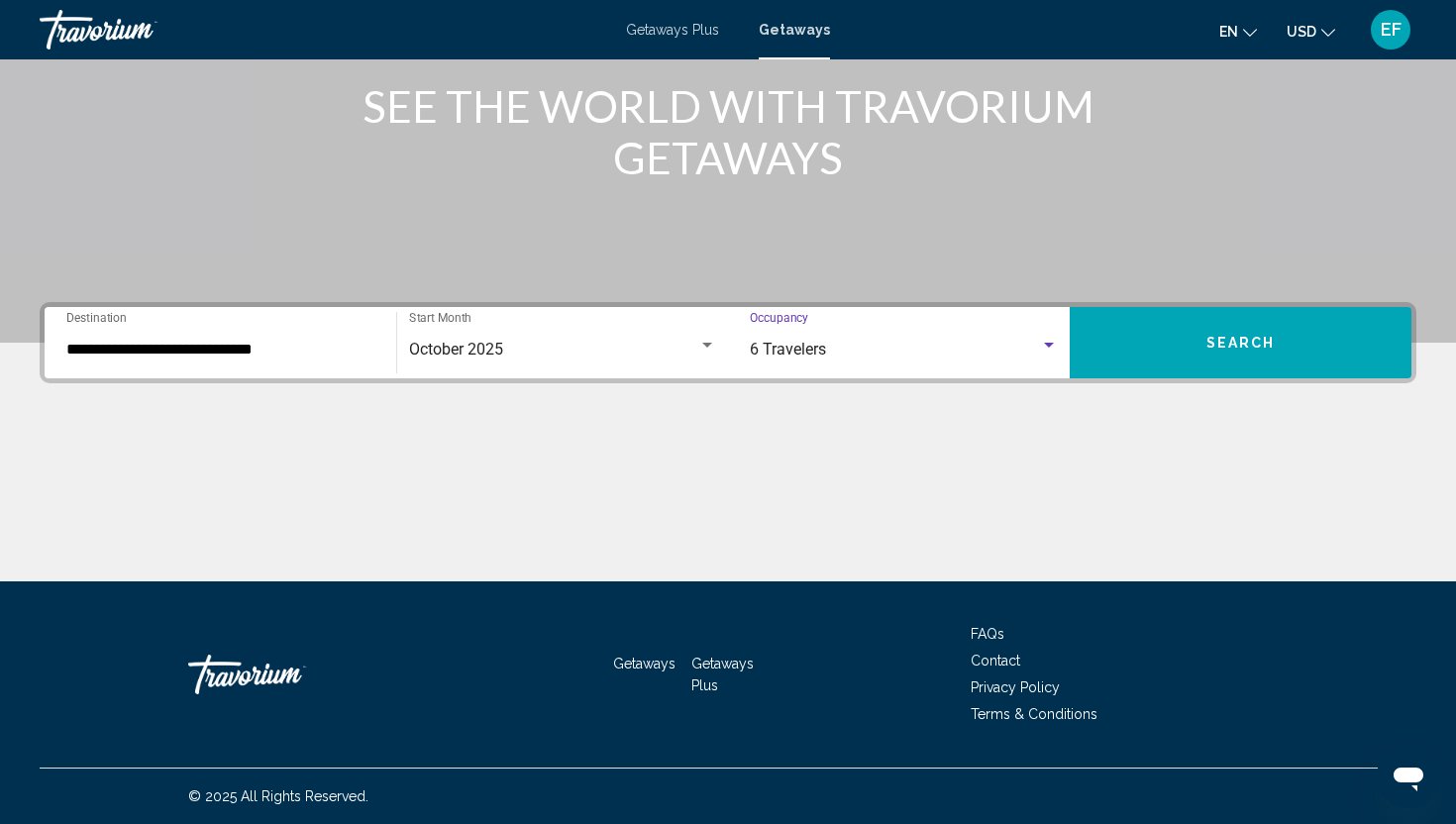 click on "Search" at bounding box center (1240, 343) 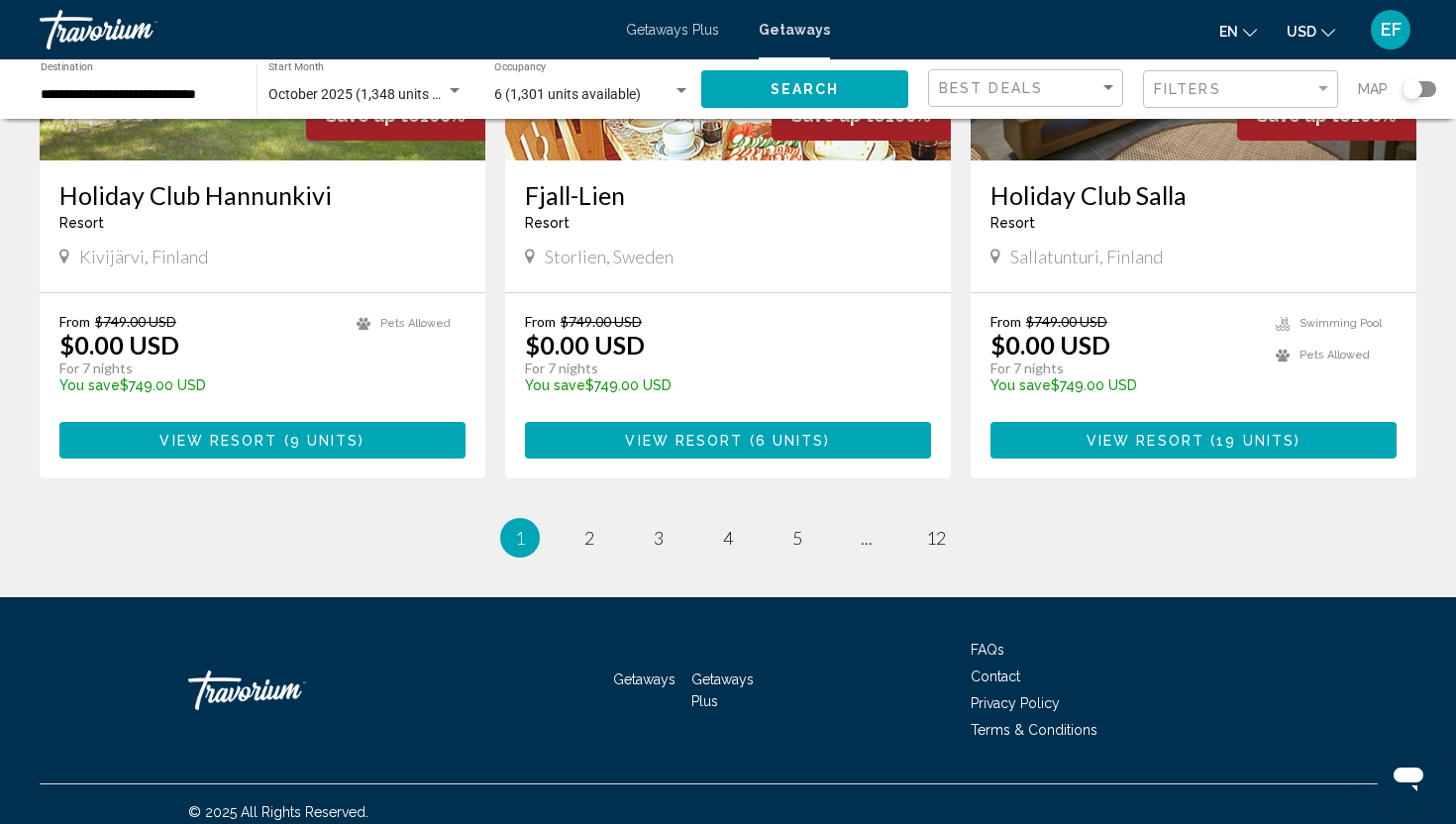 scroll, scrollTop: 2433, scrollLeft: 0, axis: vertical 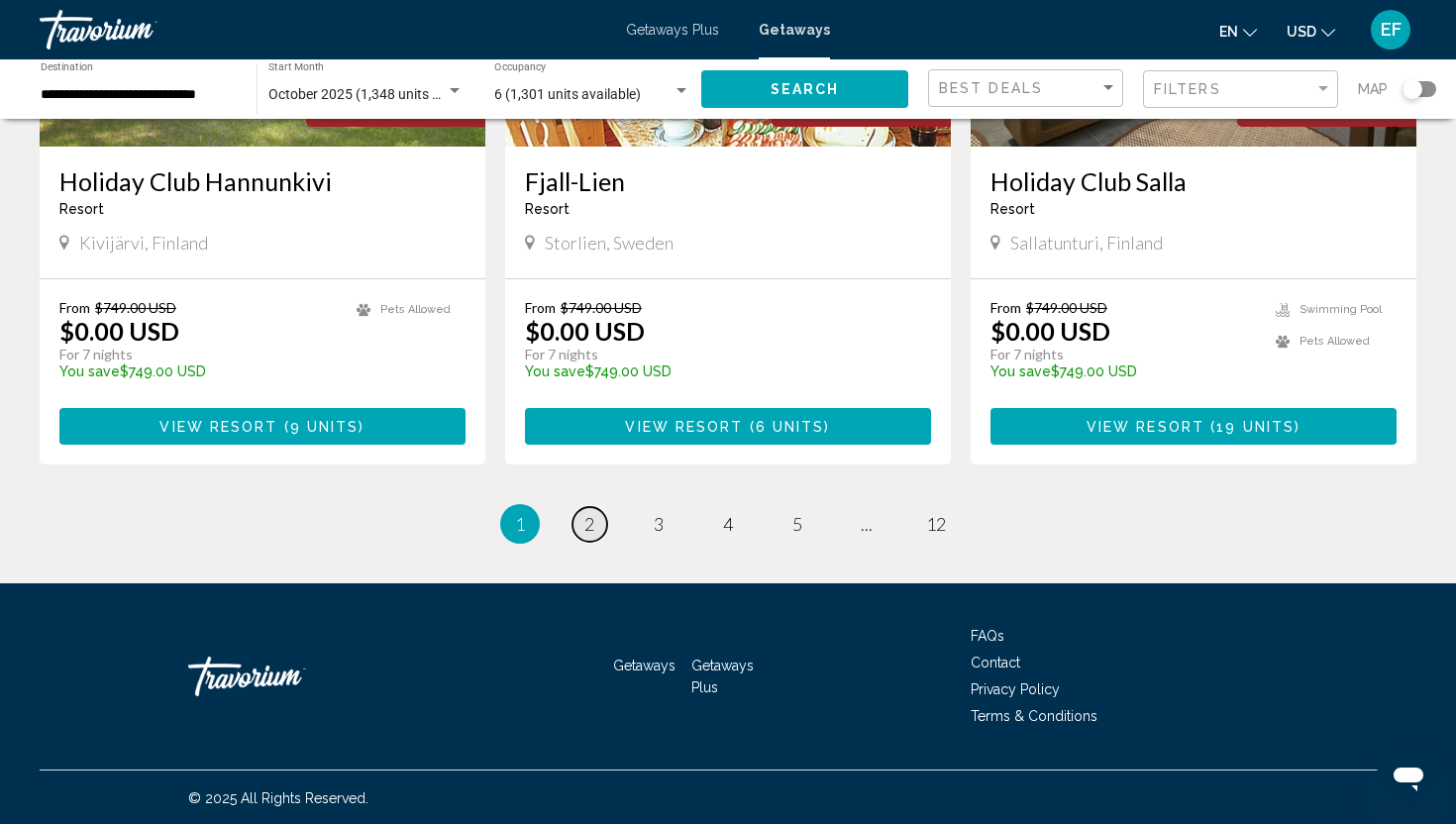 click on "2" at bounding box center [589, 524] 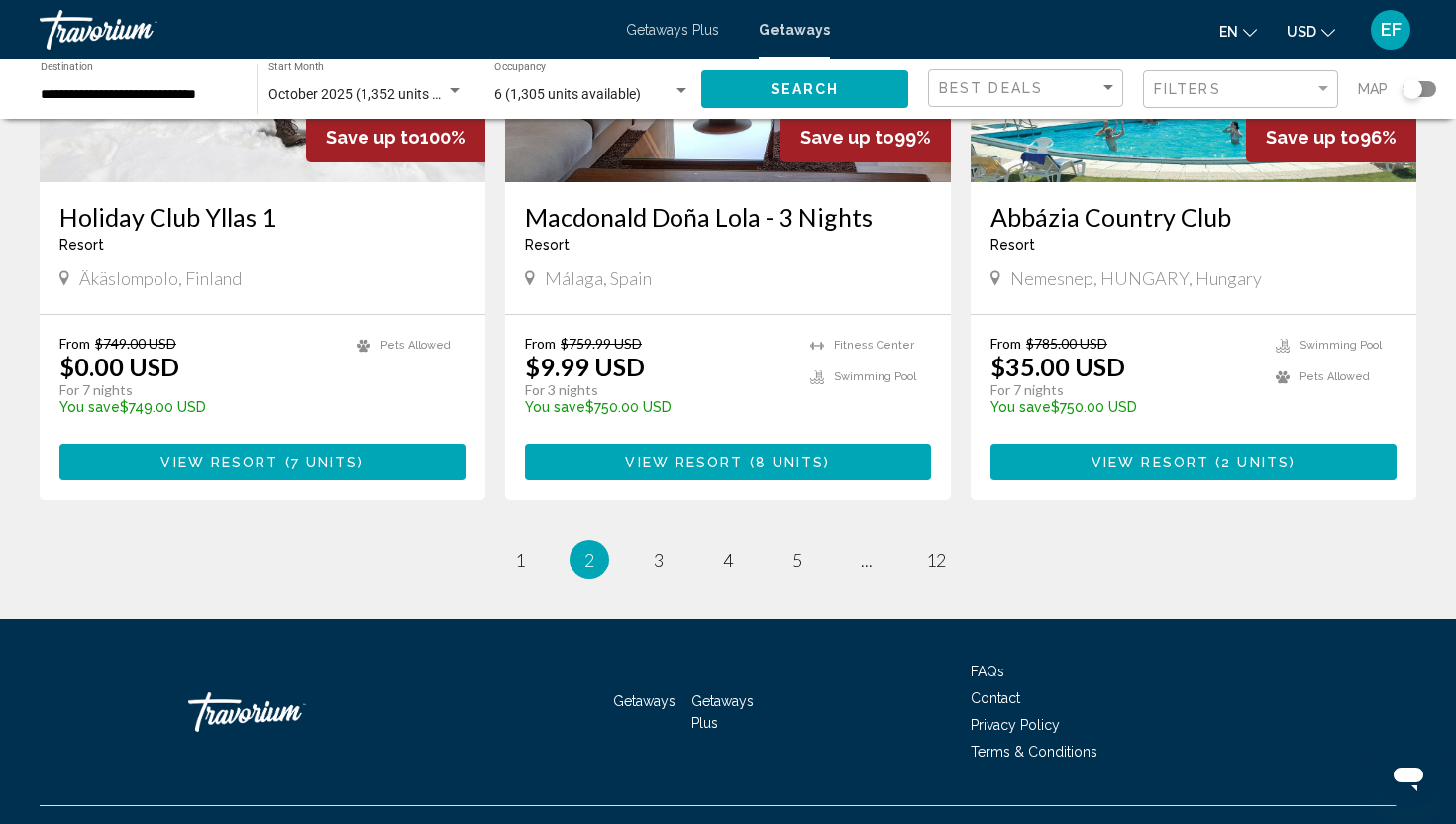 scroll, scrollTop: 2403, scrollLeft: 0, axis: vertical 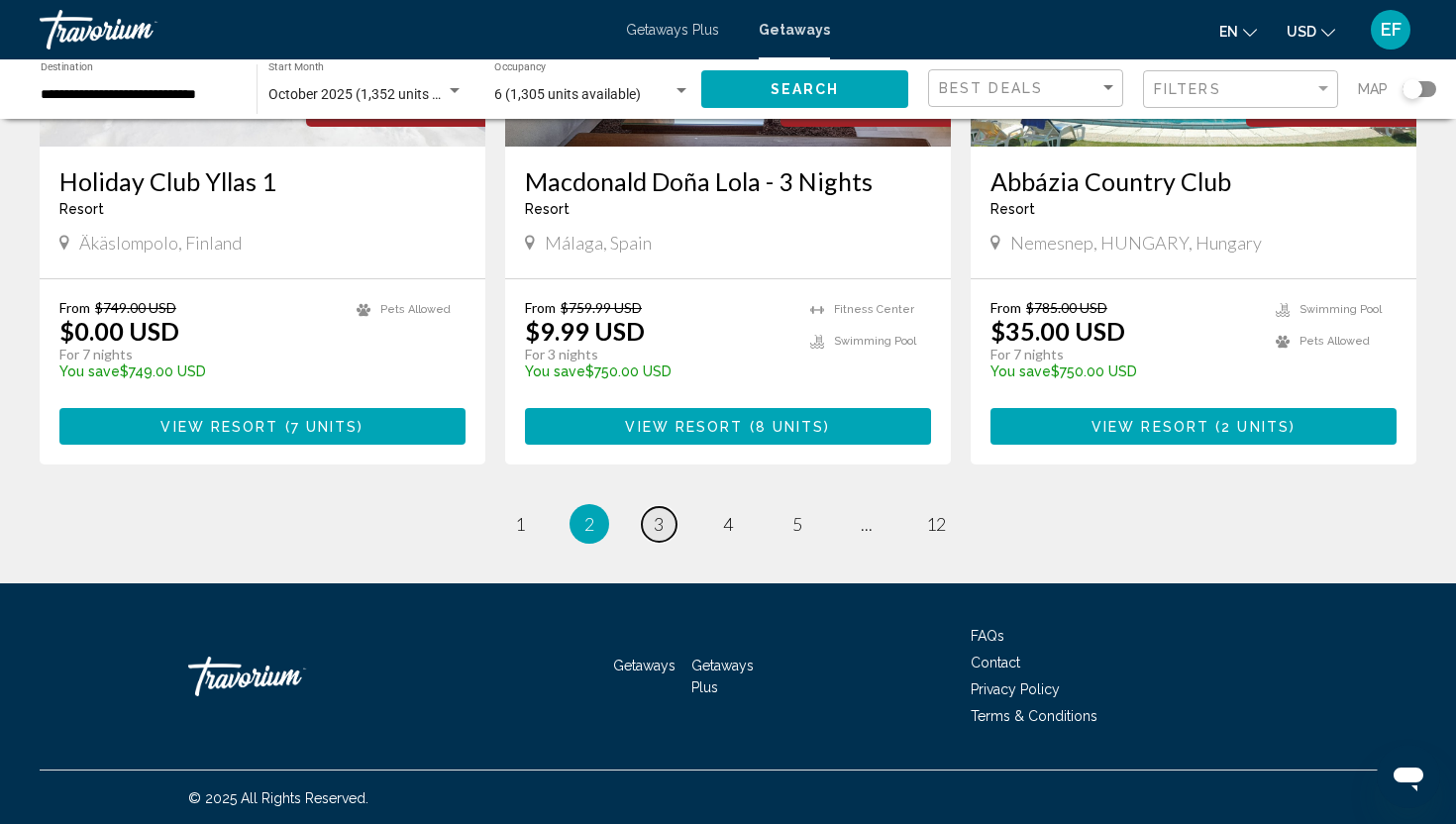 click on "3" at bounding box center (659, 524) 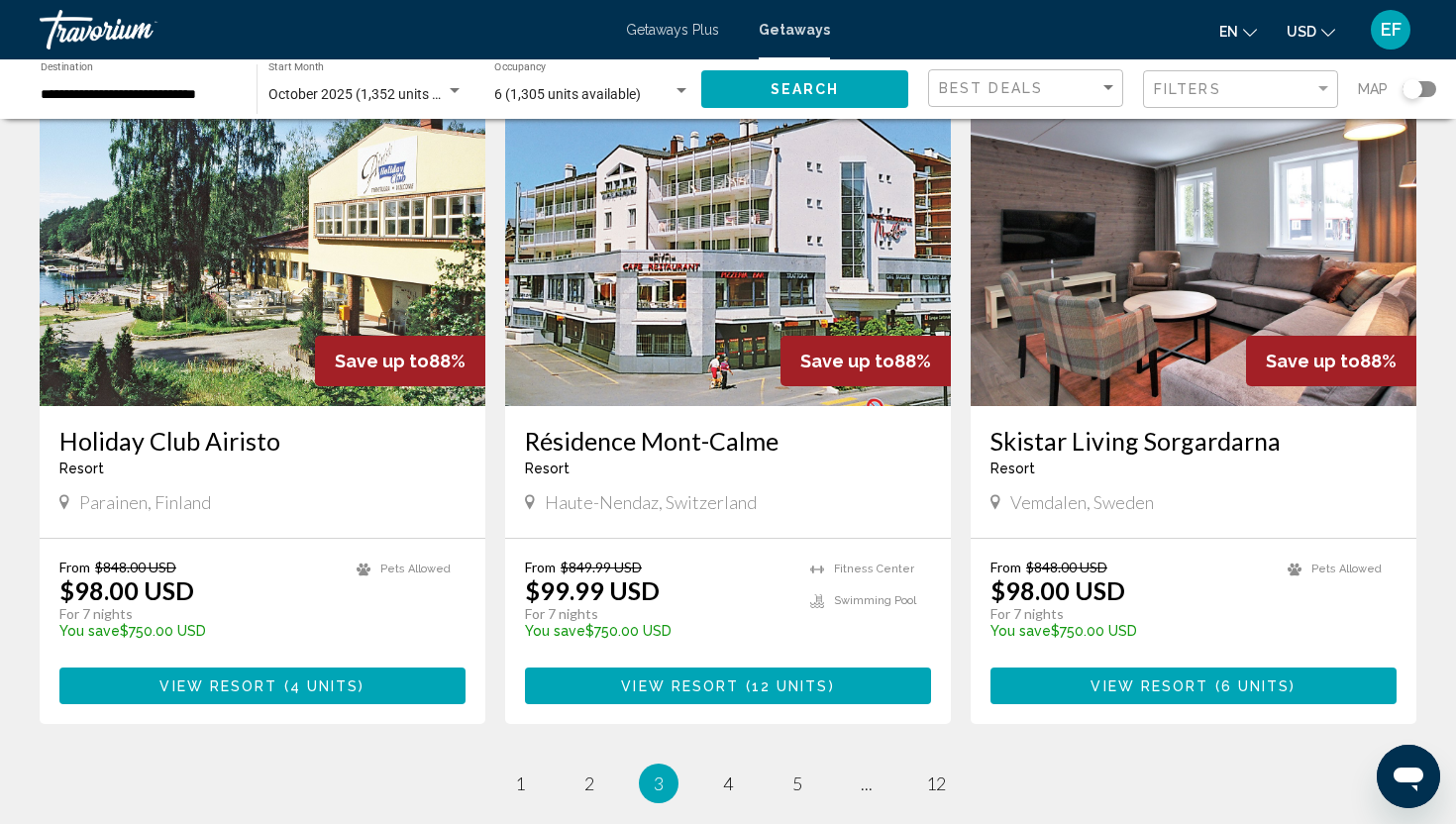 scroll, scrollTop: 2203, scrollLeft: 0, axis: vertical 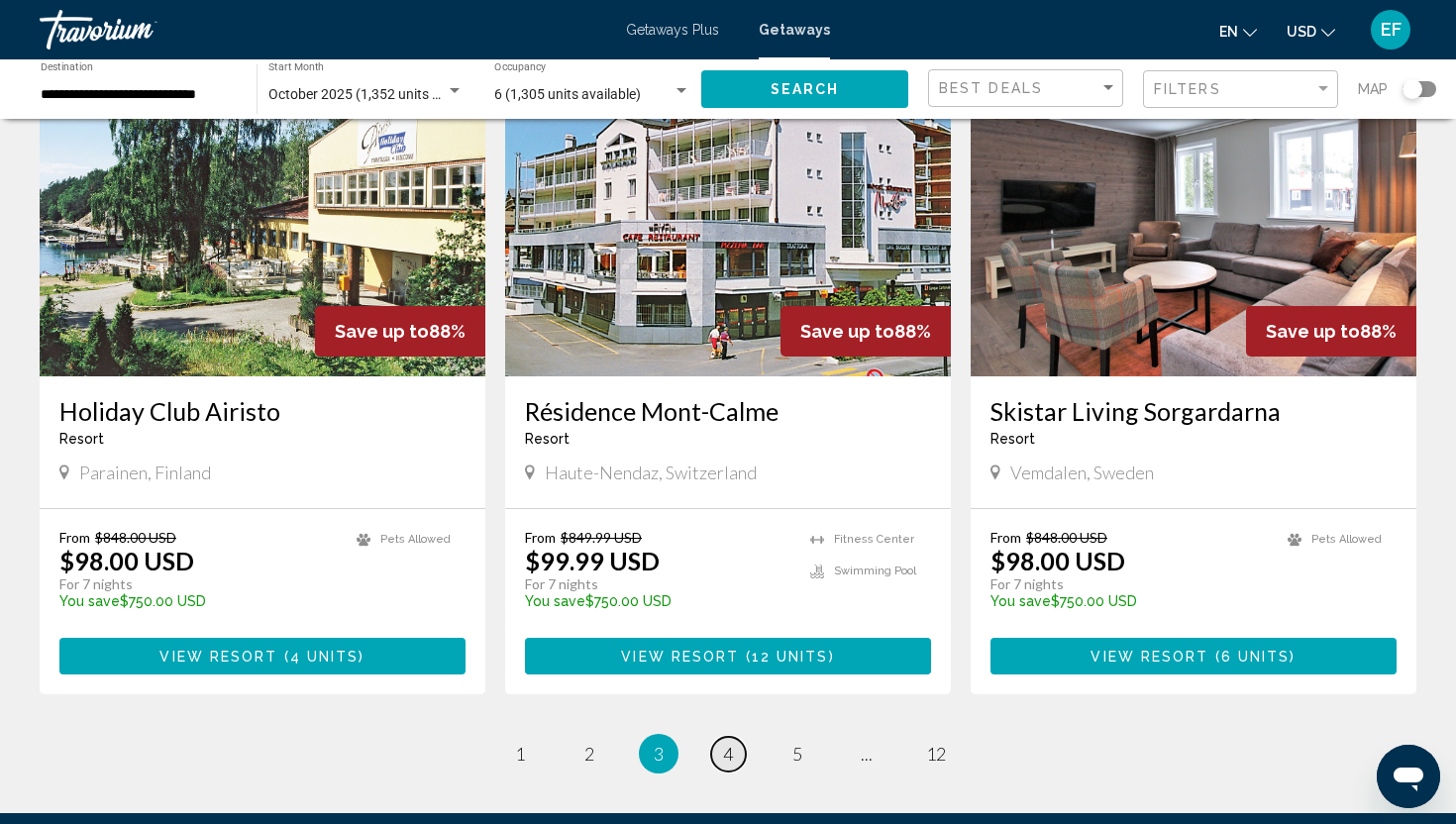 click on "4" at bounding box center [728, 754] 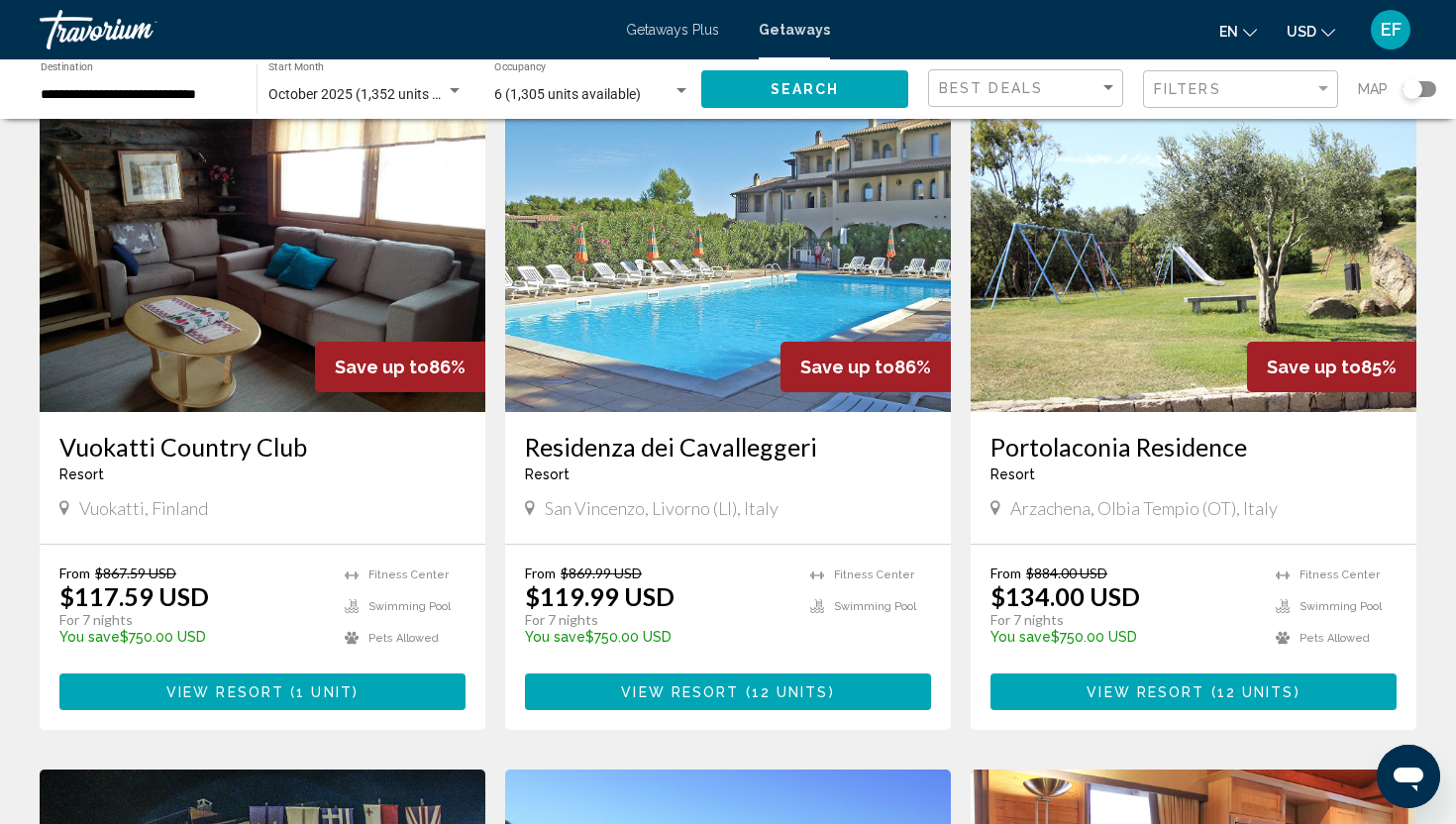 scroll, scrollTop: 121, scrollLeft: 0, axis: vertical 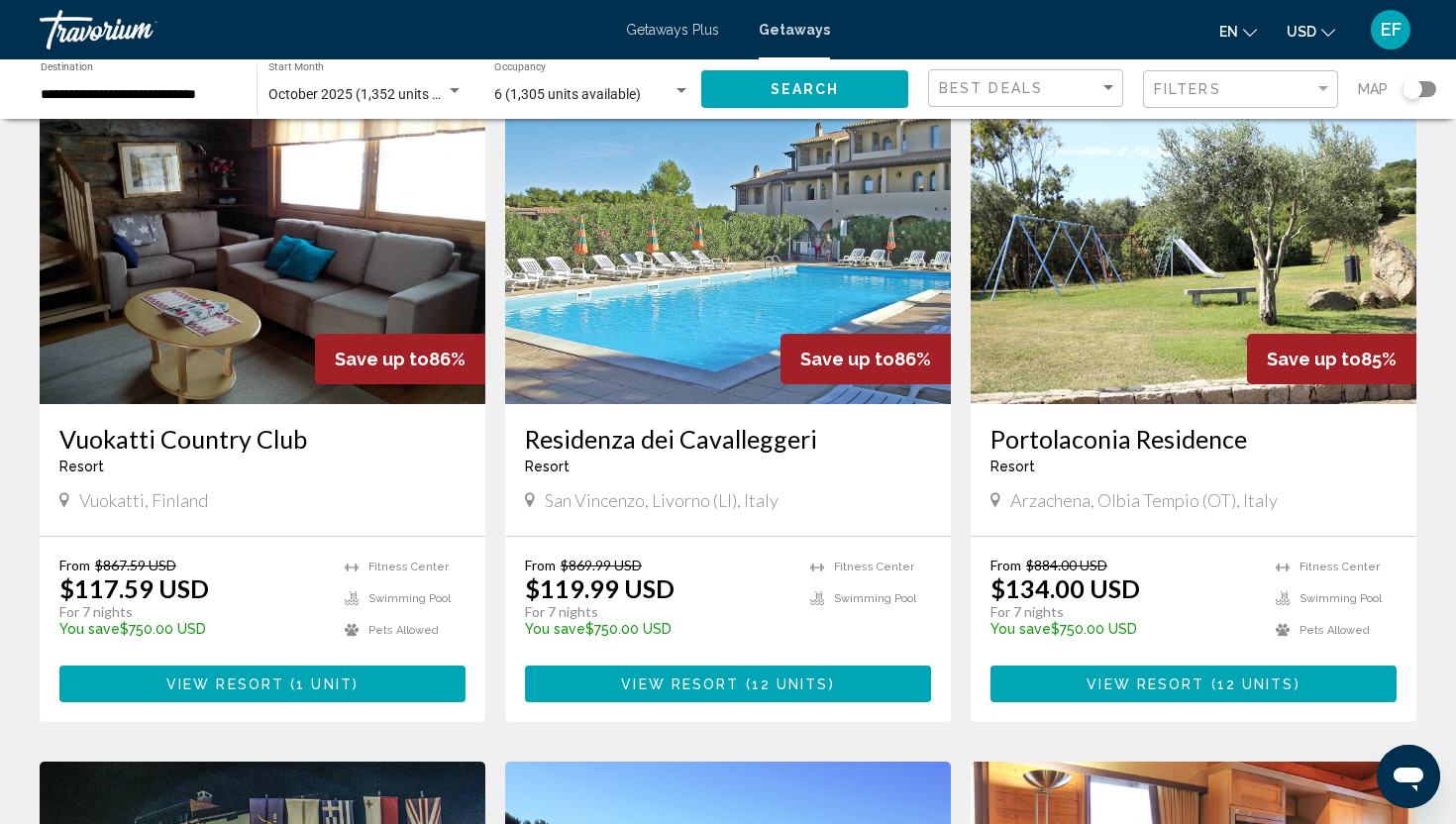 click at bounding box center (742, 684) 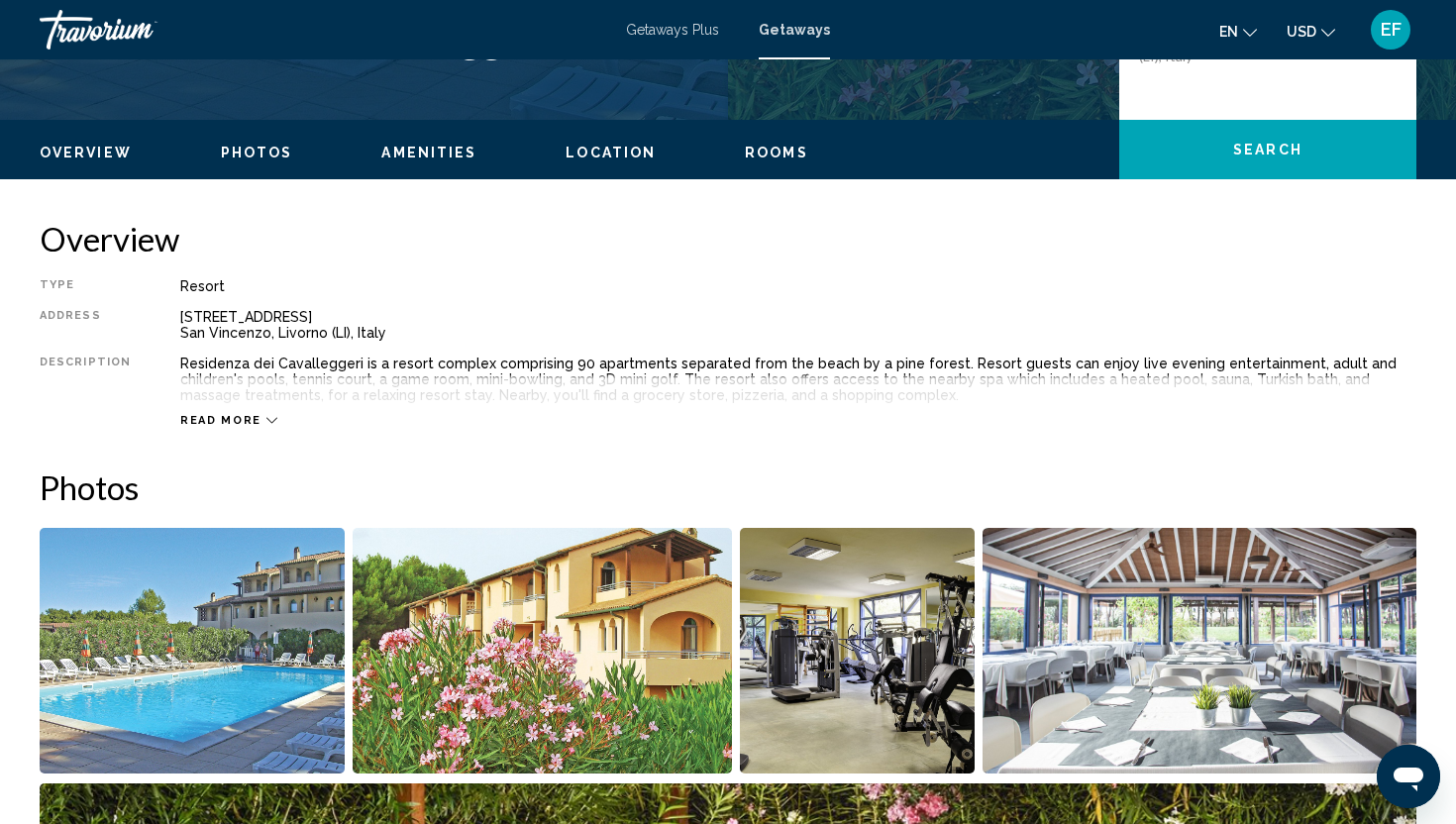 scroll, scrollTop: 560, scrollLeft: 0, axis: vertical 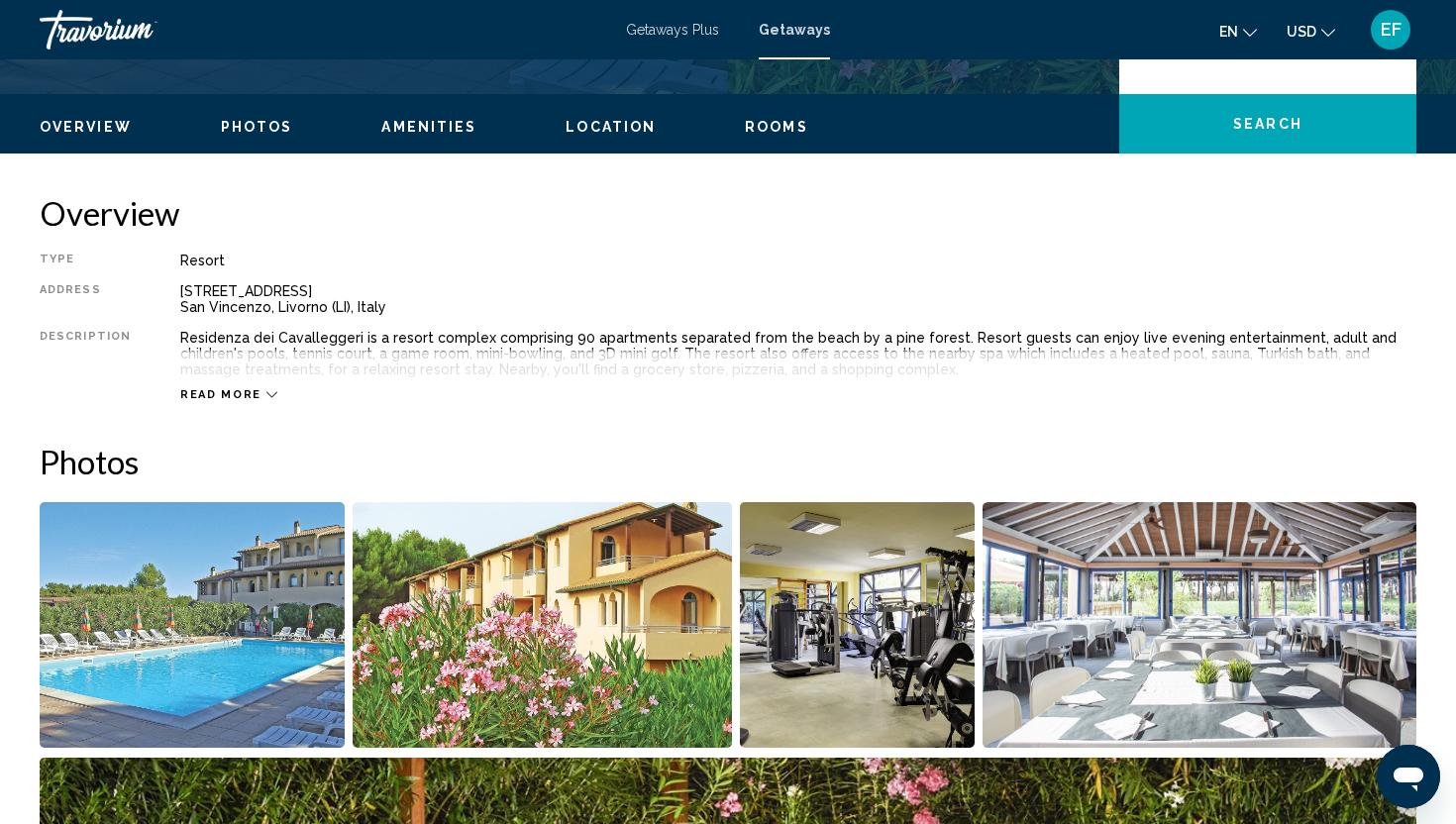 click 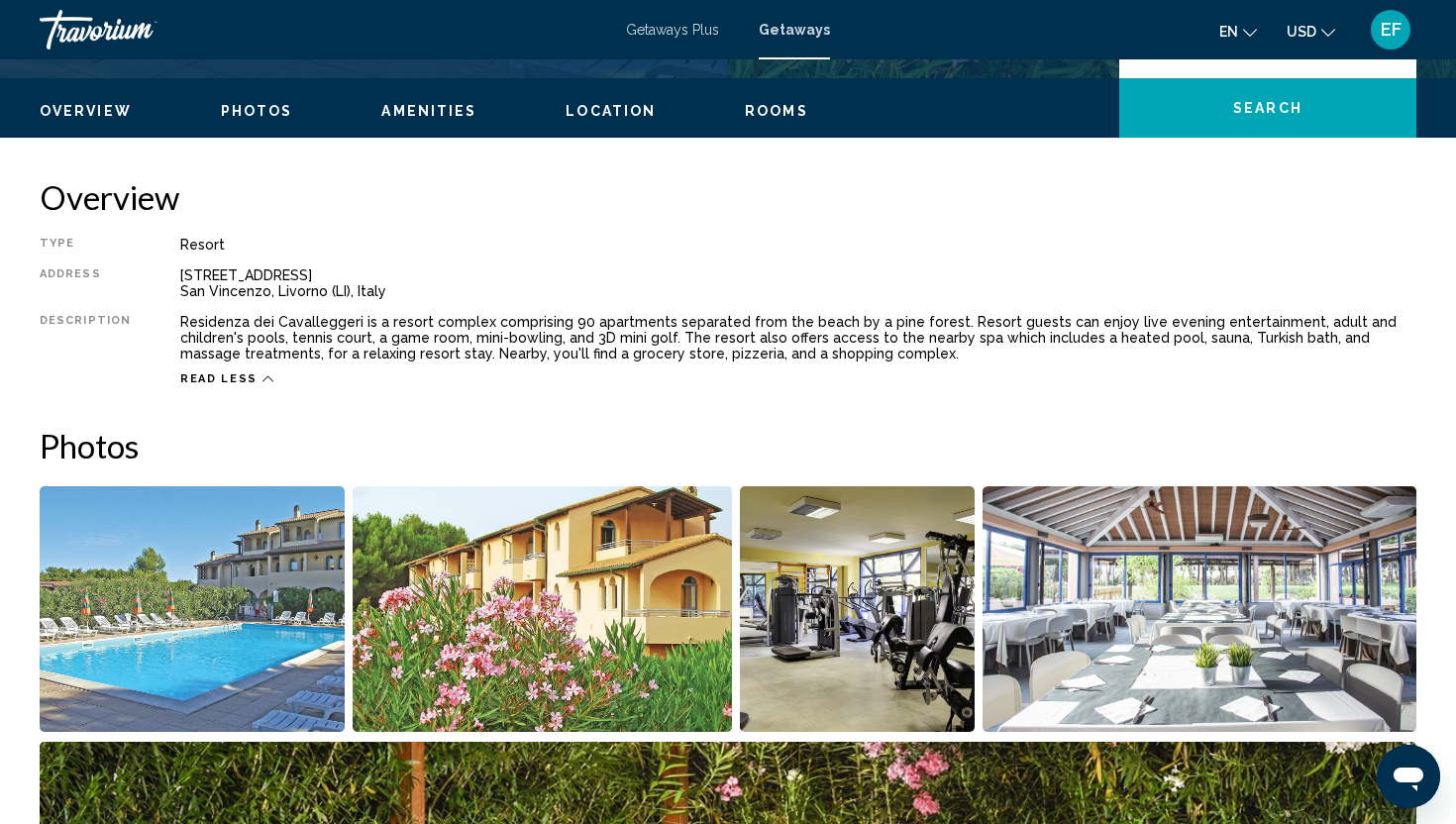 scroll, scrollTop: 567, scrollLeft: 0, axis: vertical 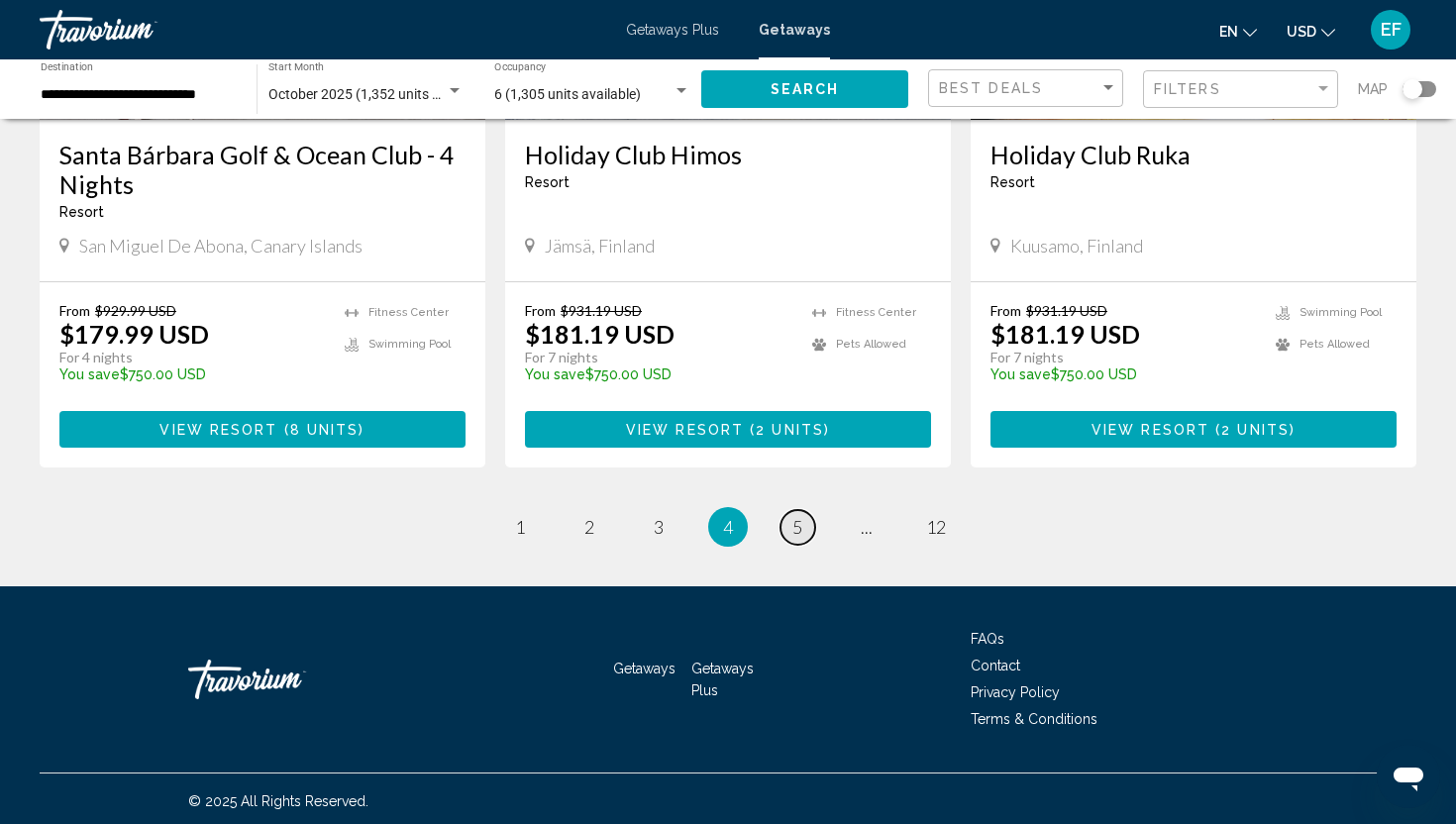 click on "5" at bounding box center (797, 527) 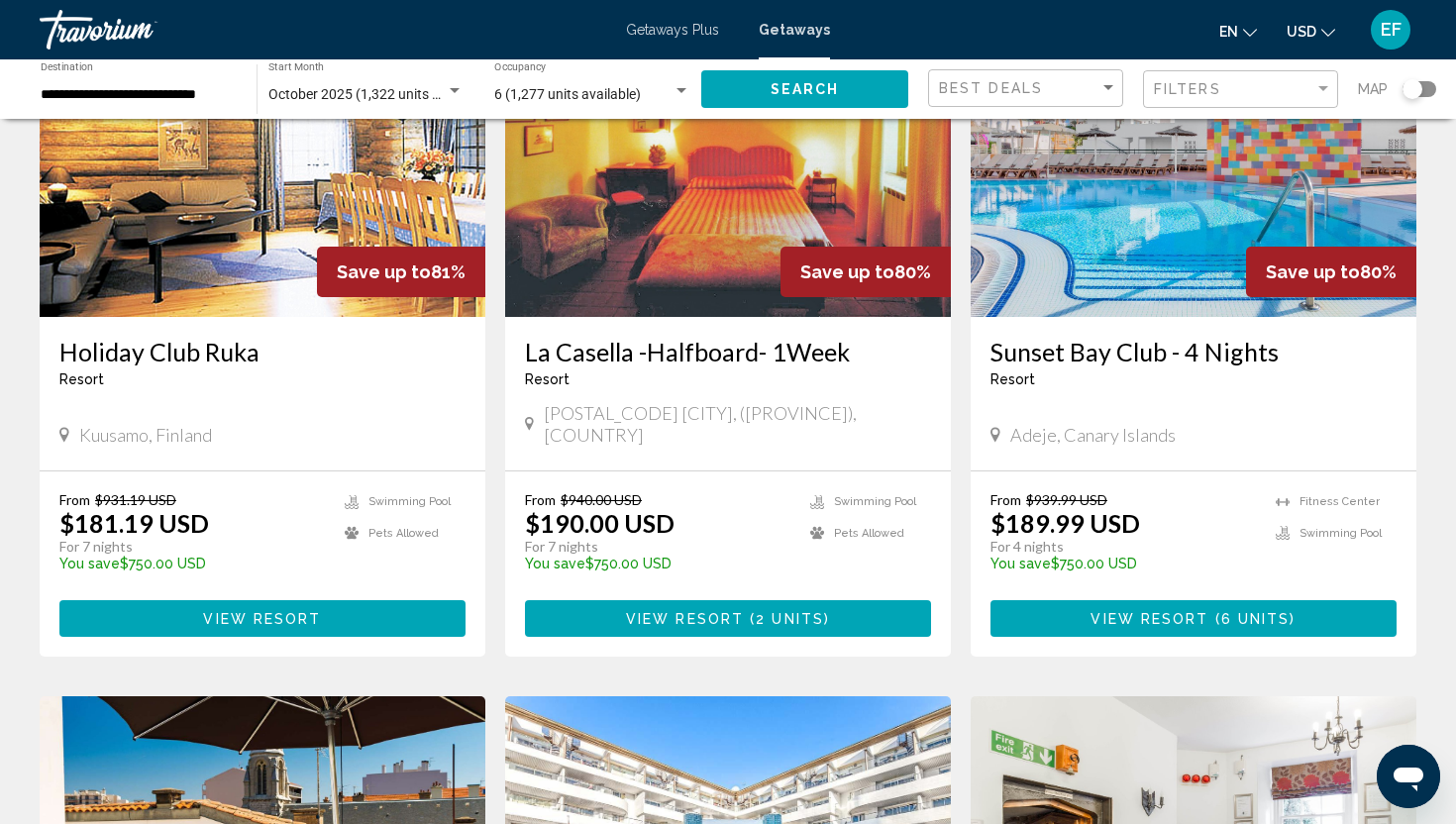 scroll, scrollTop: 199, scrollLeft: 0, axis: vertical 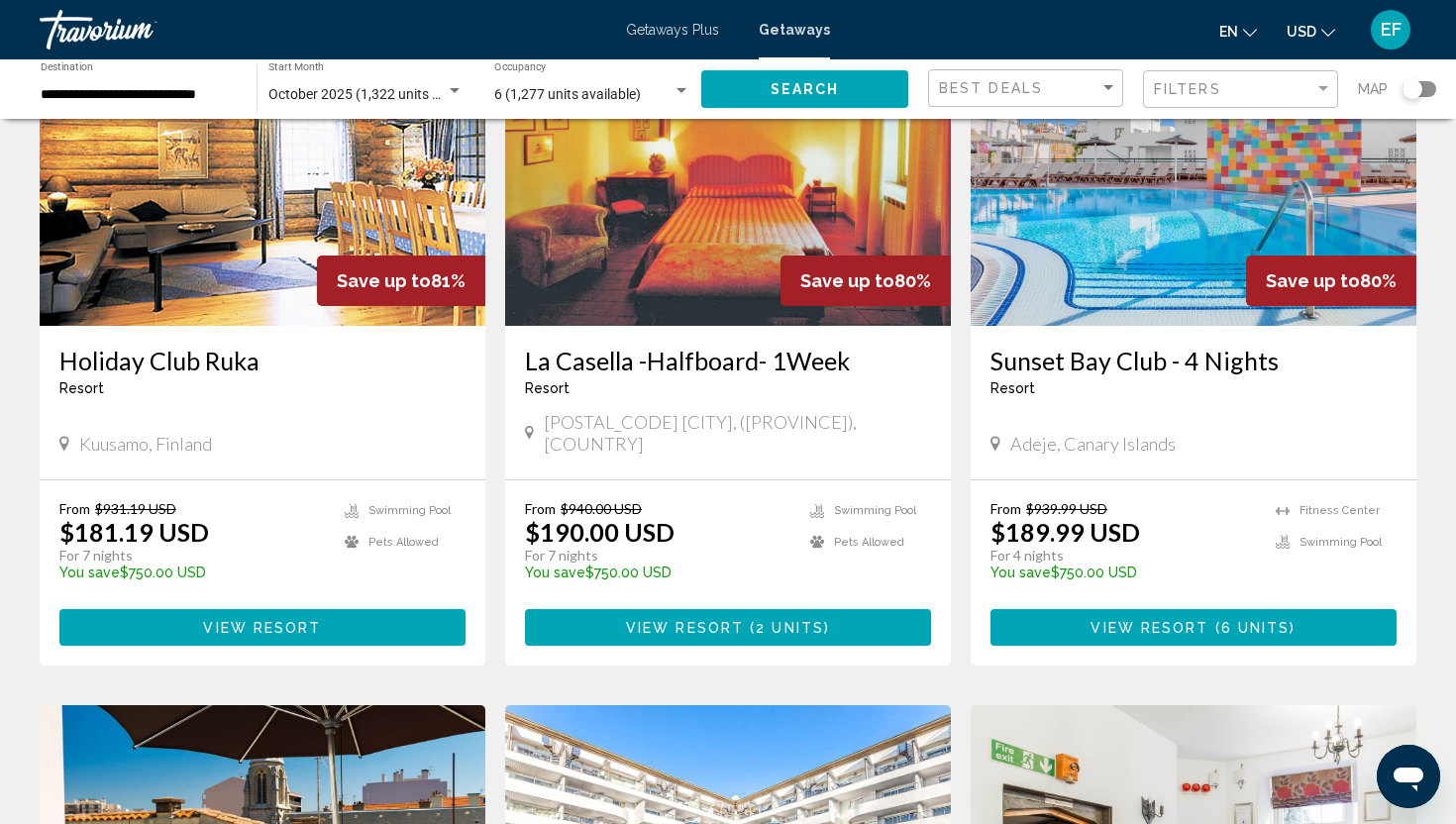 click on "View Resort" at bounding box center [1149, 628] 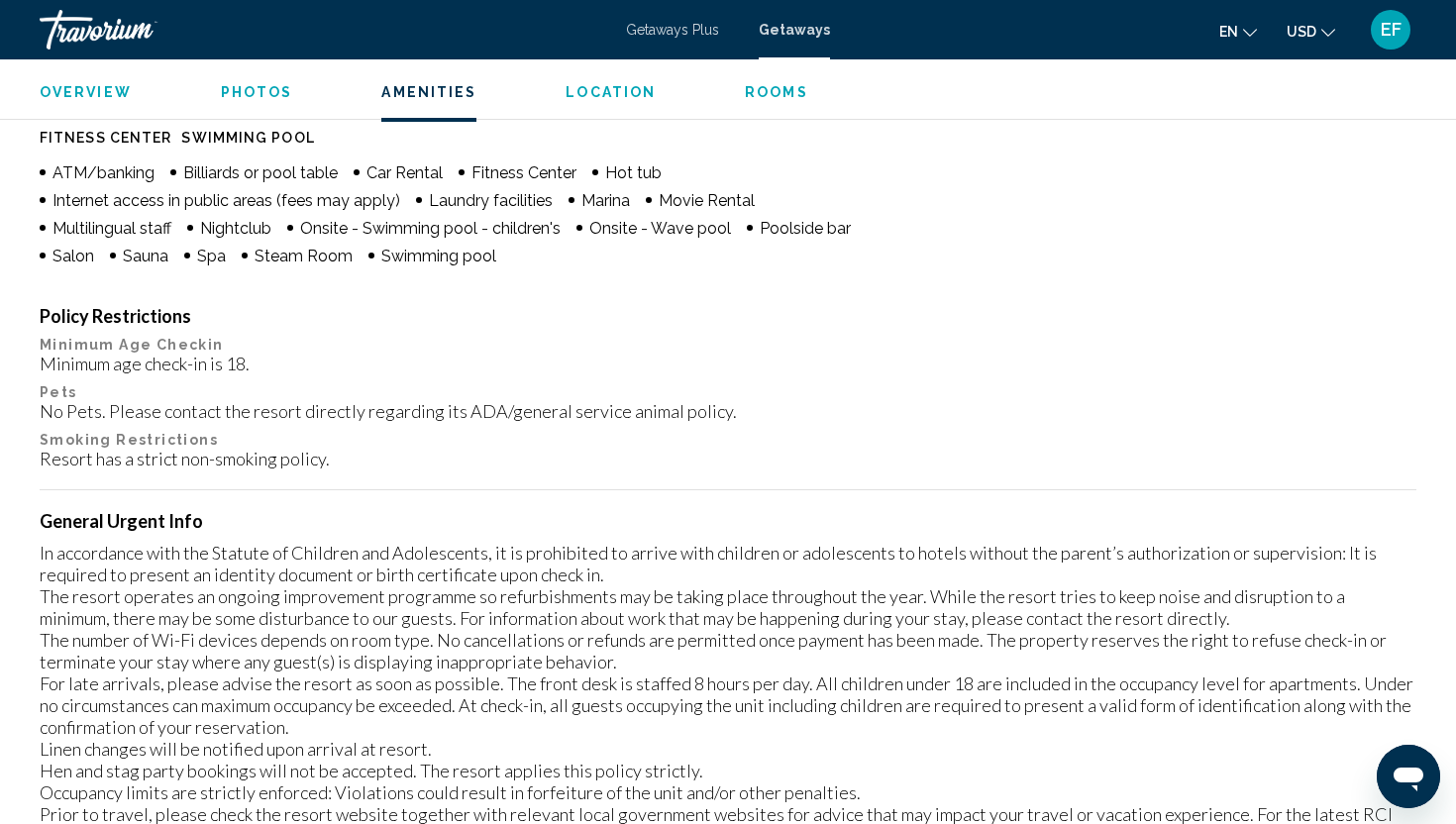 scroll, scrollTop: 1651, scrollLeft: 0, axis: vertical 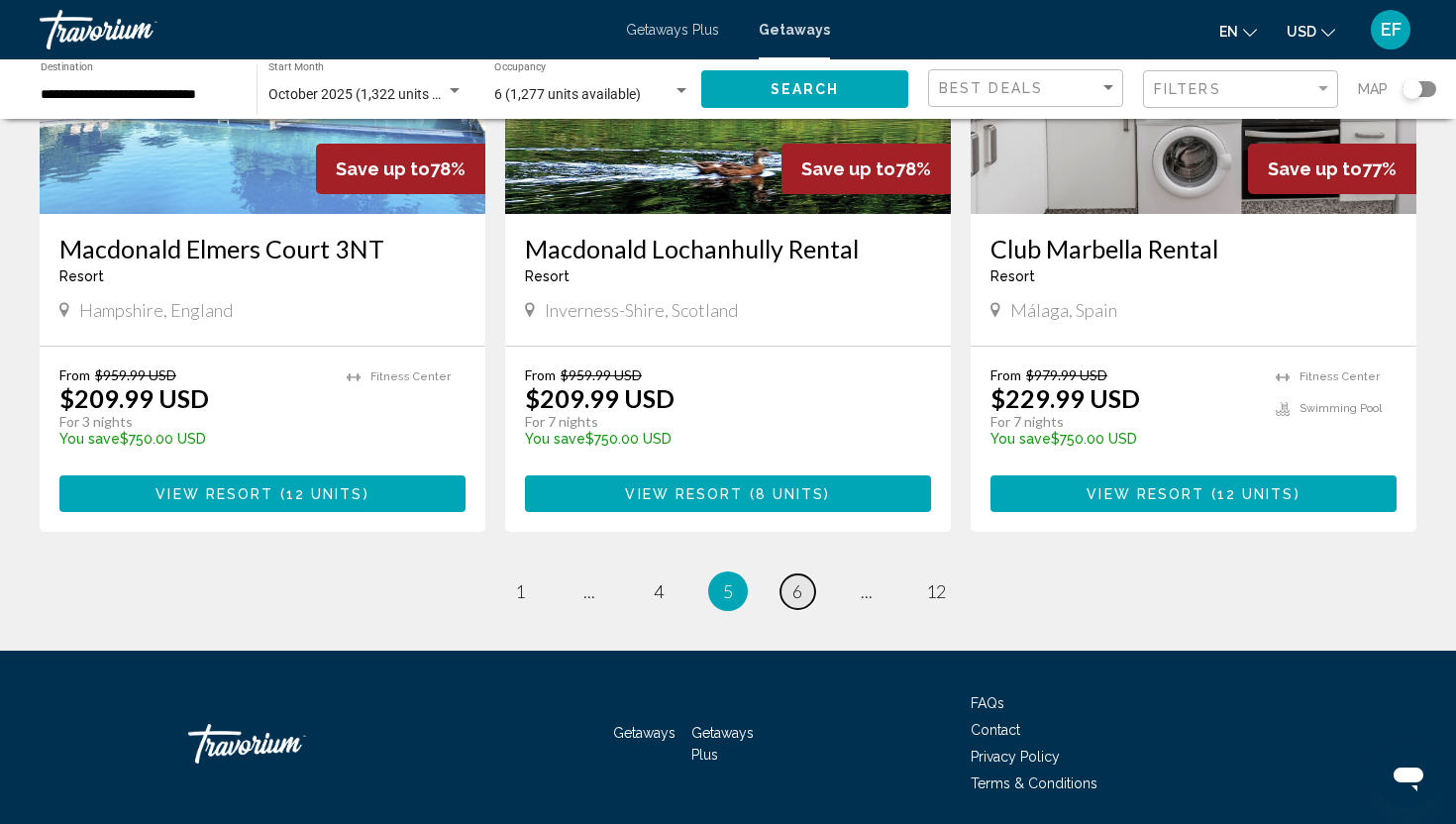 click on "6" at bounding box center (797, 591) 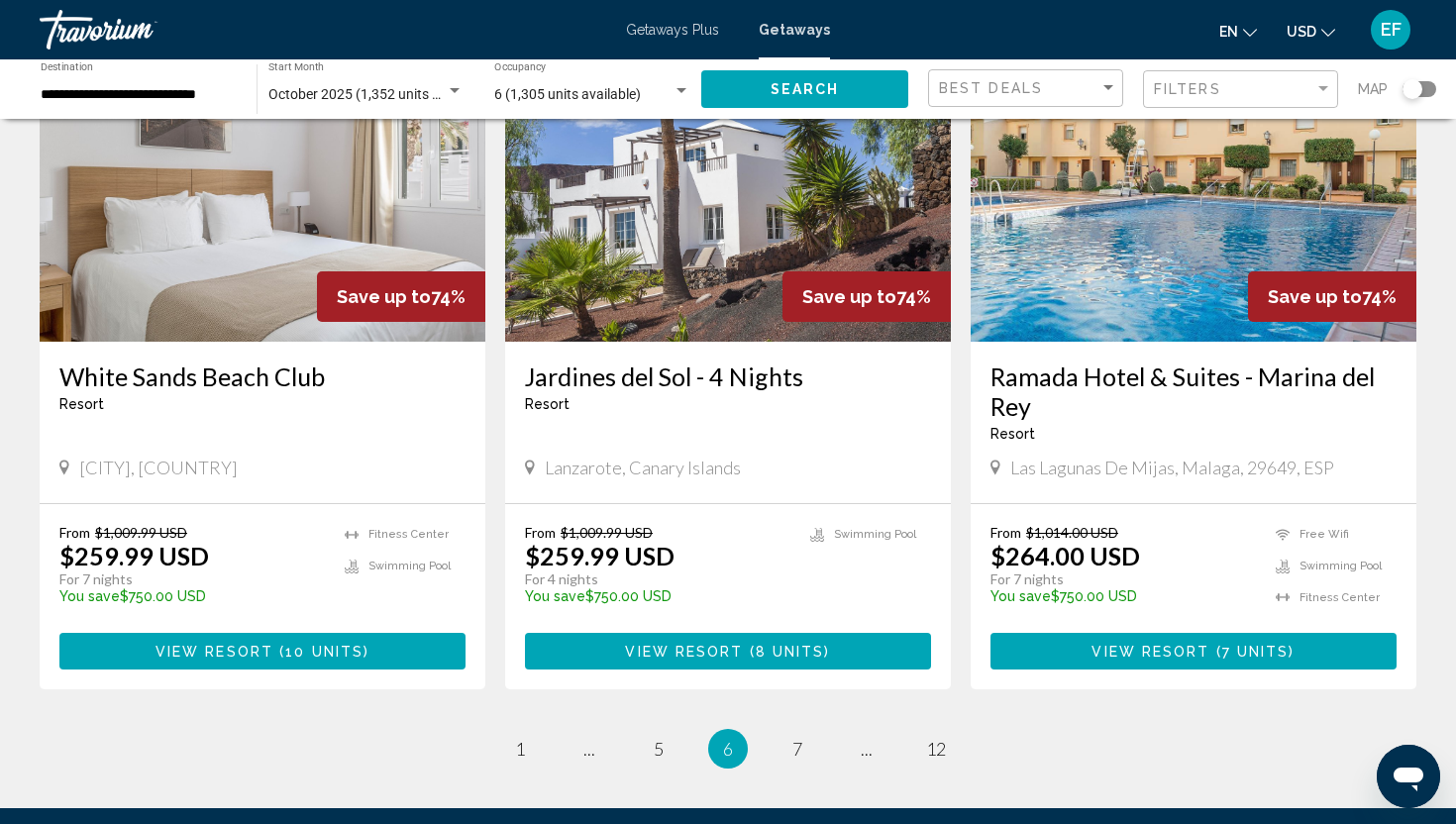 scroll, scrollTop: 2462, scrollLeft: 0, axis: vertical 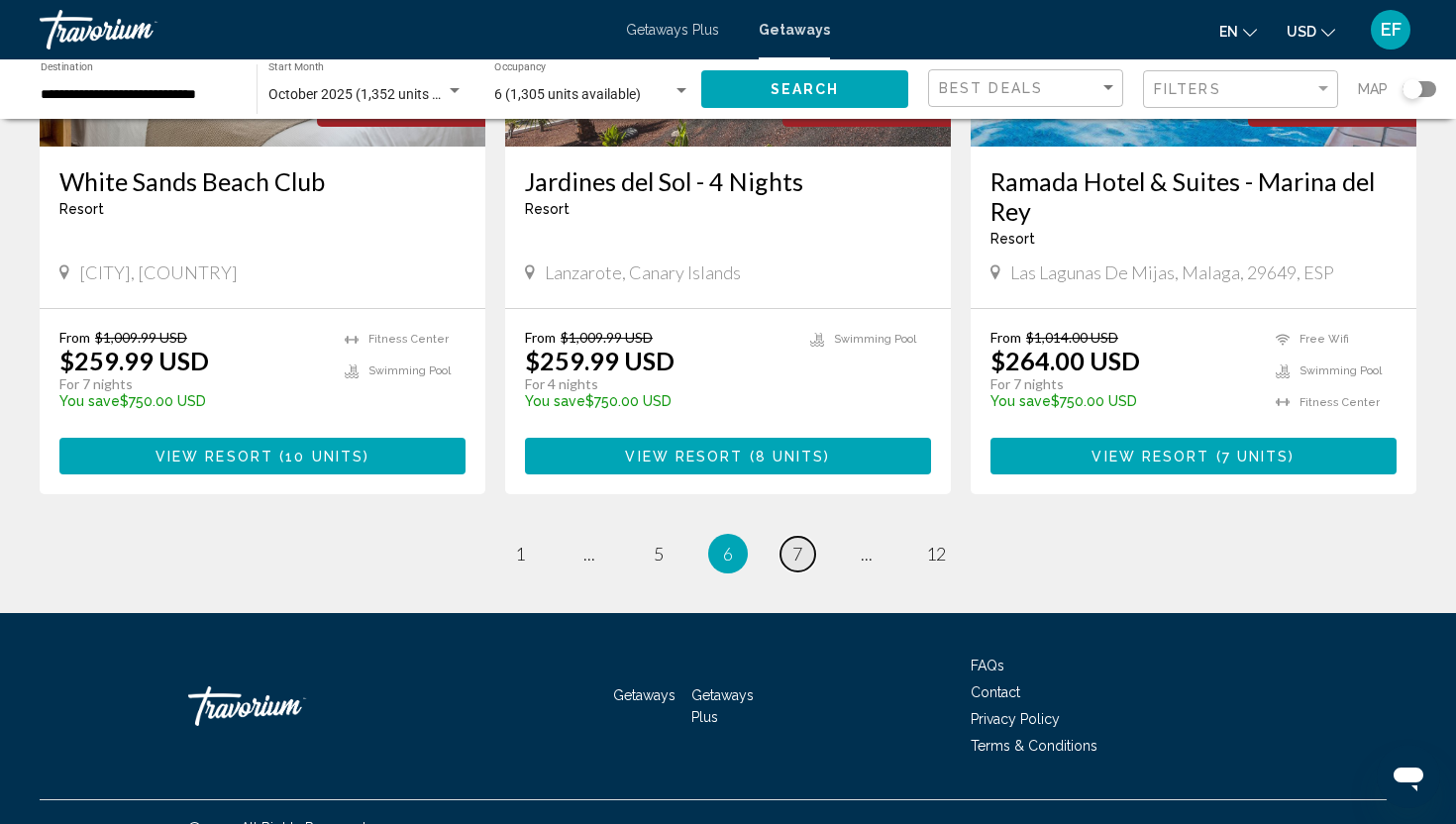 click on "7" at bounding box center [797, 554] 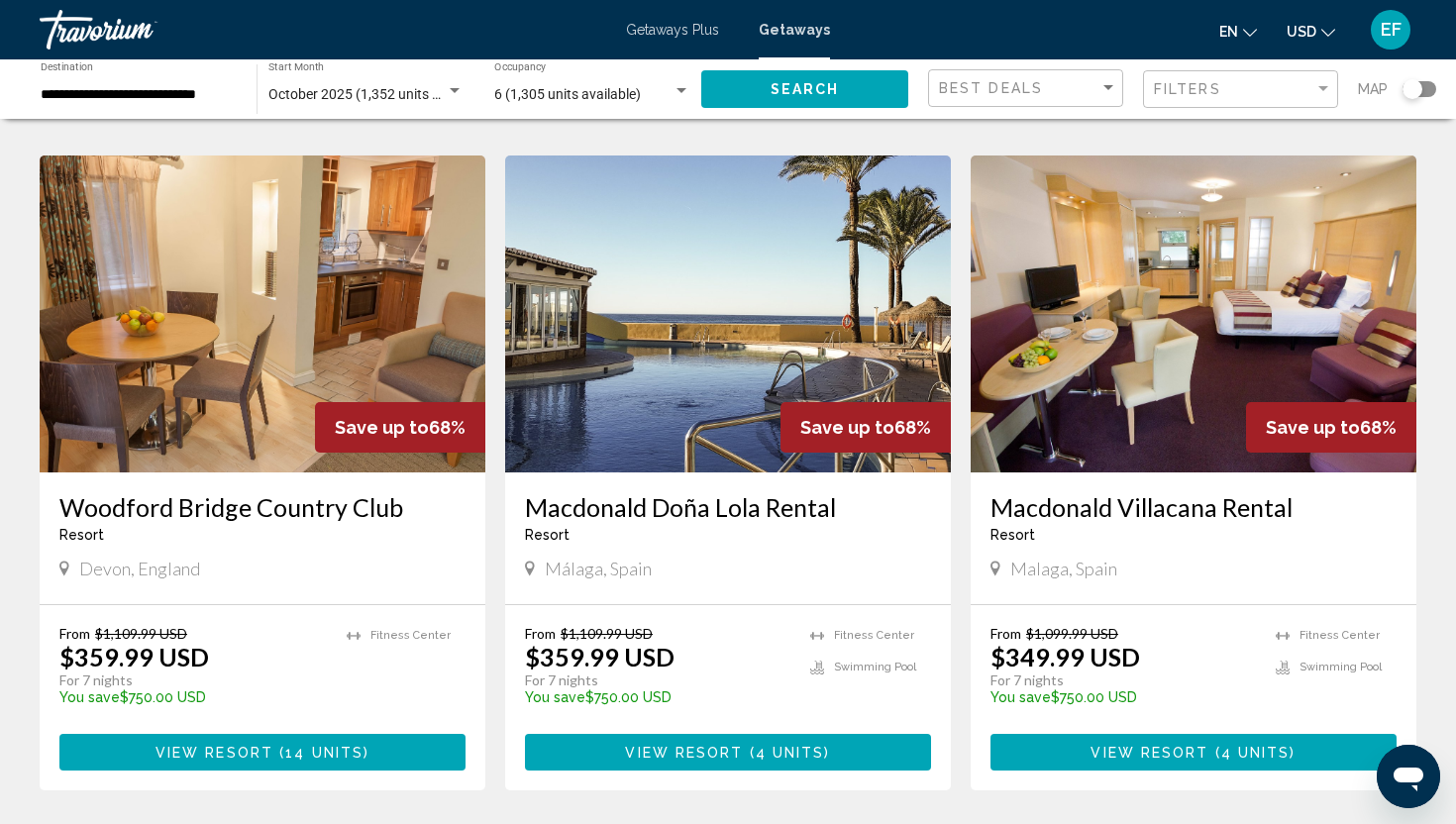 scroll, scrollTop: 2462, scrollLeft: 0, axis: vertical 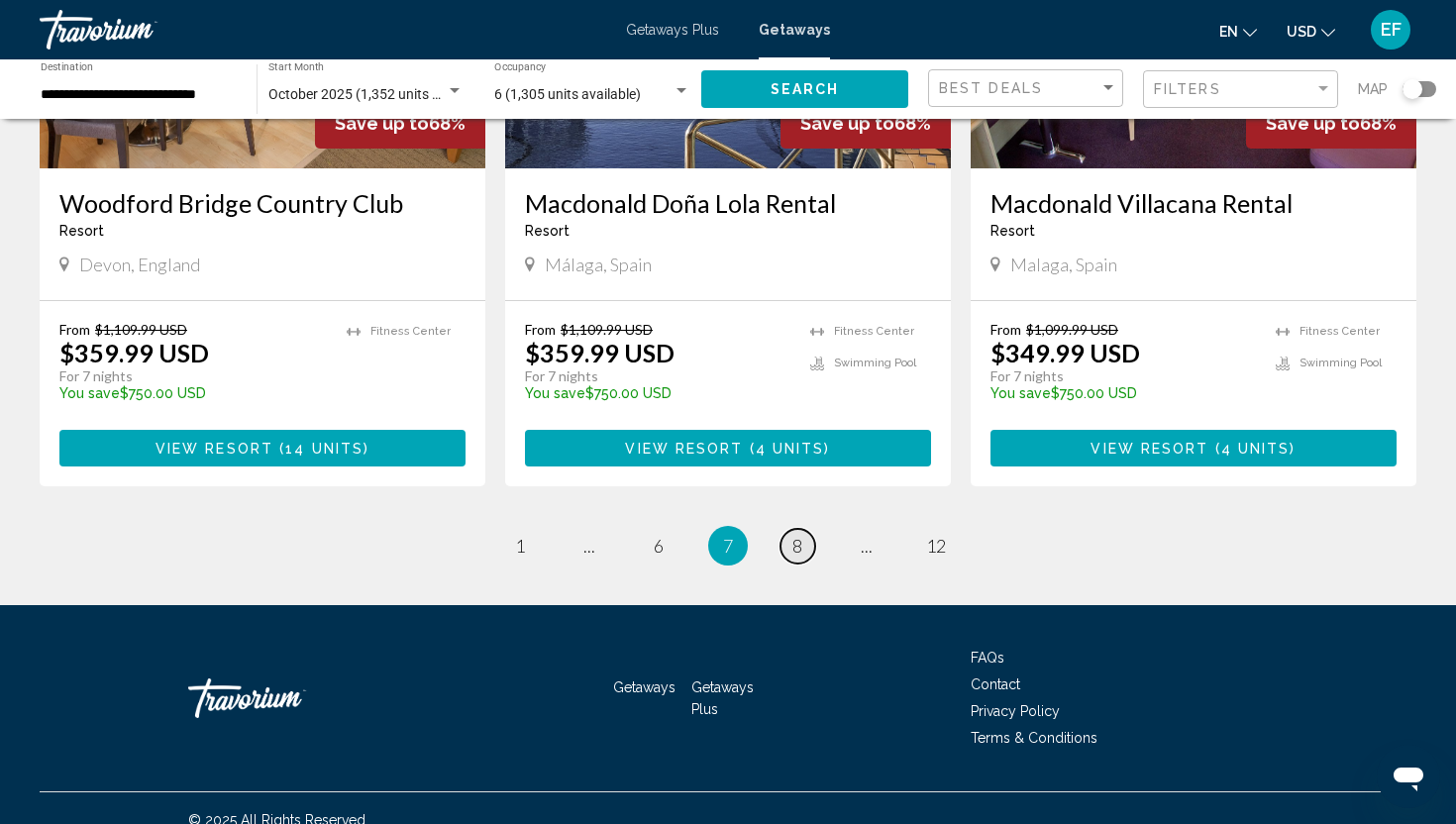 click on "8" at bounding box center [797, 546] 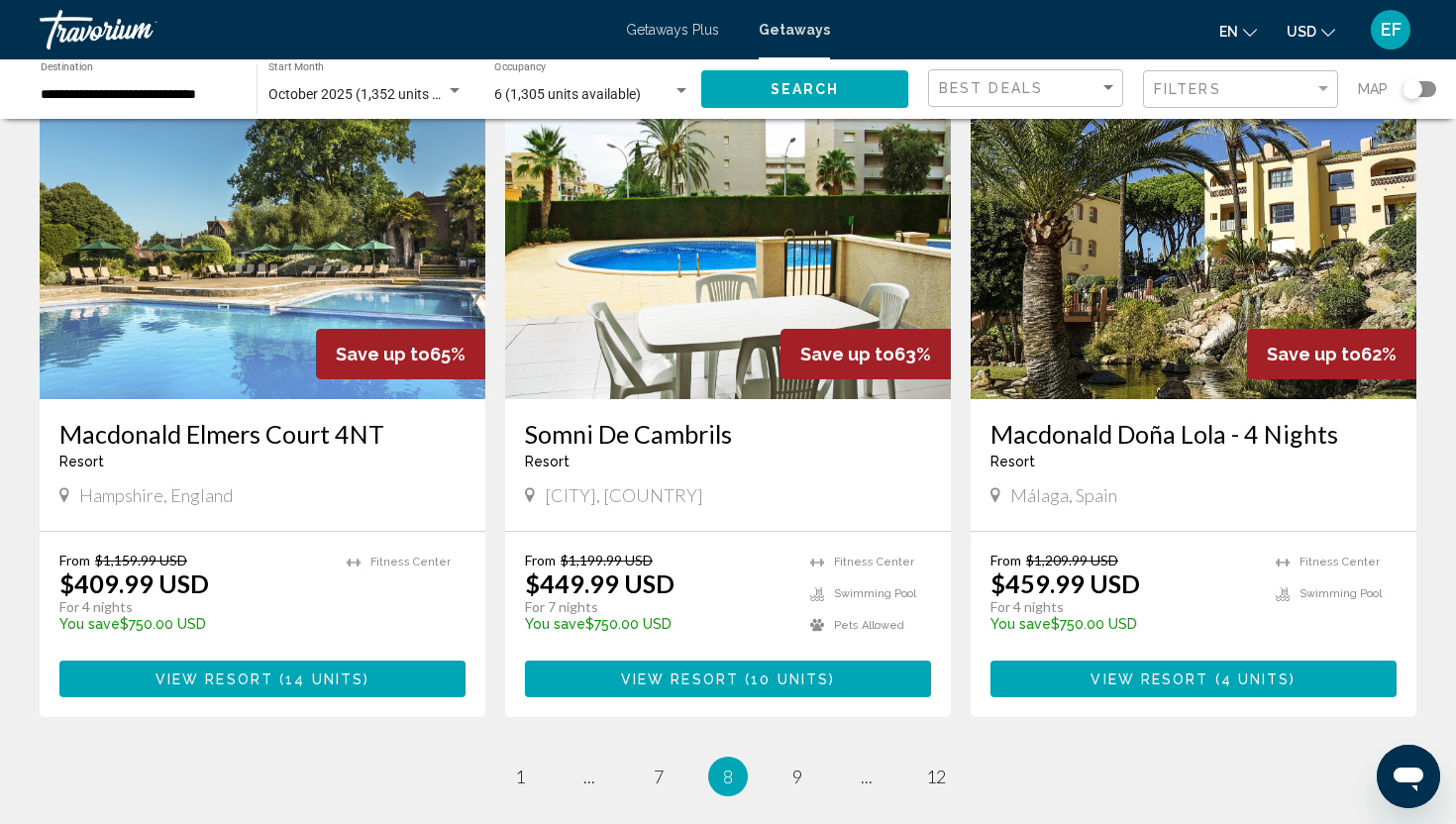 scroll, scrollTop: 2522, scrollLeft: 0, axis: vertical 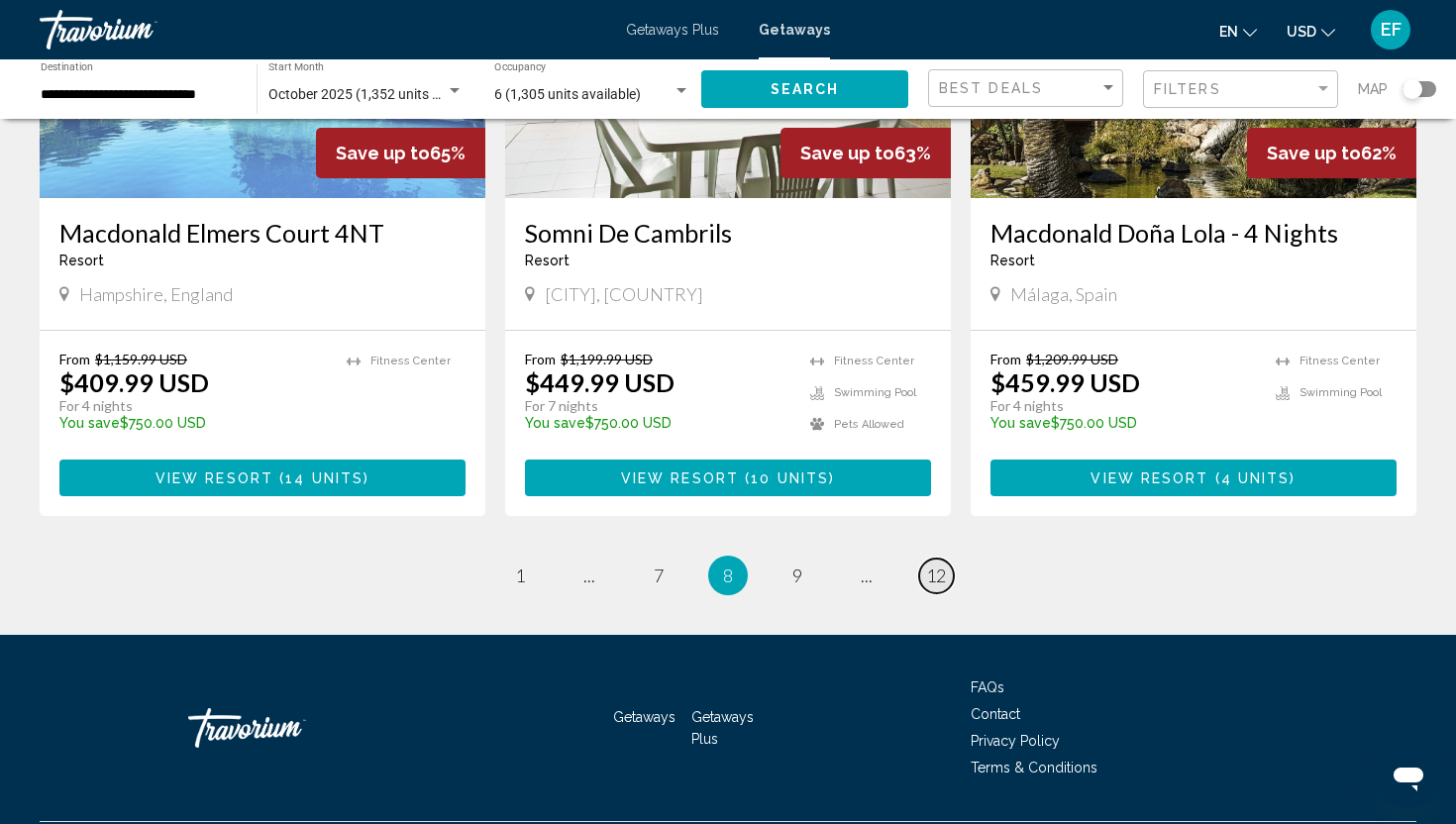 click on "12" at bounding box center [936, 575] 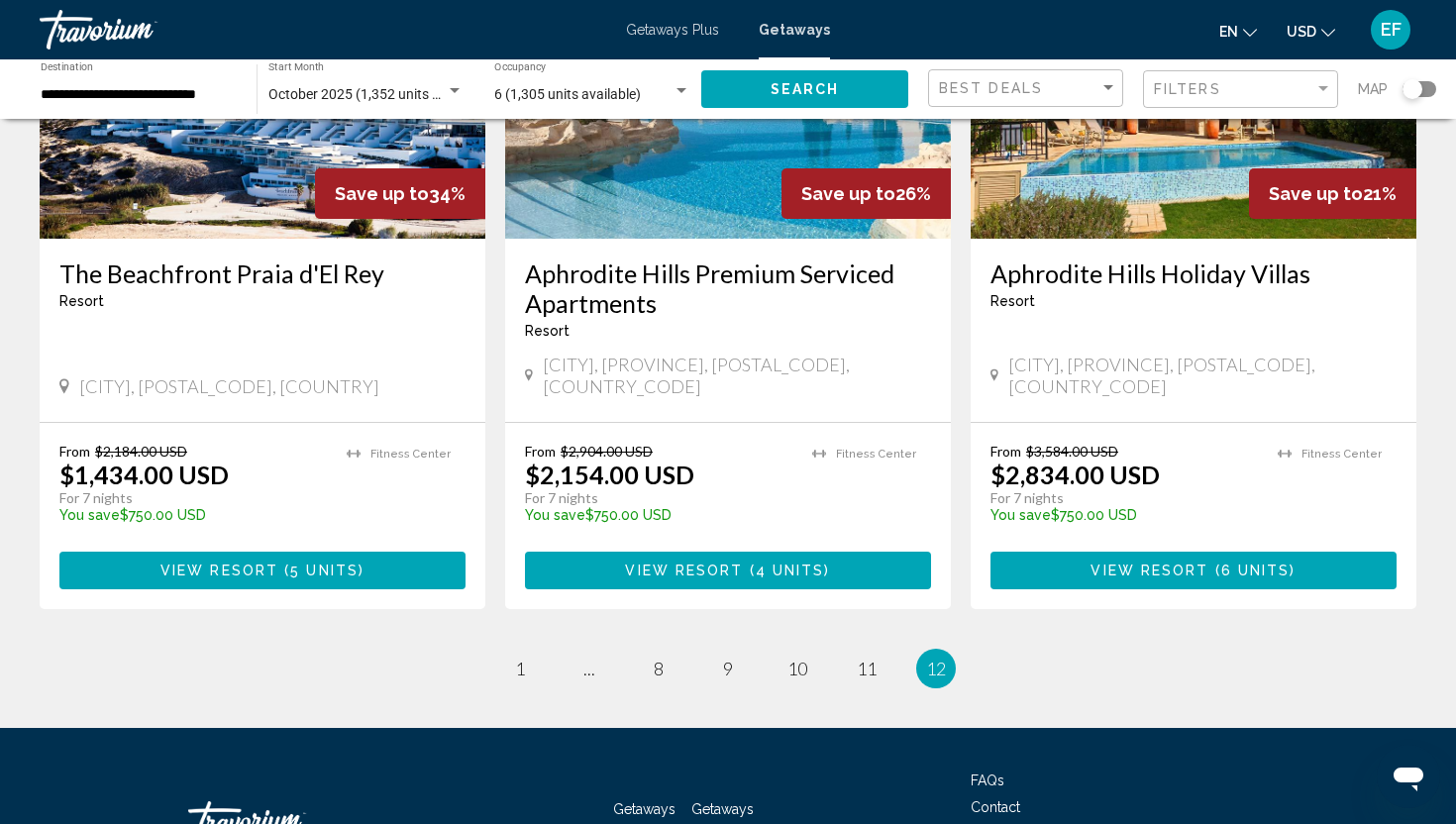 scroll, scrollTop: 1083, scrollLeft: 0, axis: vertical 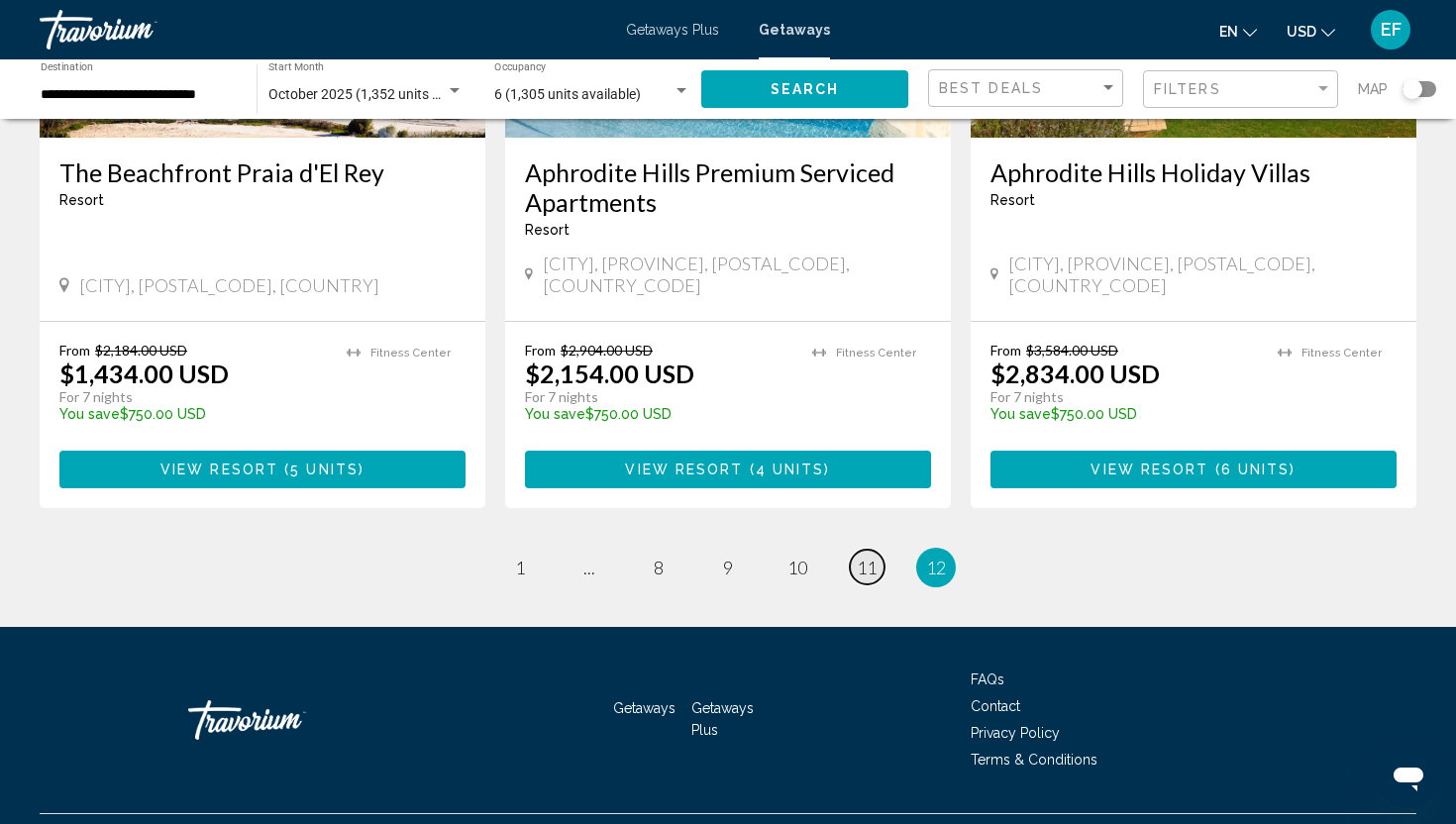 click on "11" at bounding box center [867, 567] 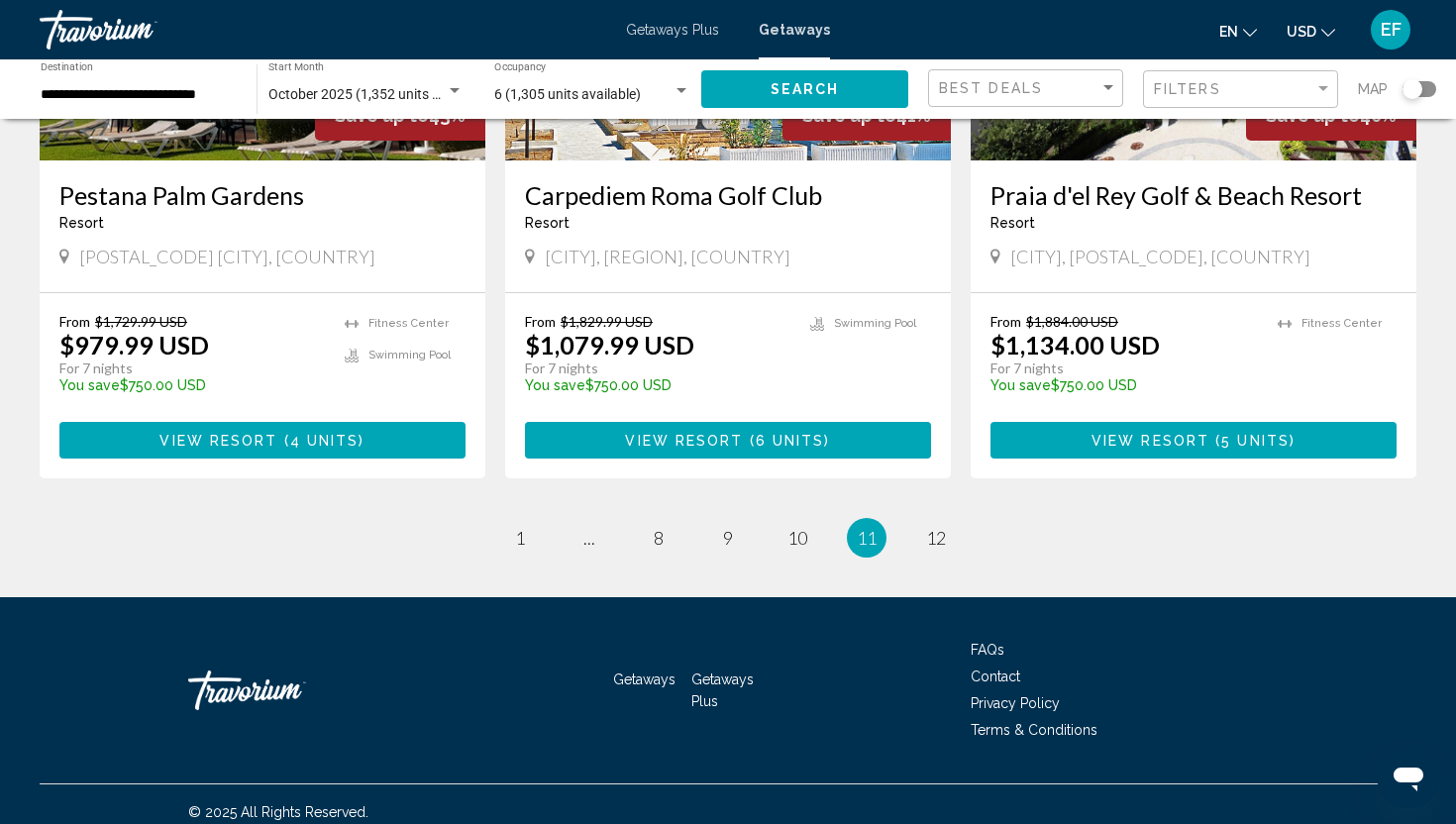 scroll, scrollTop: 2437, scrollLeft: 0, axis: vertical 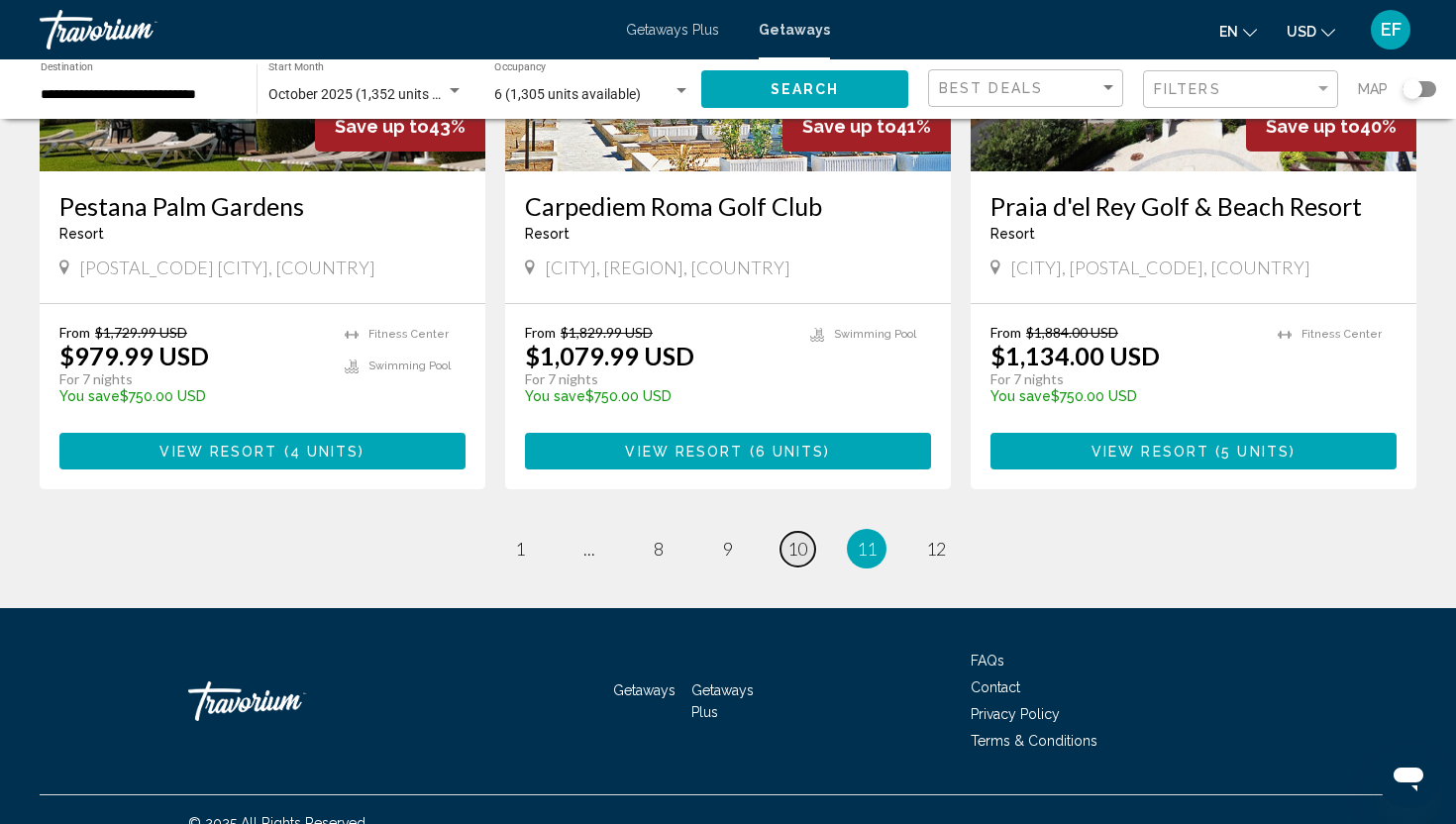 click on "10" at bounding box center [797, 549] 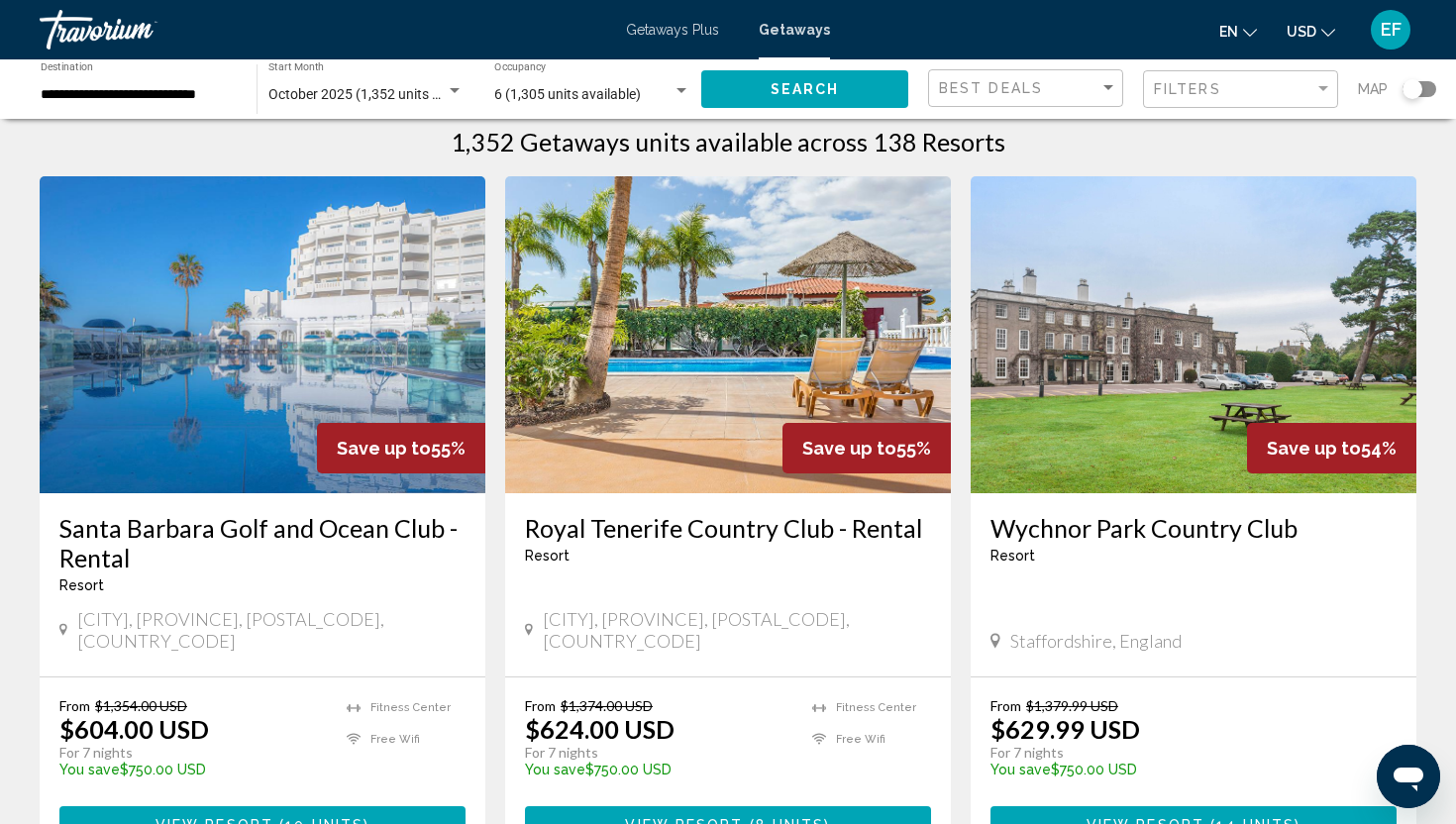 scroll, scrollTop: 26, scrollLeft: 0, axis: vertical 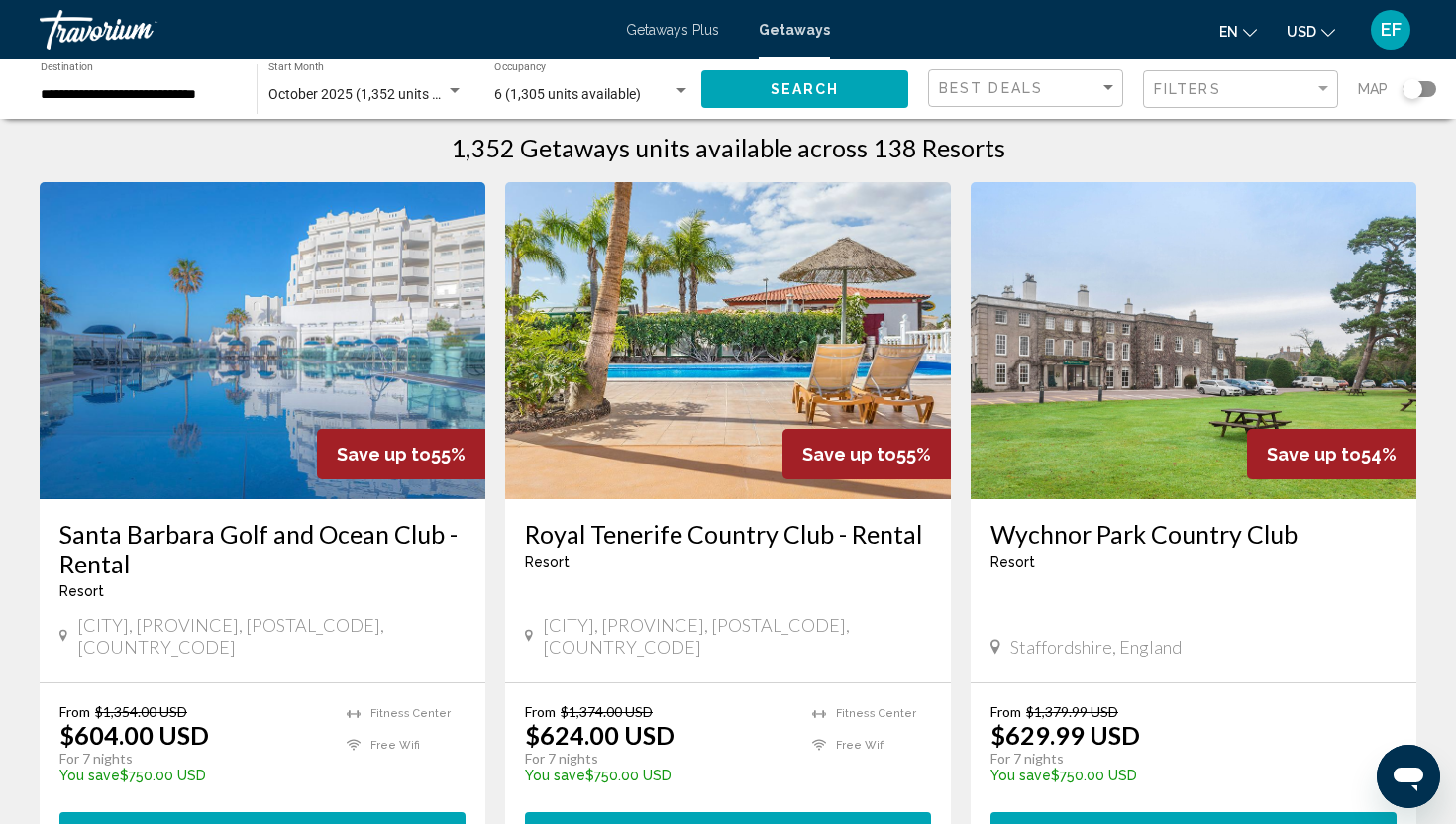 click on "Royal Tenerife Country Club - Rental" at bounding box center [728, 534] 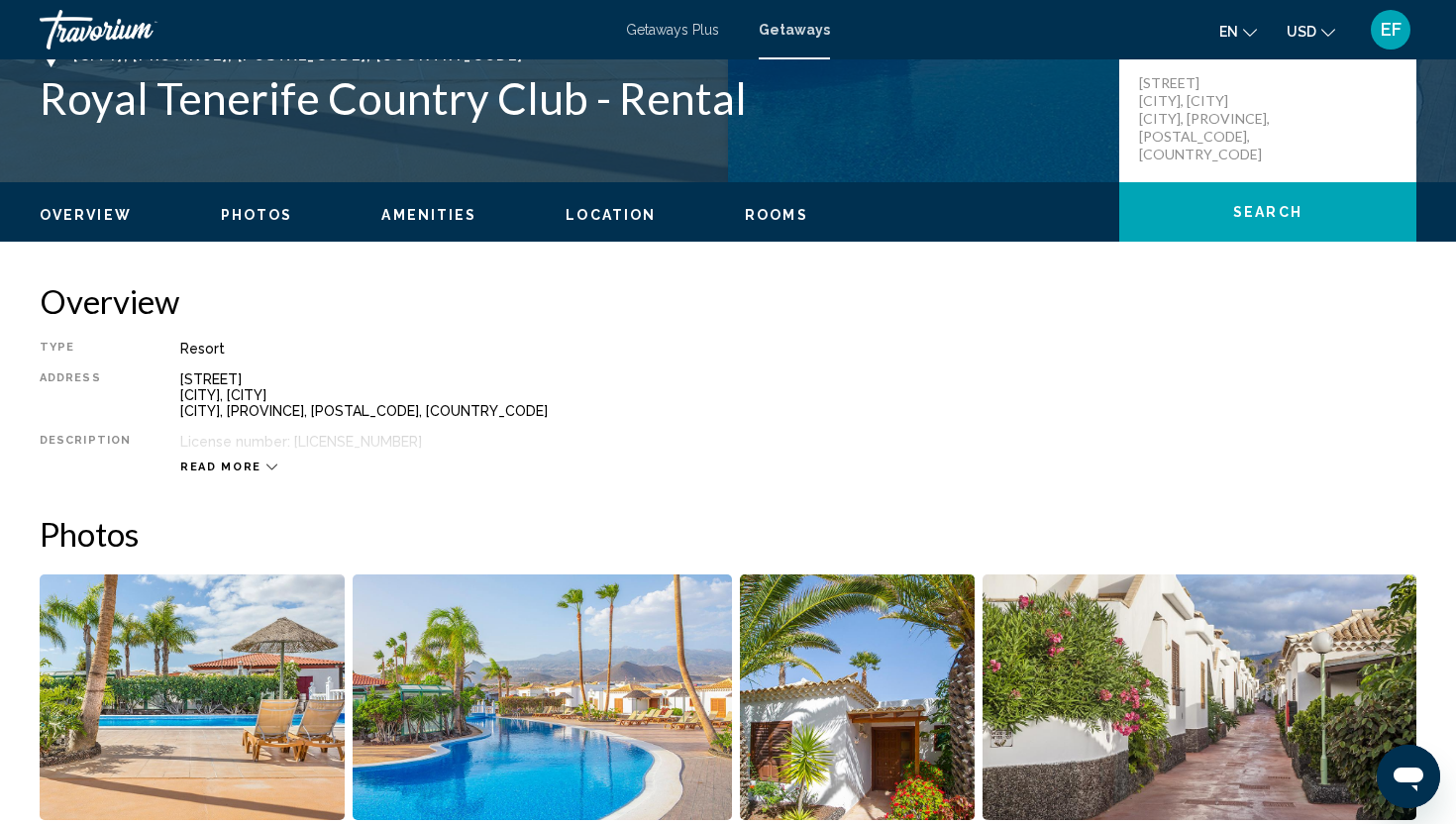 scroll, scrollTop: 464, scrollLeft: 0, axis: vertical 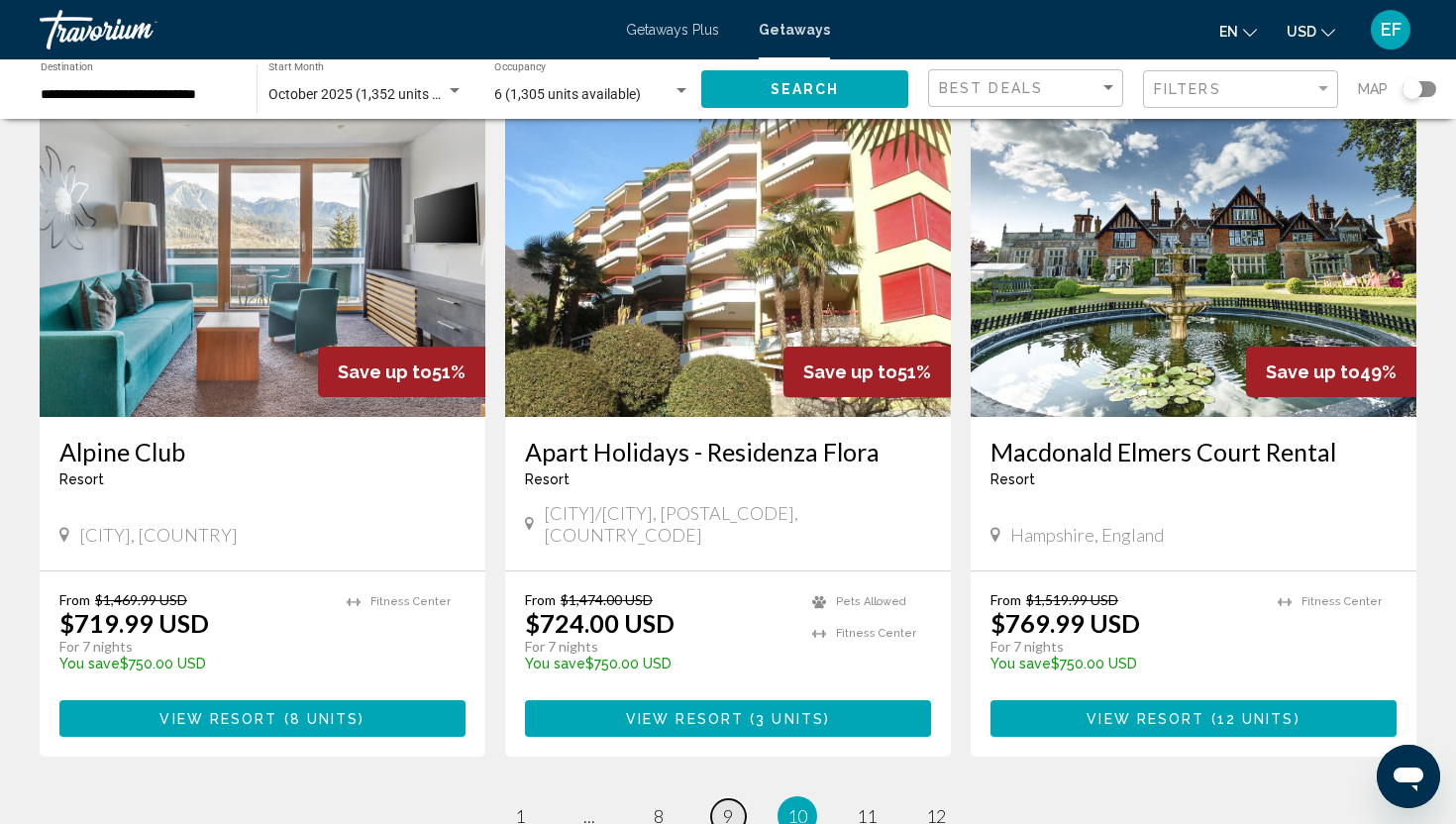 click on "9" at bounding box center (728, 816) 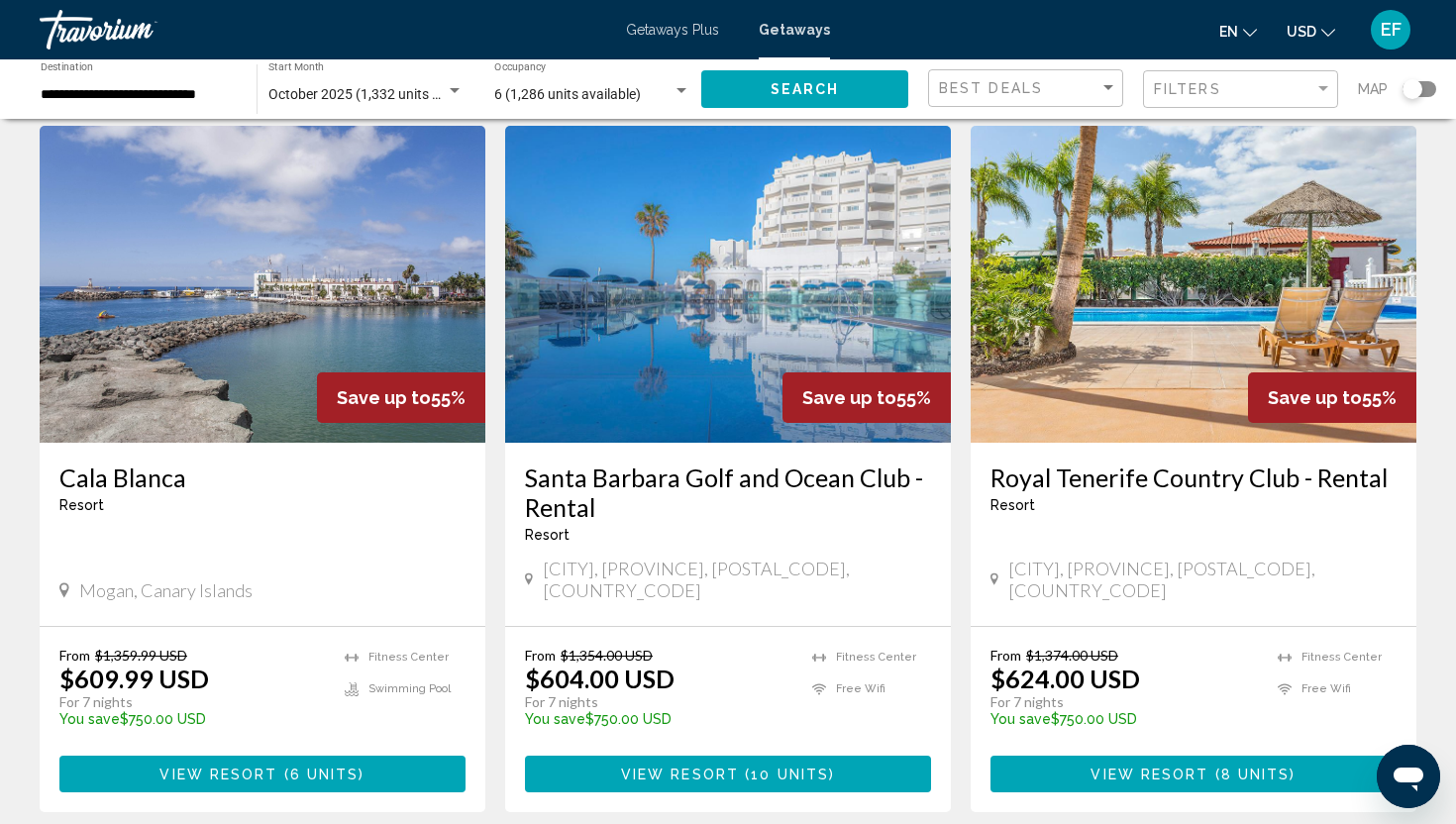 scroll, scrollTop: 2310, scrollLeft: 0, axis: vertical 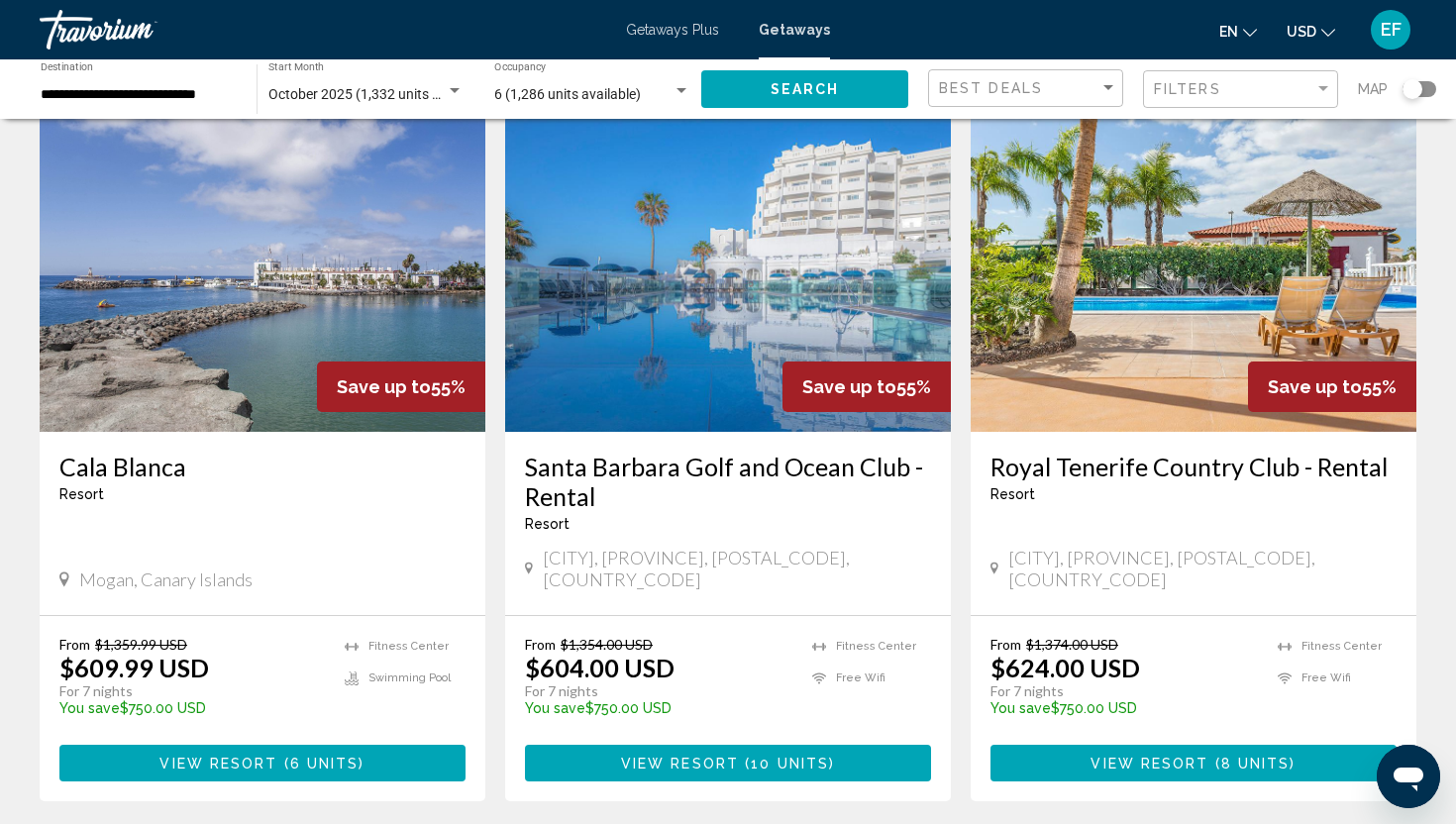 click on "8" at bounding box center (659, 861) 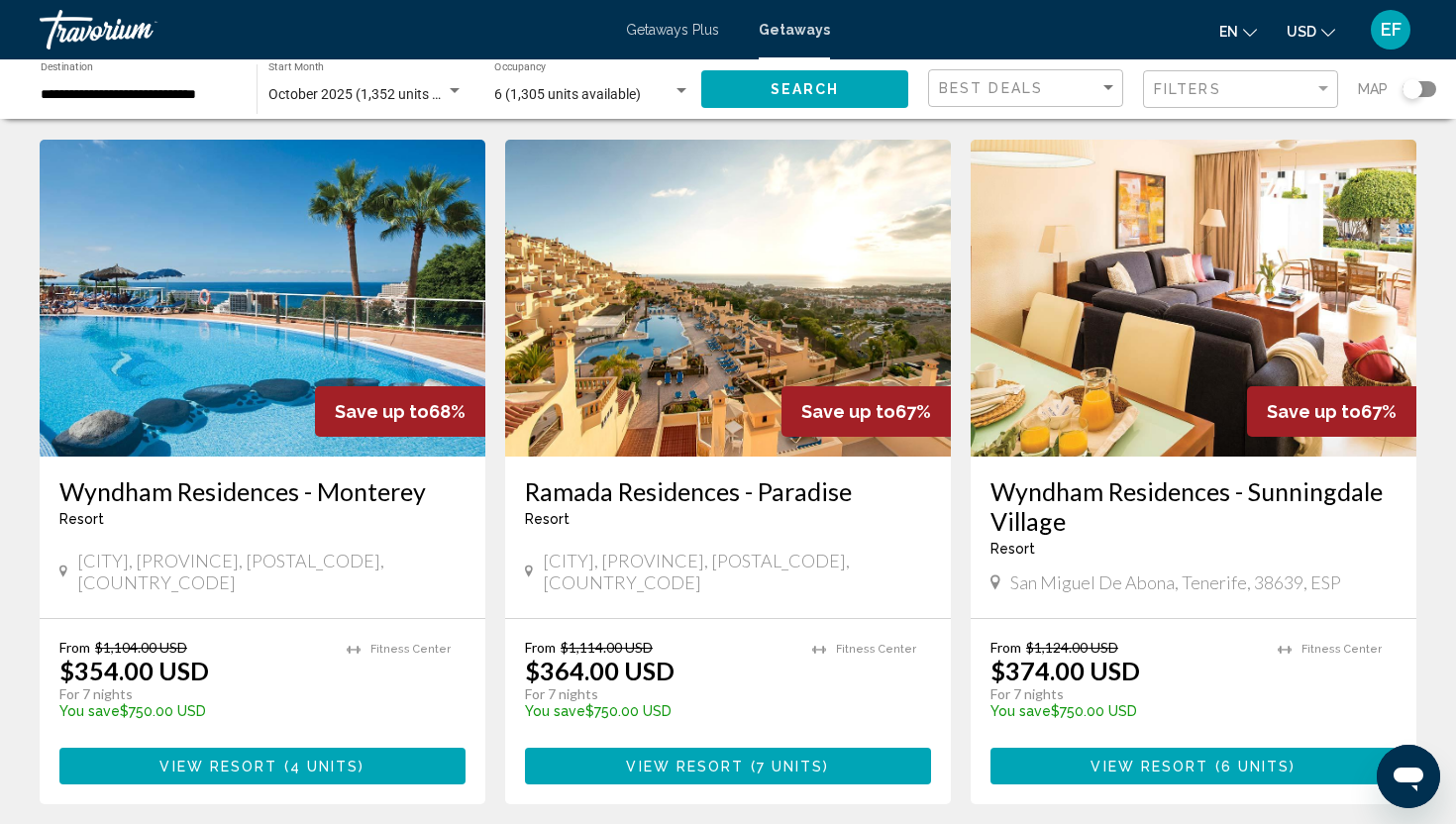 scroll, scrollTop: 65, scrollLeft: 0, axis: vertical 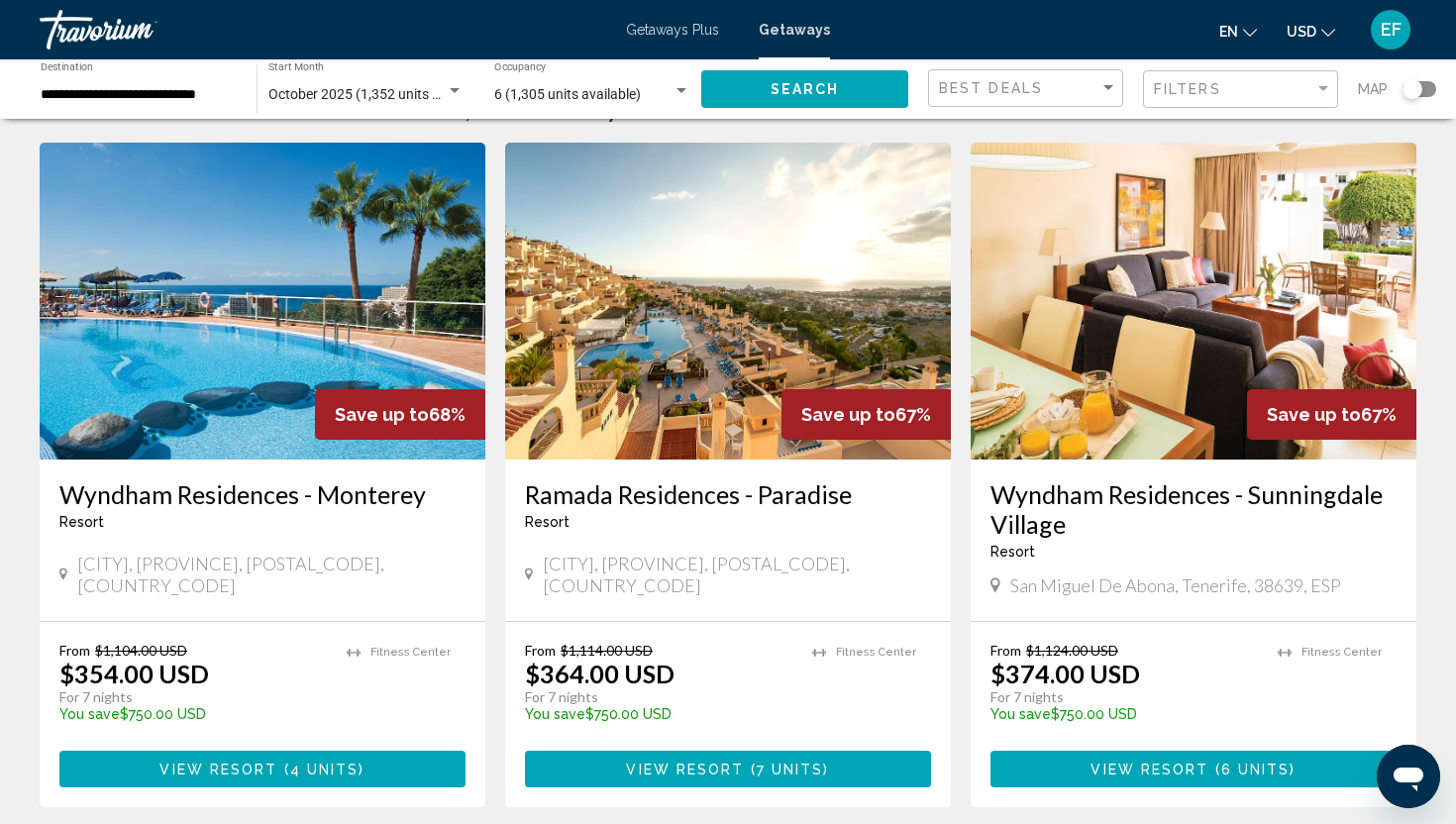 click on "Ramada Residences - Paradise" at bounding box center (728, 494) 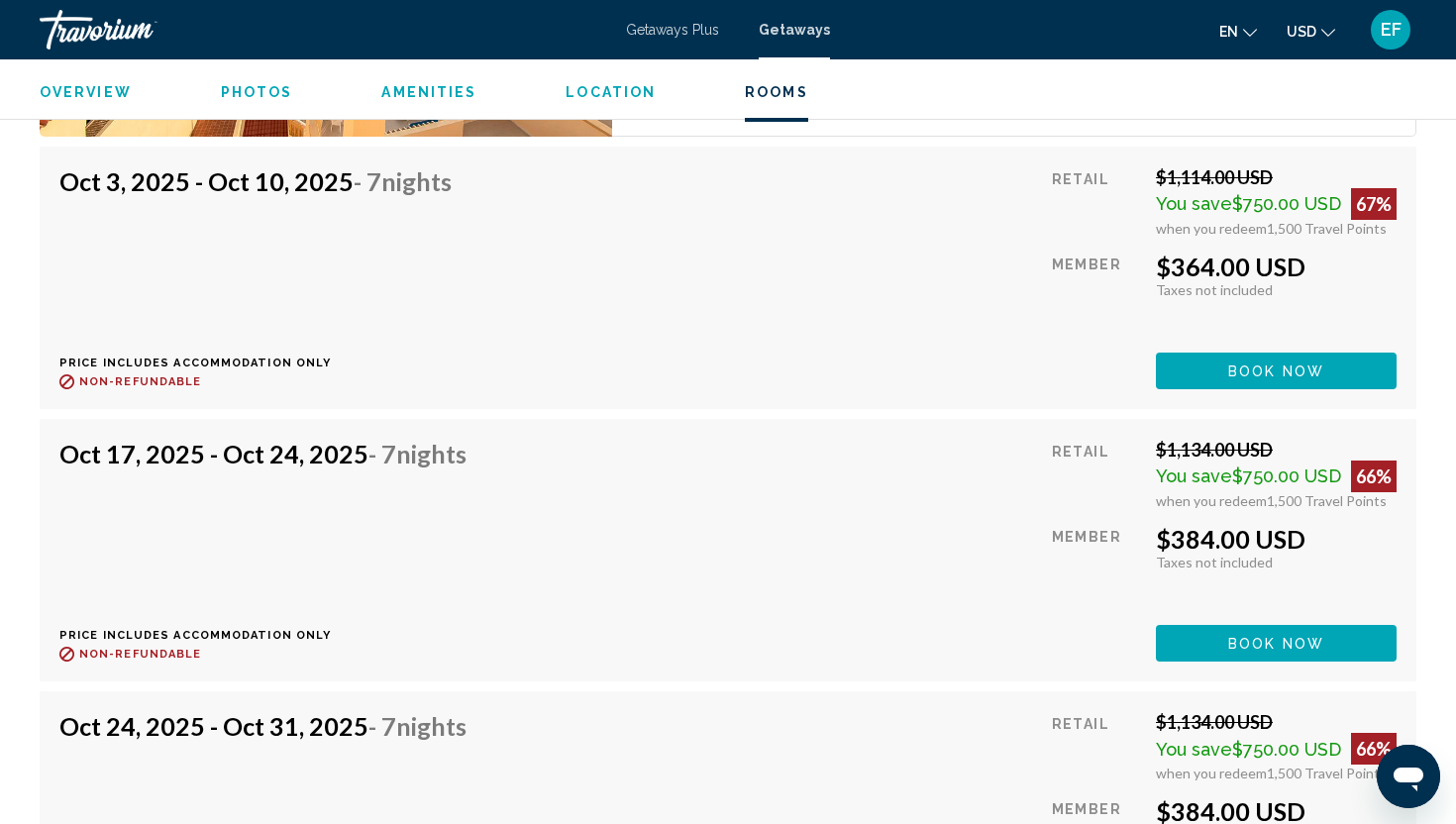 scroll, scrollTop: 4054, scrollLeft: 0, axis: vertical 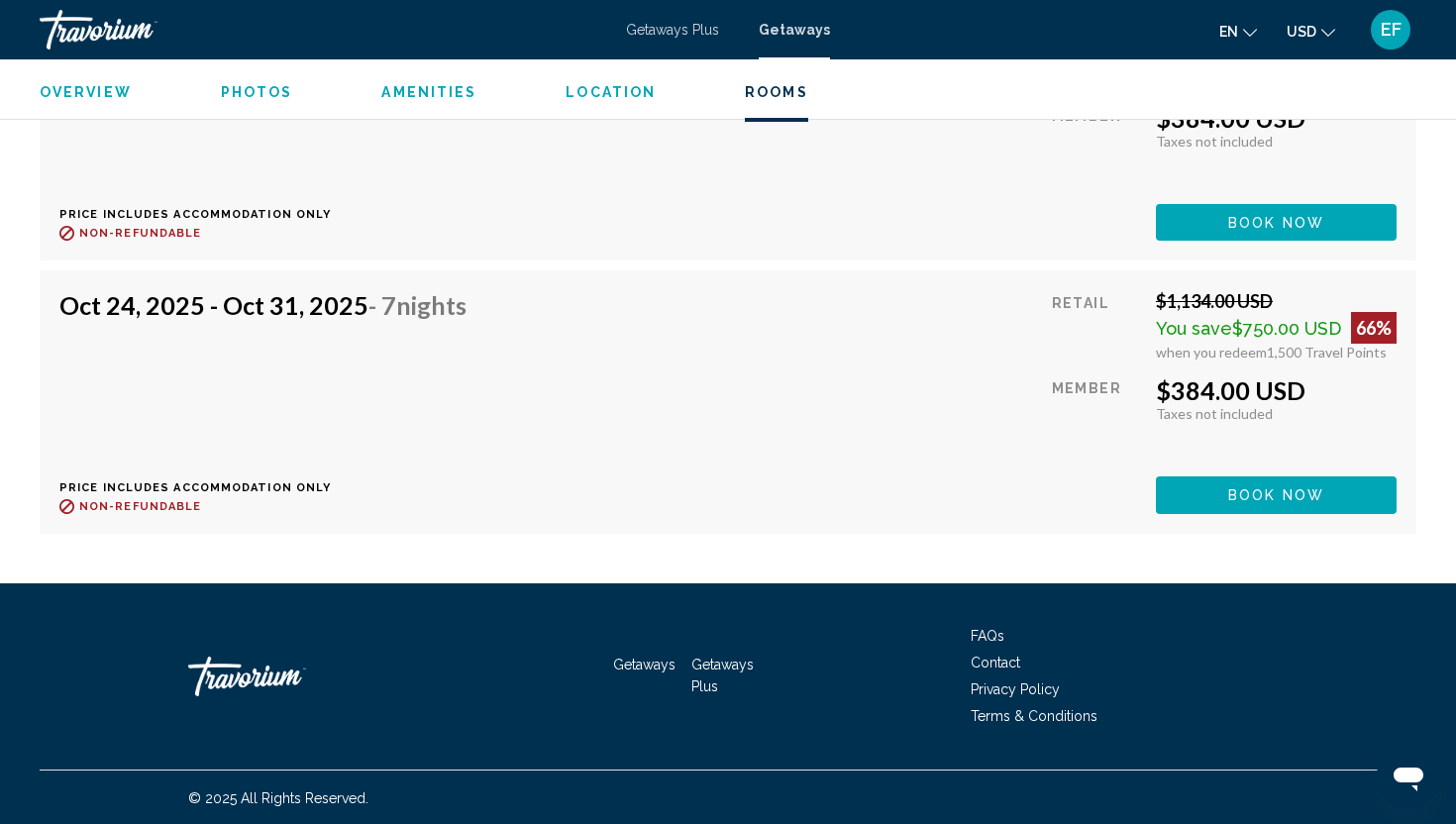 click on "Book now" at bounding box center [1276, -51] 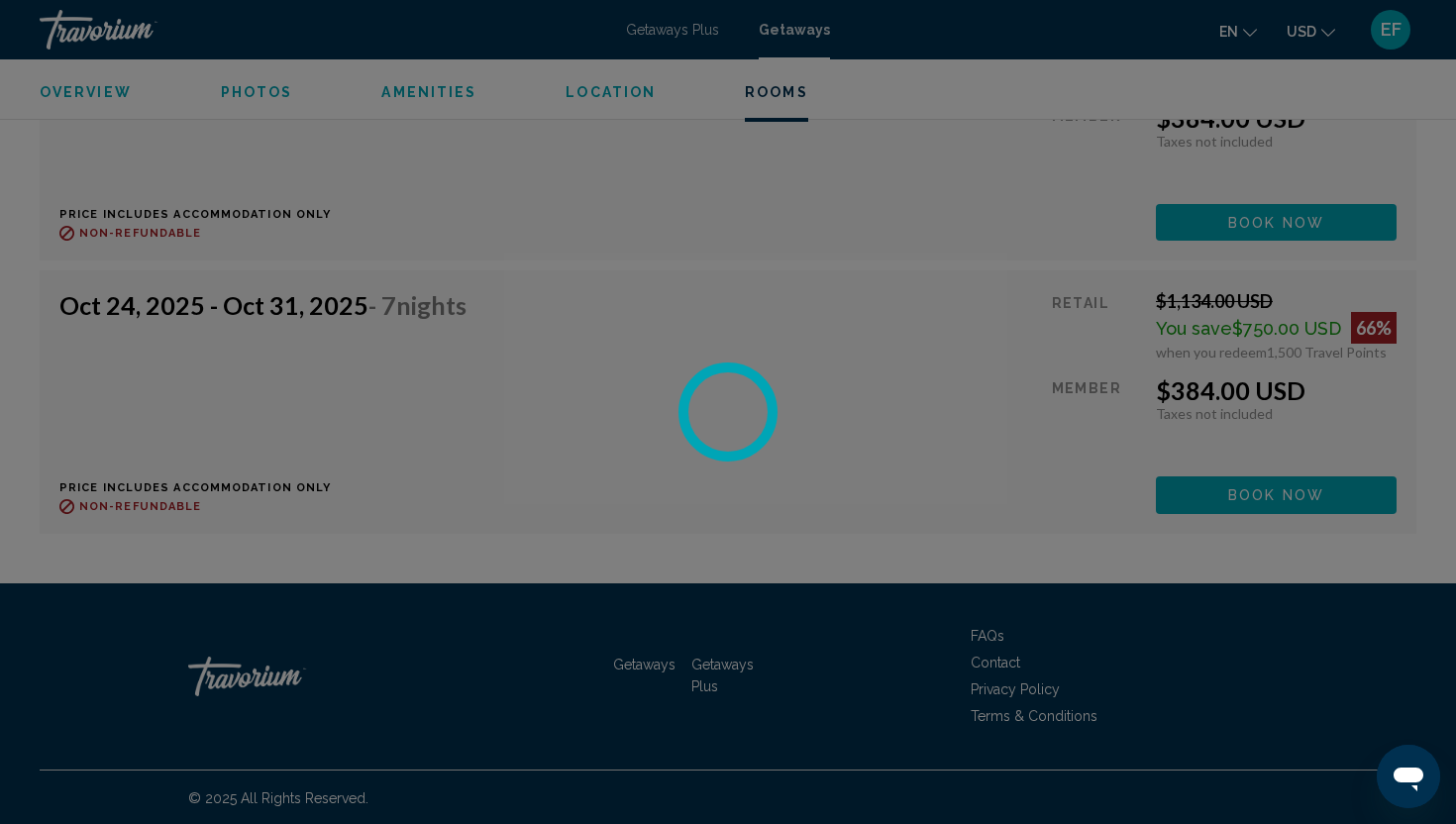 scroll, scrollTop: 0, scrollLeft: 0, axis: both 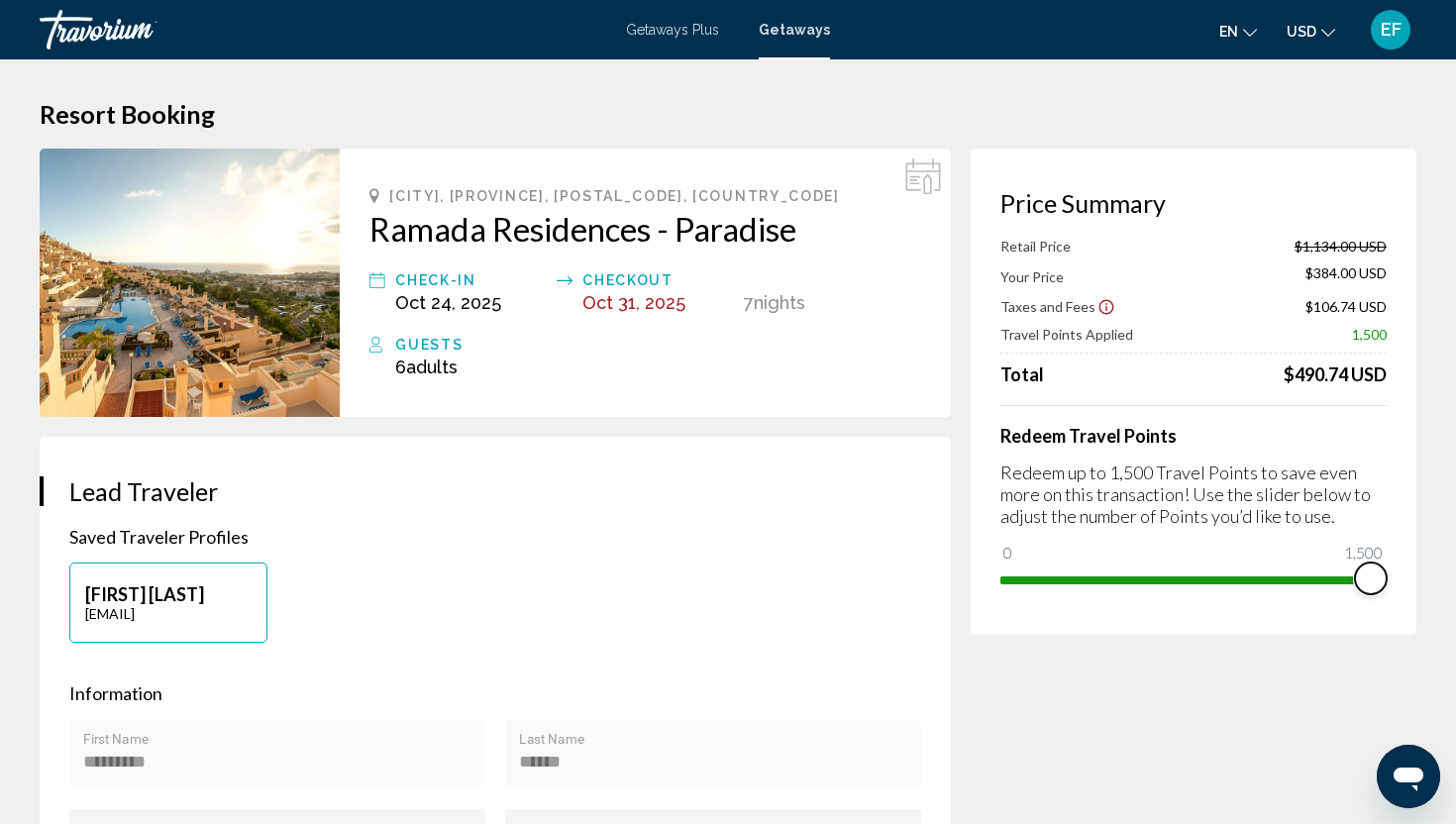 drag, startPoint x: 1377, startPoint y: 579, endPoint x: 1449, endPoint y: 634, distance: 90.603532 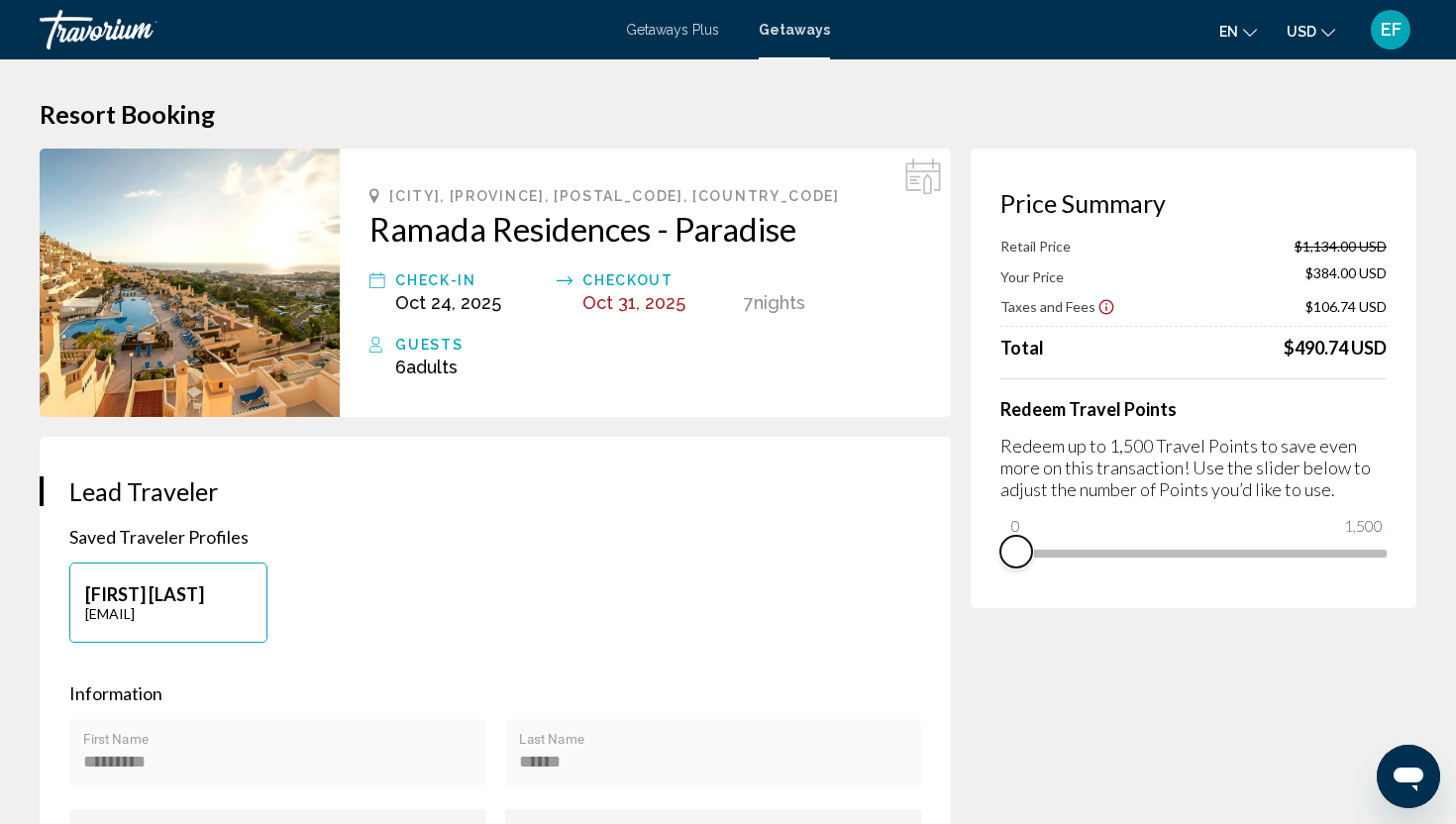 drag, startPoint x: 1370, startPoint y: 580, endPoint x: 916, endPoint y: 576, distance: 454.01762 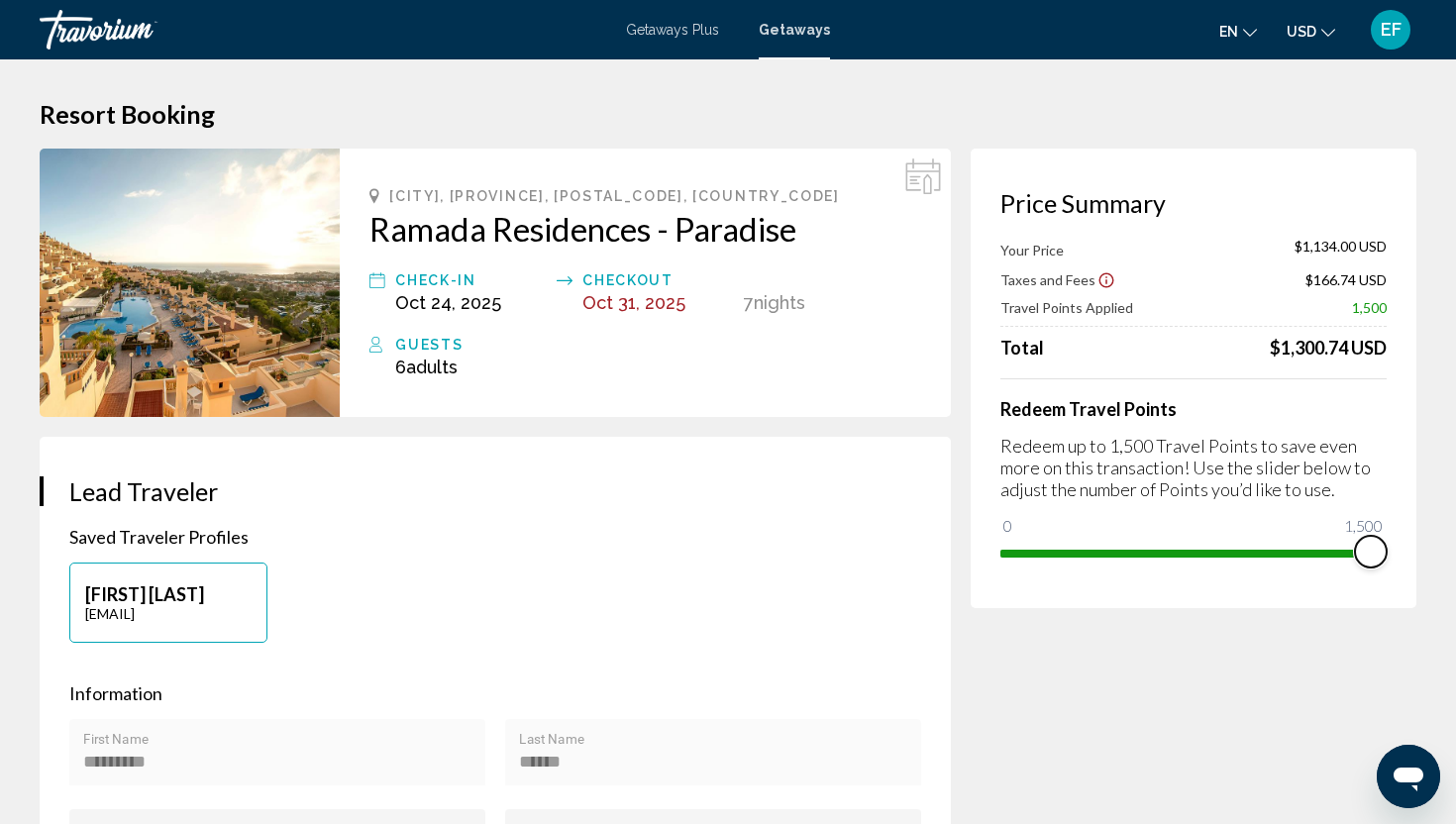 drag, startPoint x: 1022, startPoint y: 529, endPoint x: 1439, endPoint y: 573, distance: 419.31492 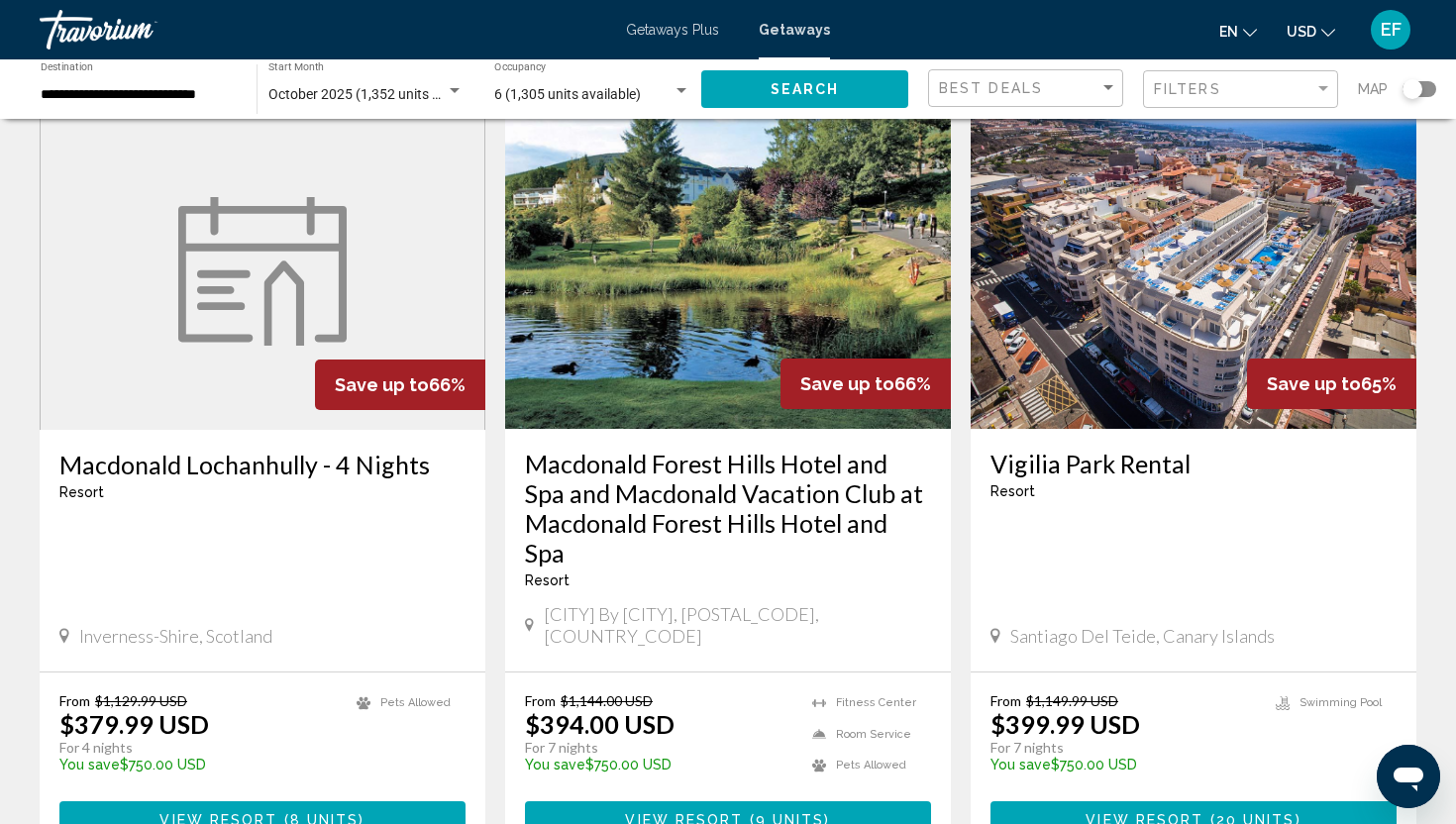scroll, scrollTop: 1508, scrollLeft: 0, axis: vertical 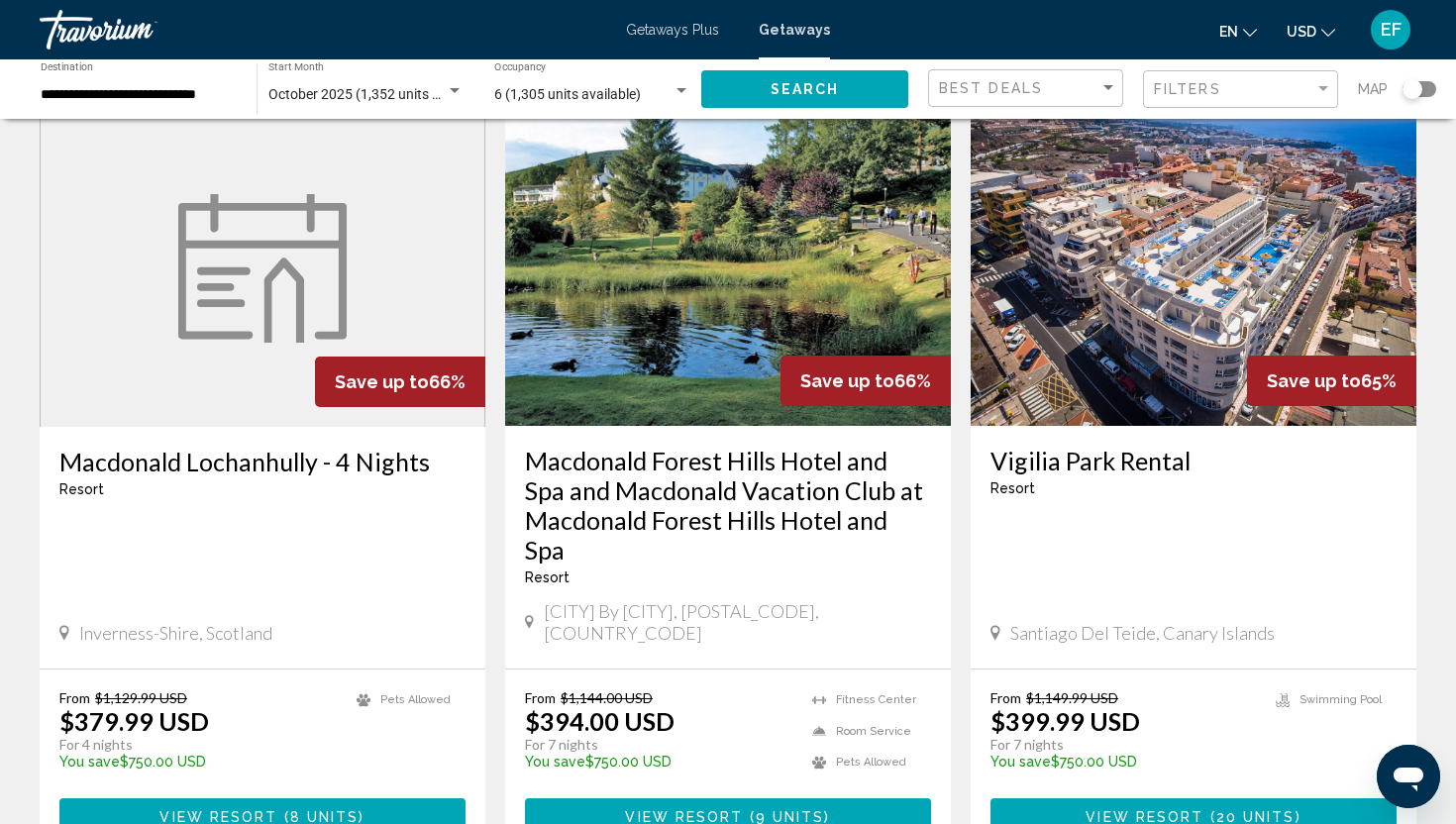 click on "**********" at bounding box center [139, 95] 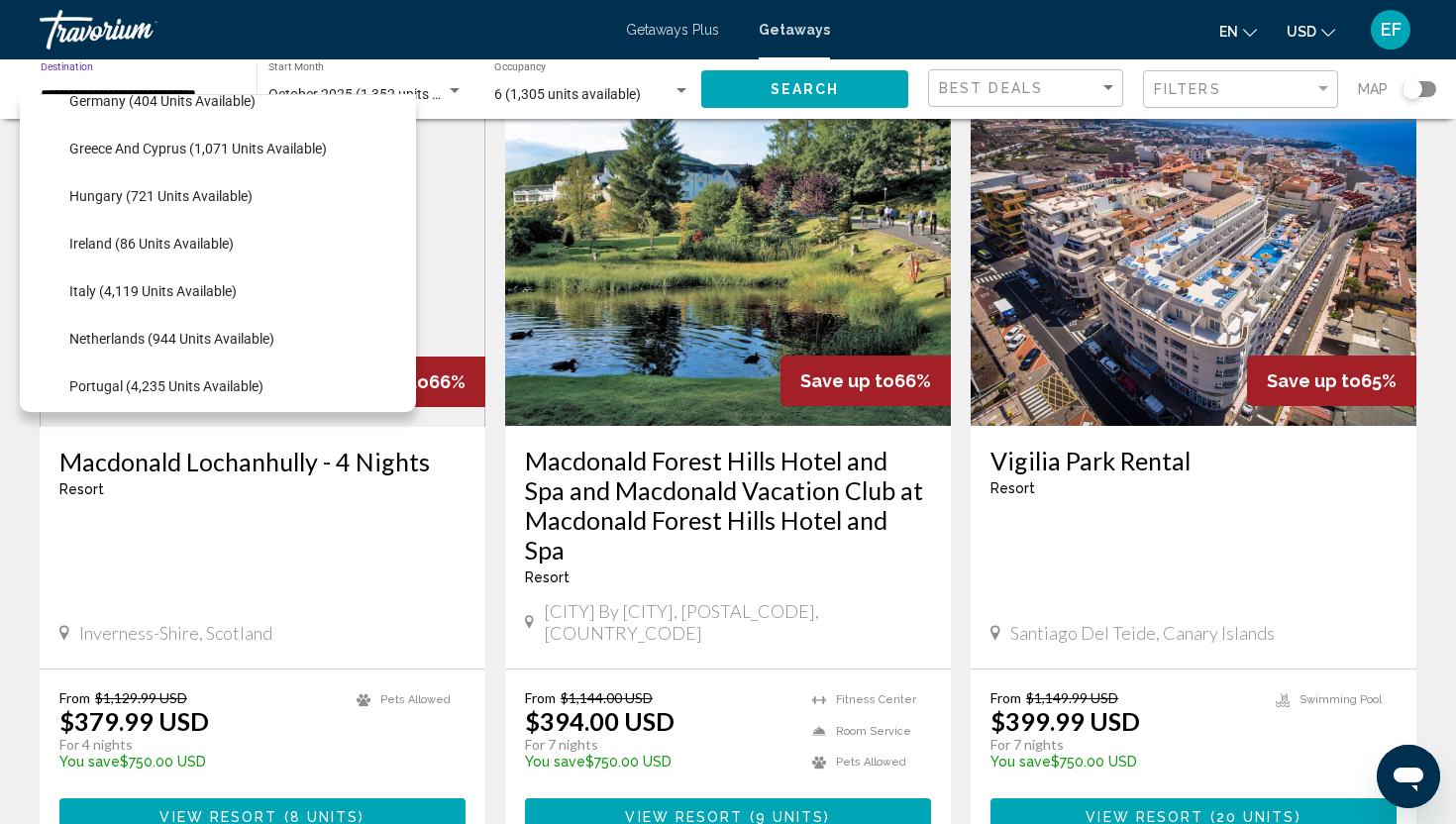 scroll, scrollTop: 652, scrollLeft: 0, axis: vertical 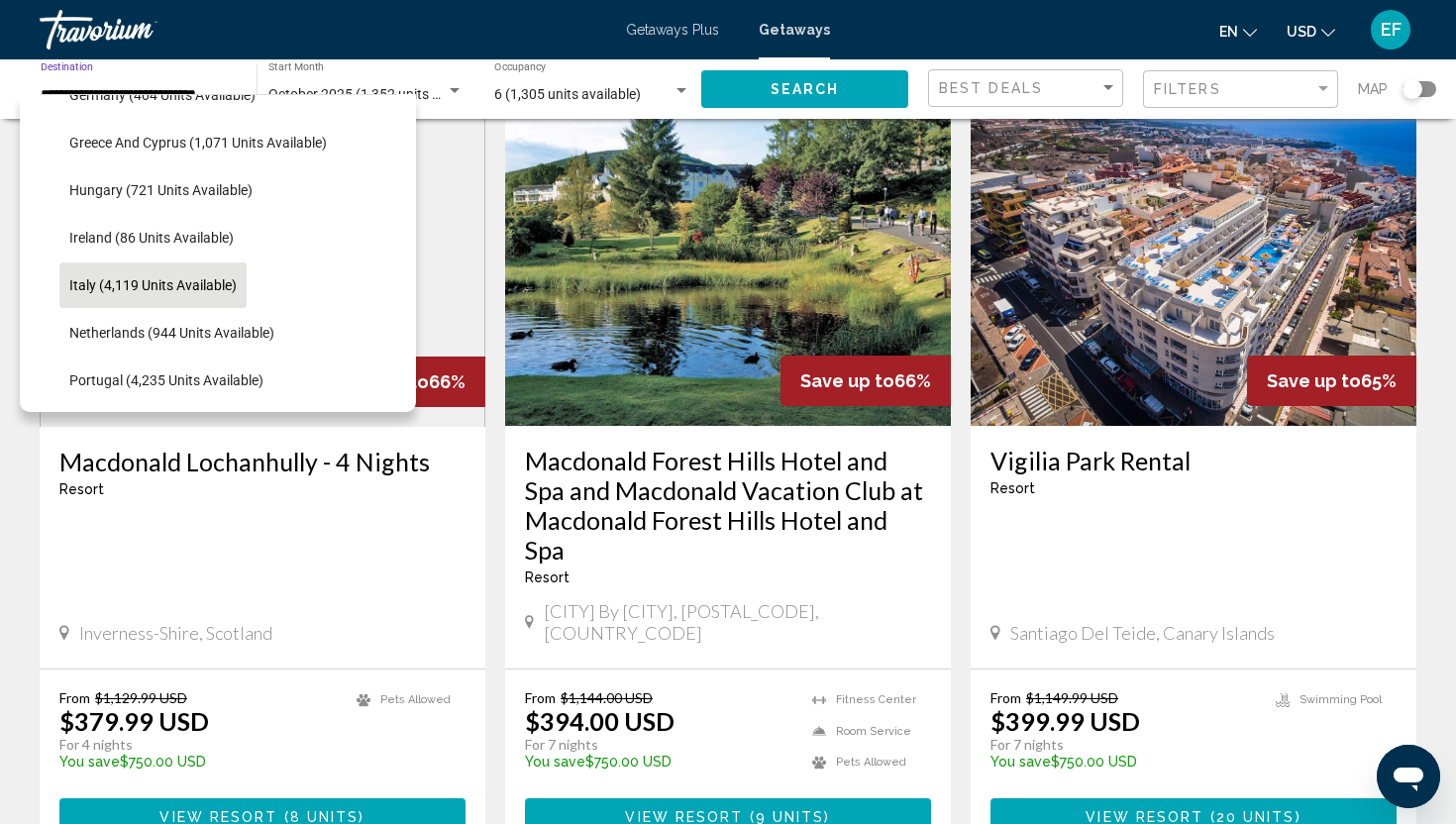 click on "Italy (4,119 units available)" 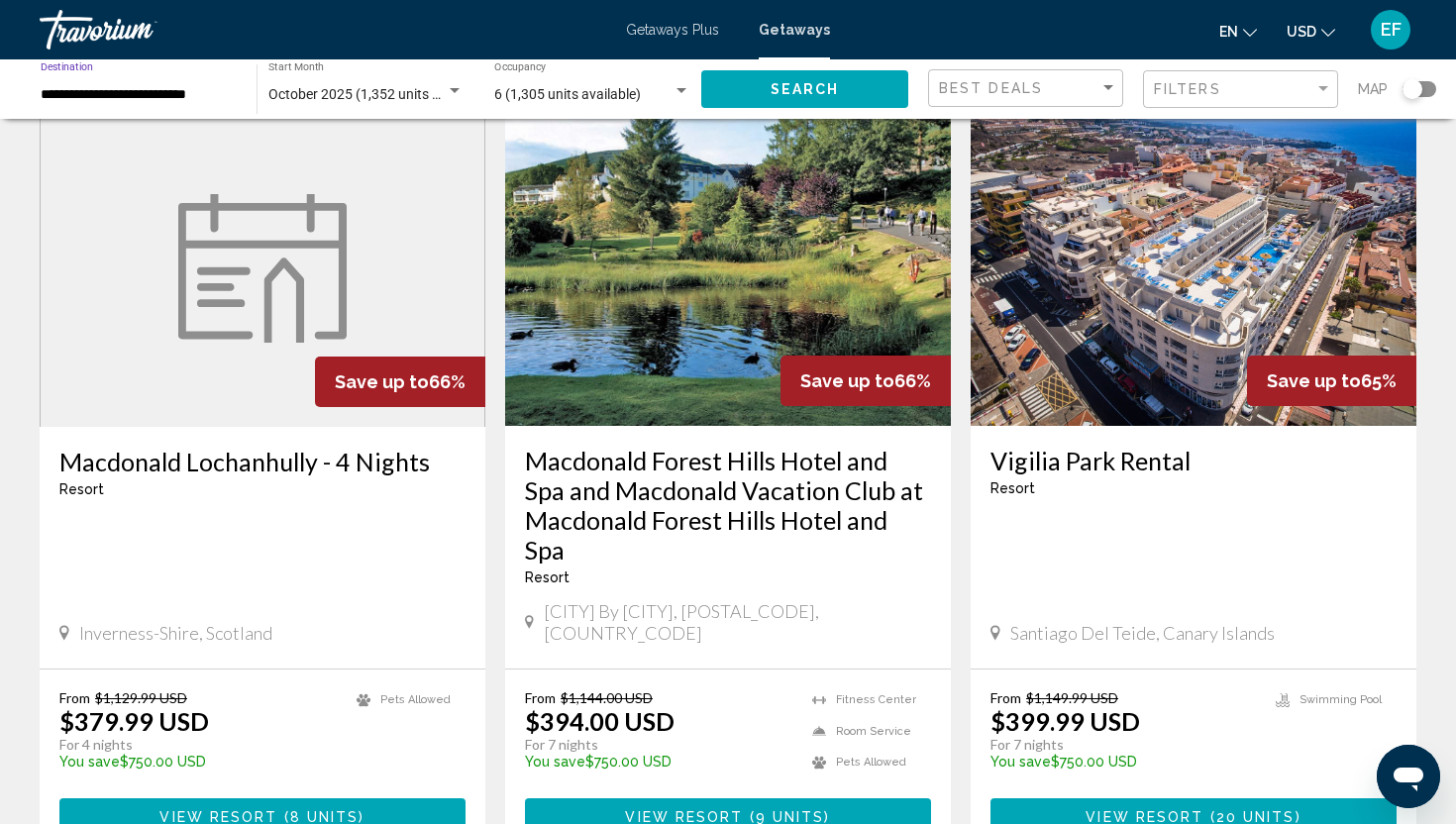 click on "Search" 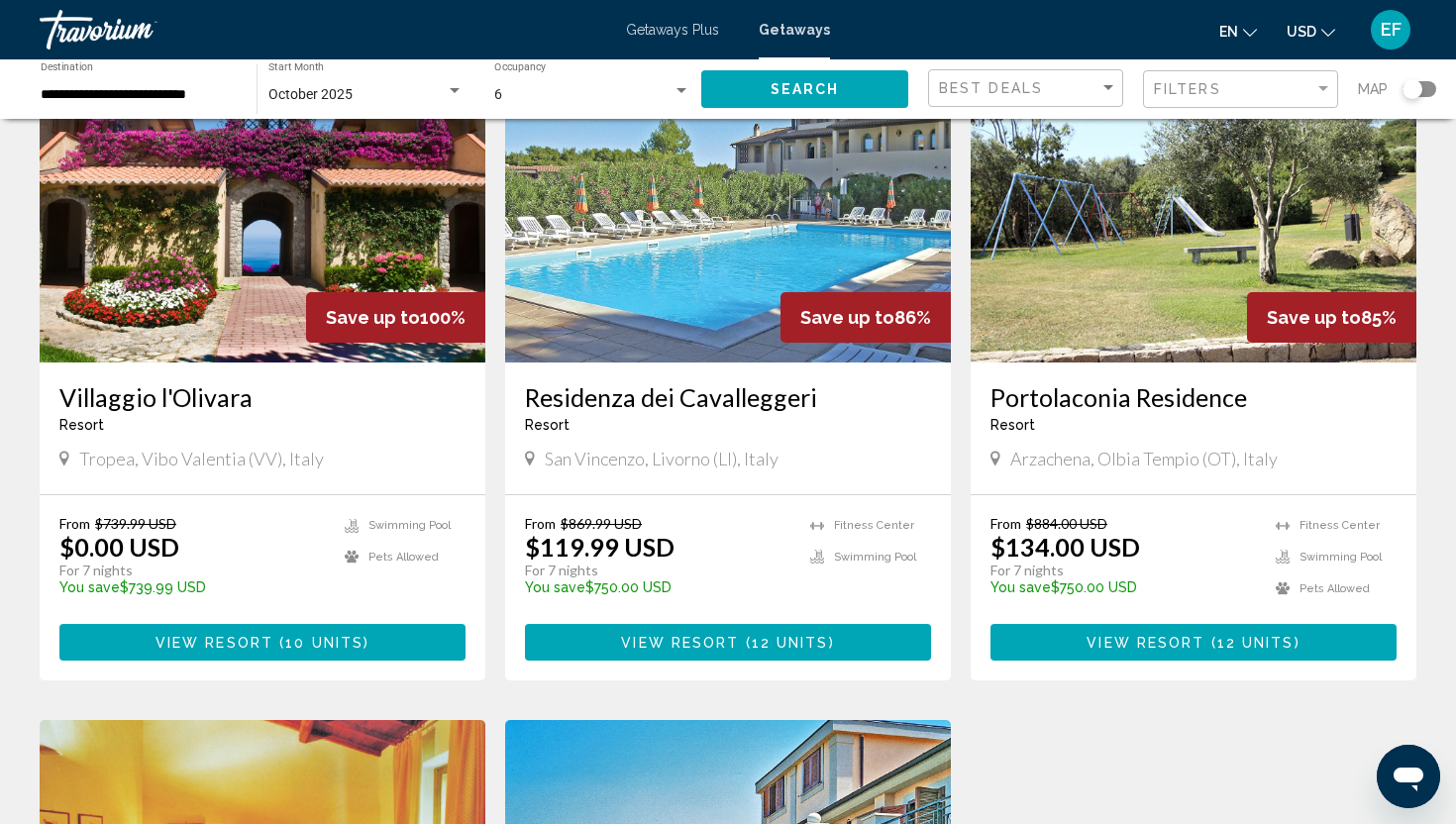 scroll, scrollTop: 0, scrollLeft: 0, axis: both 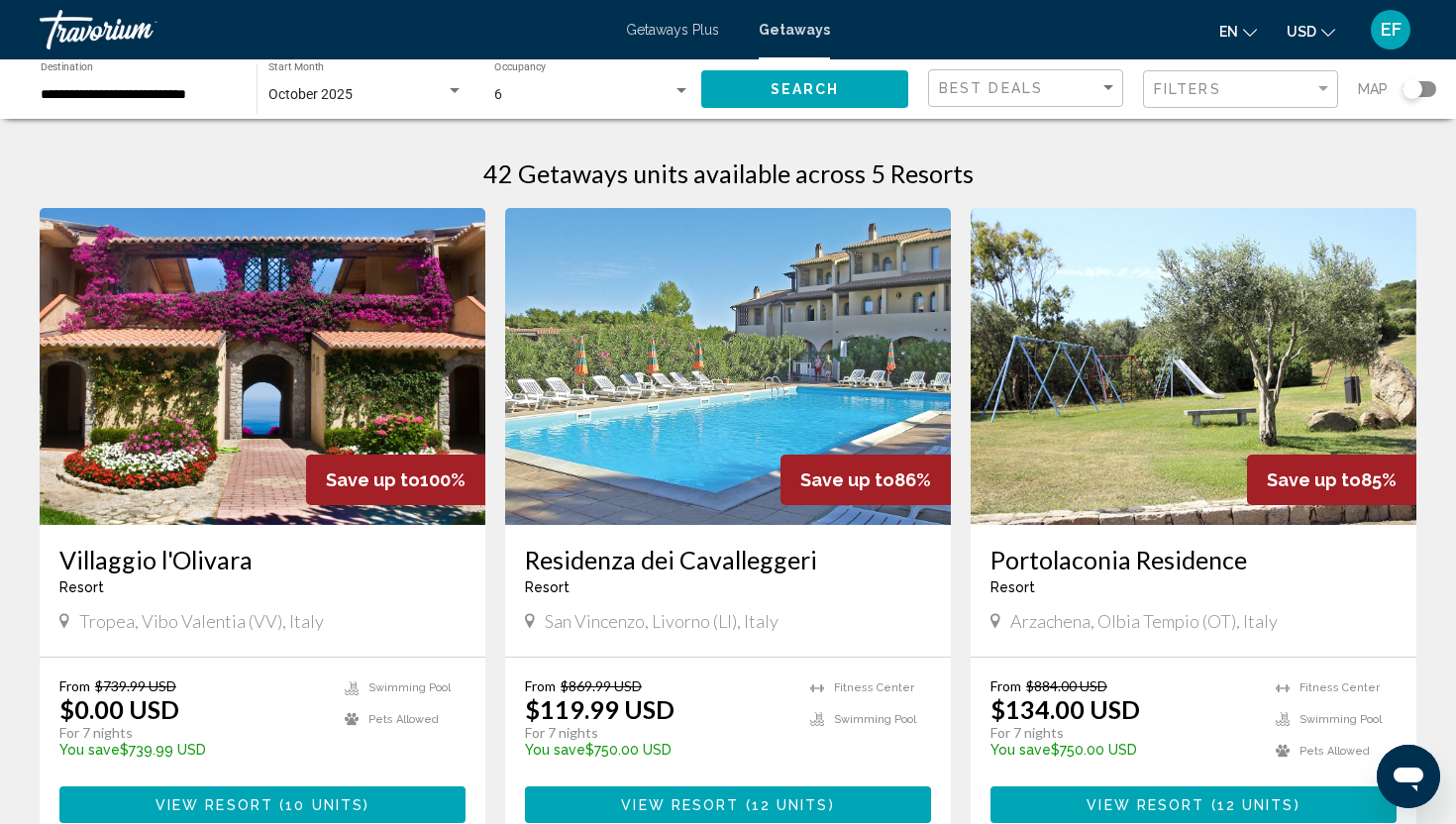 click on "Villaggio l'Olivara" at bounding box center [262, 560] 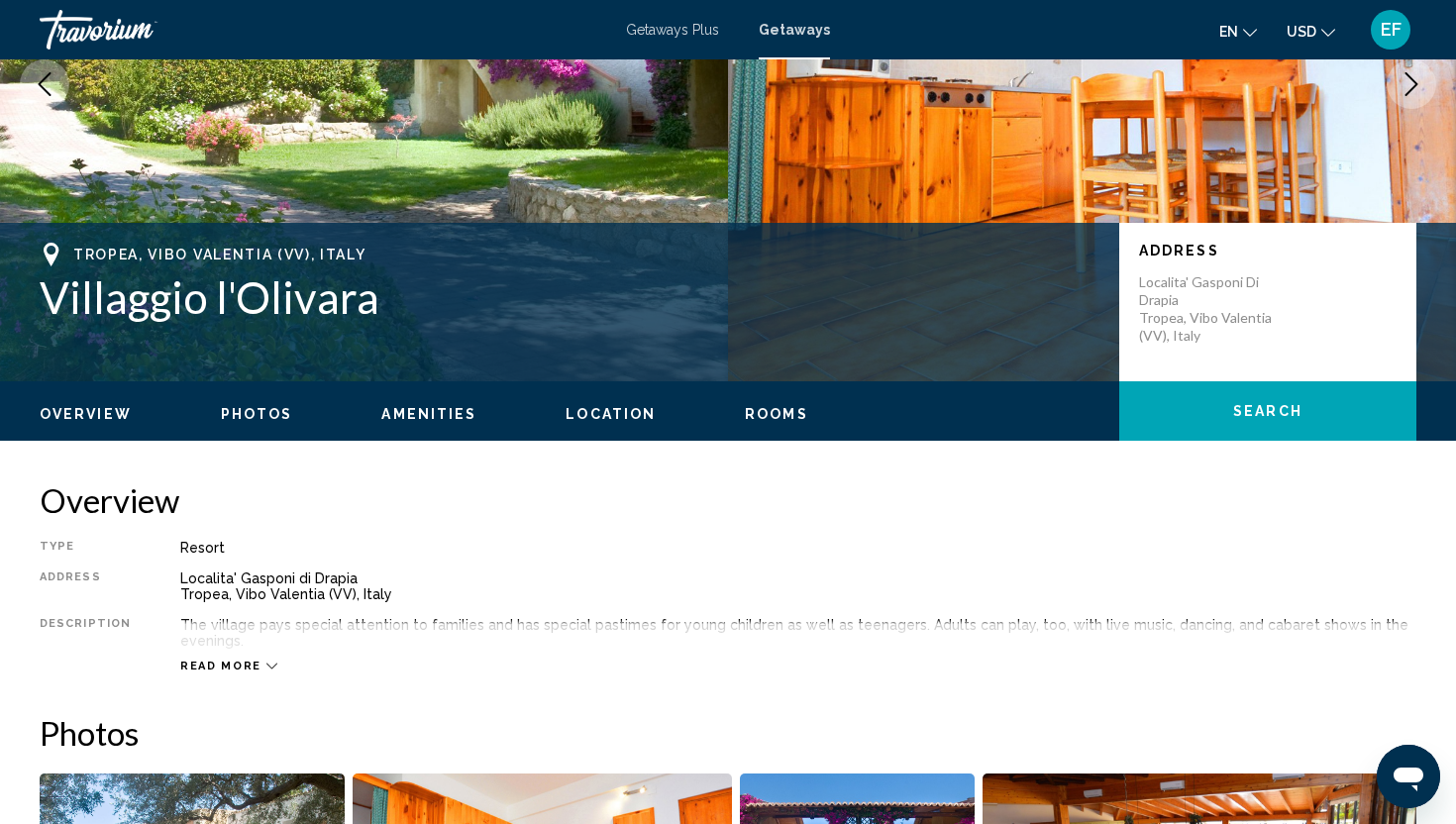 scroll, scrollTop: 0, scrollLeft: 0, axis: both 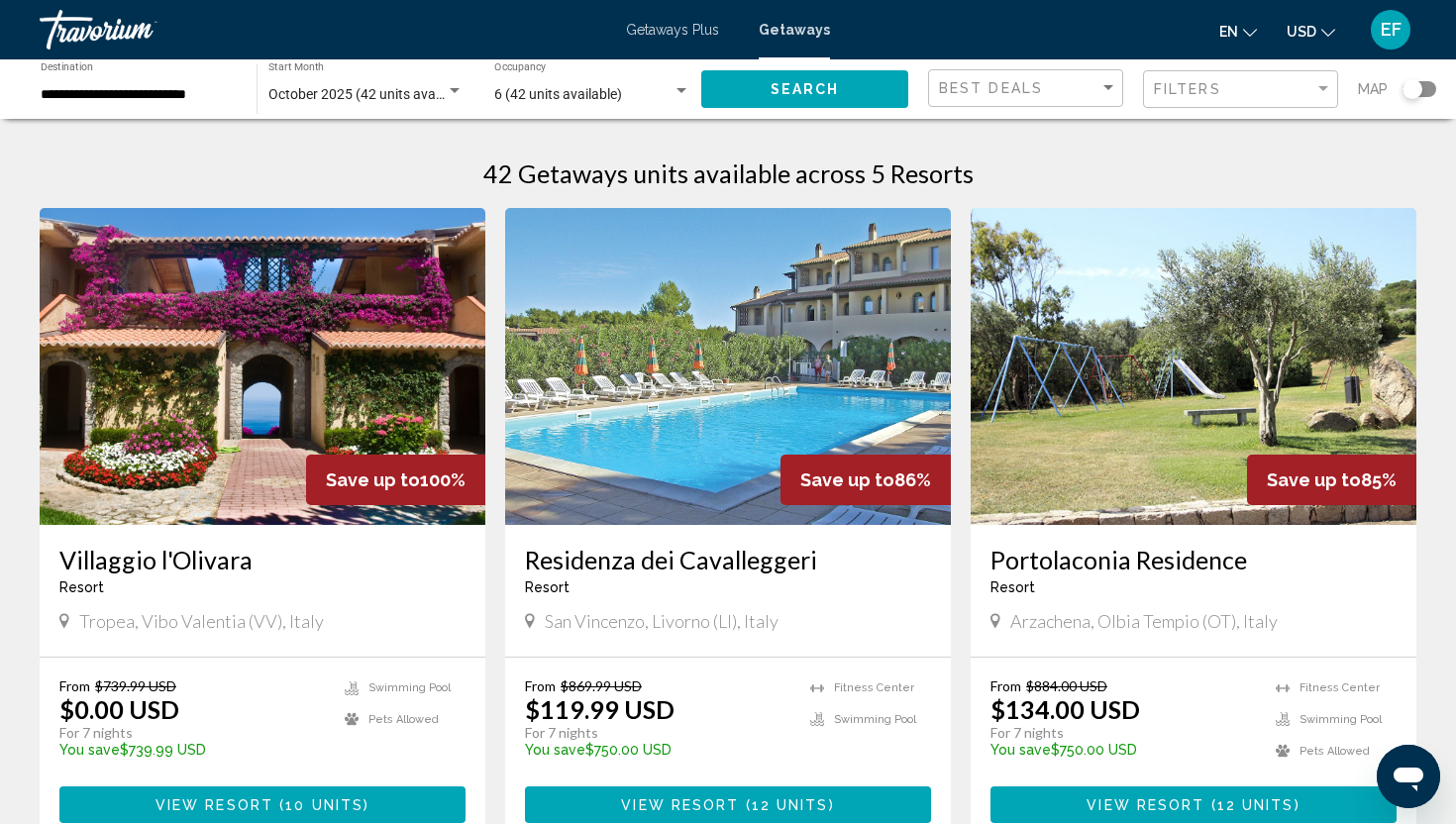 click on "**********" at bounding box center (139, 95) 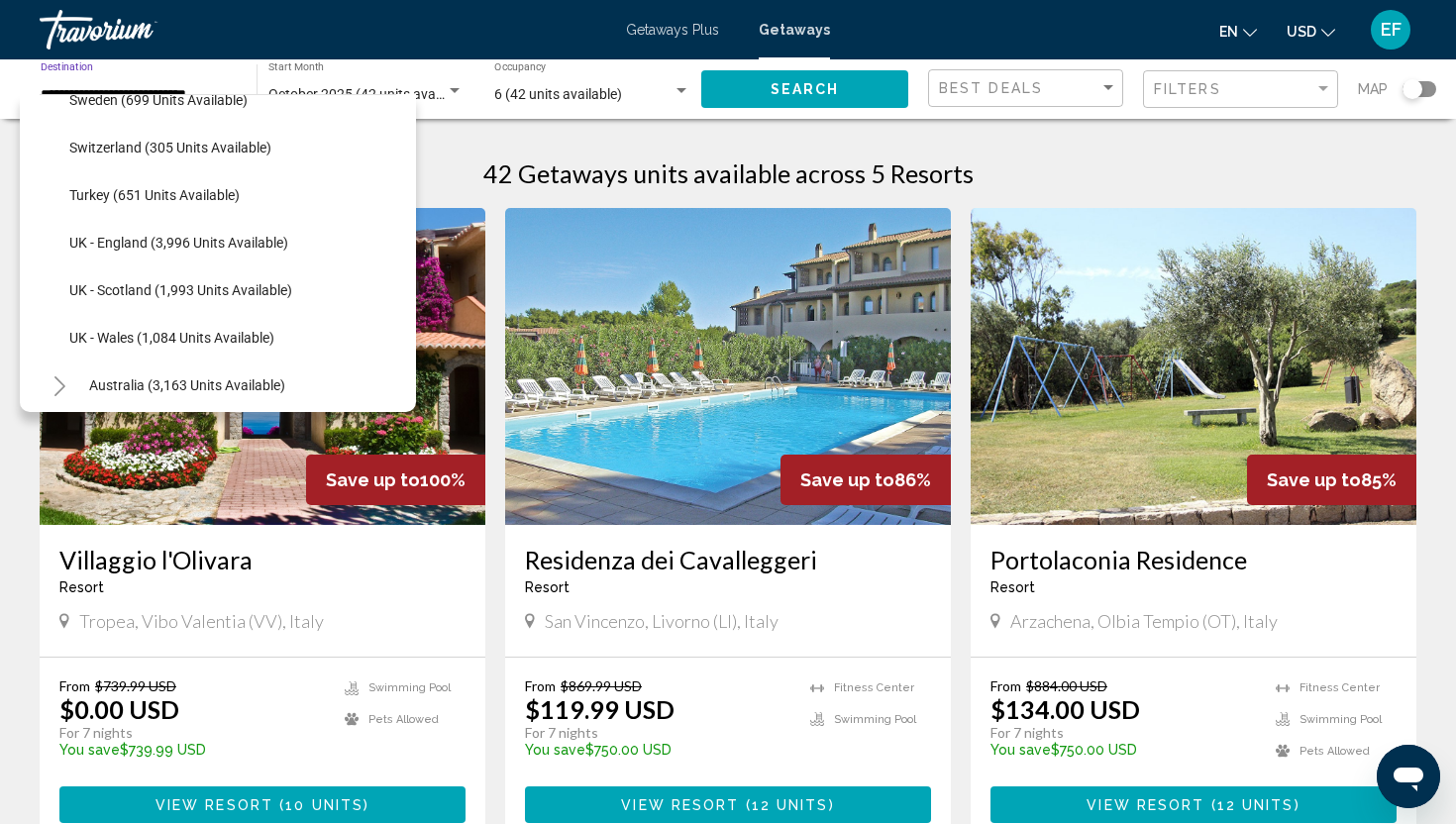scroll, scrollTop: 1172, scrollLeft: 0, axis: vertical 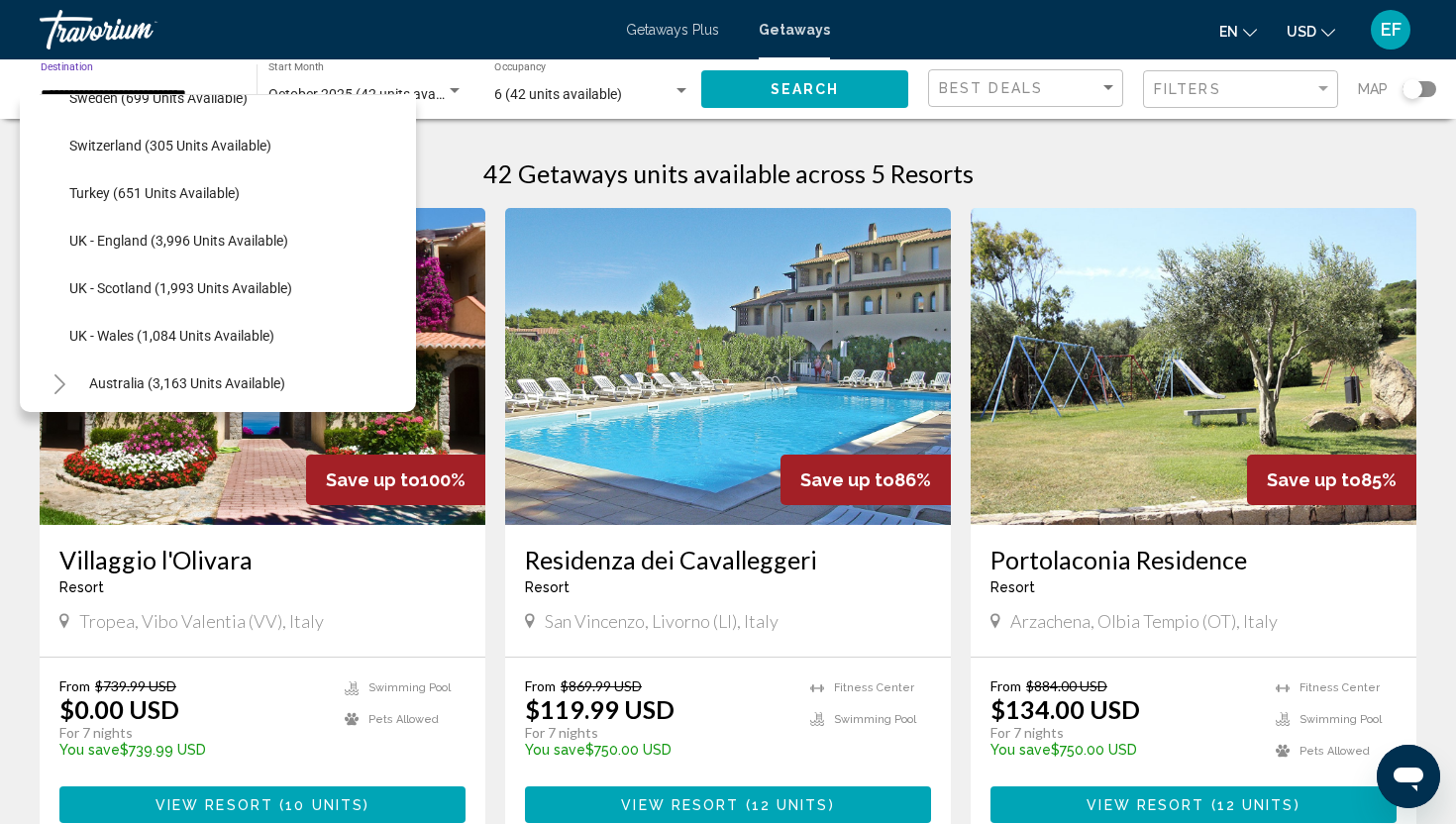 click on "UK - Scotland (1,993 units available)" 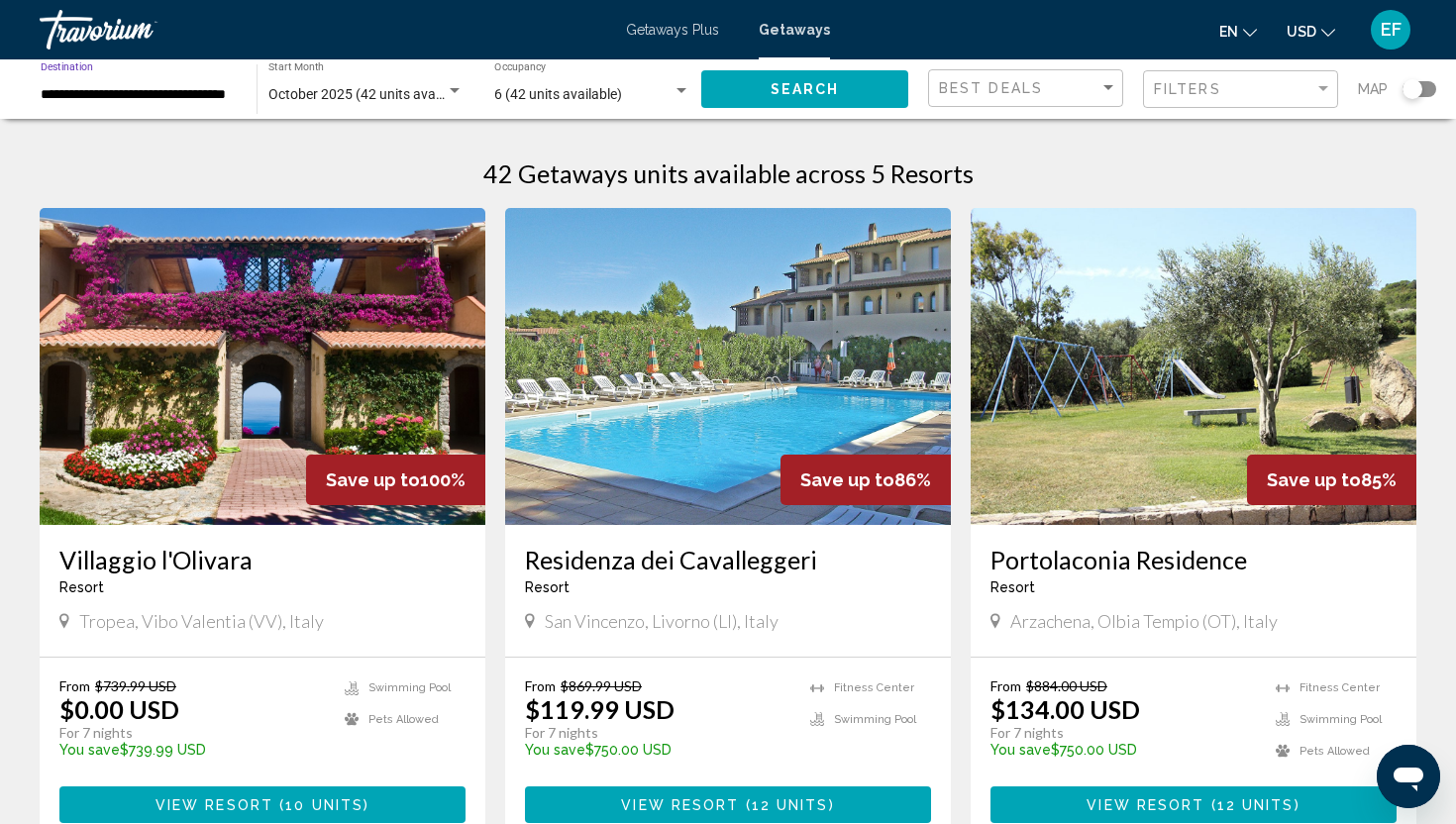 click at bounding box center [455, 91] 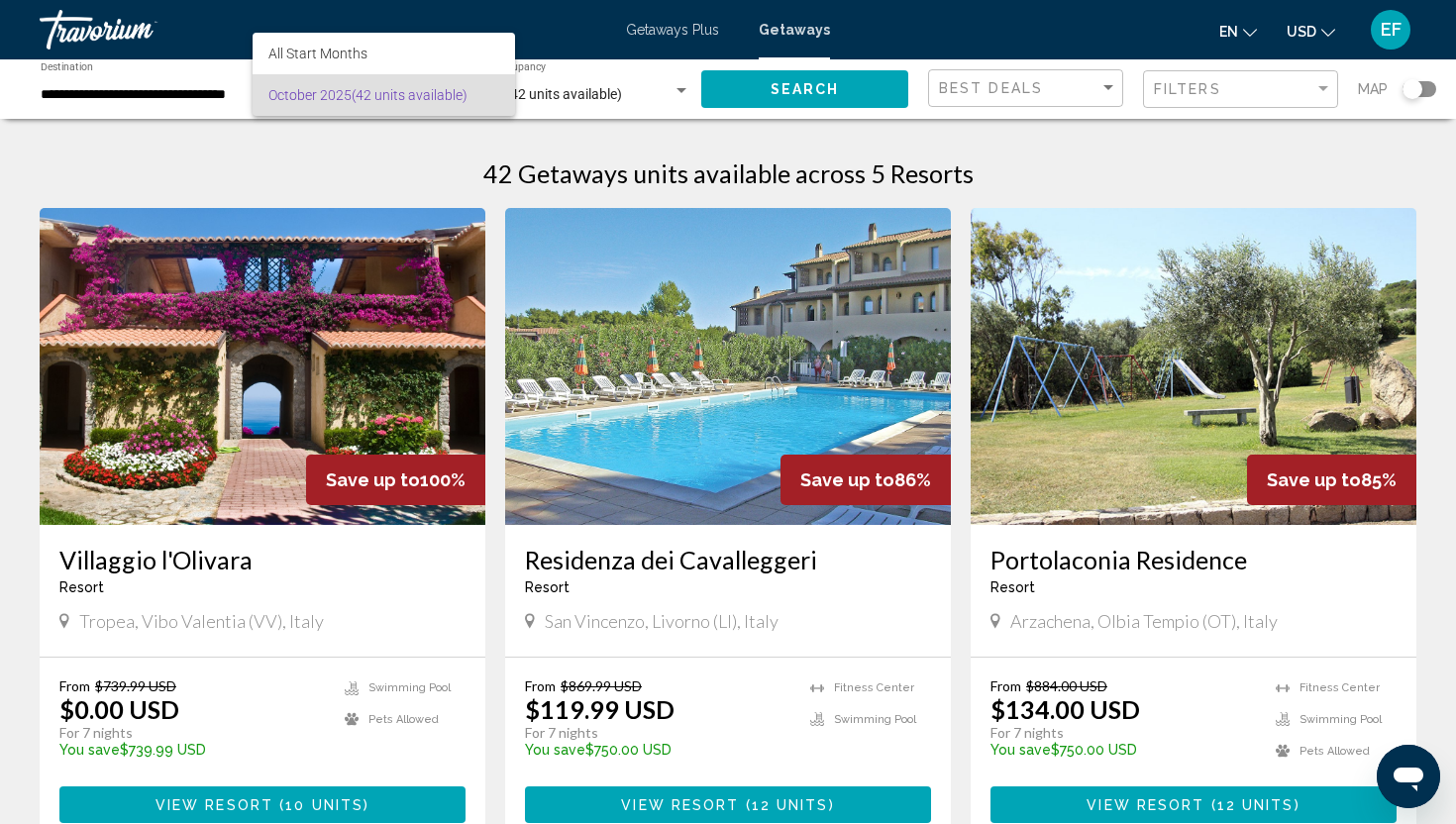 click on "October 2025  (42 units available)" at bounding box center [383, 95] 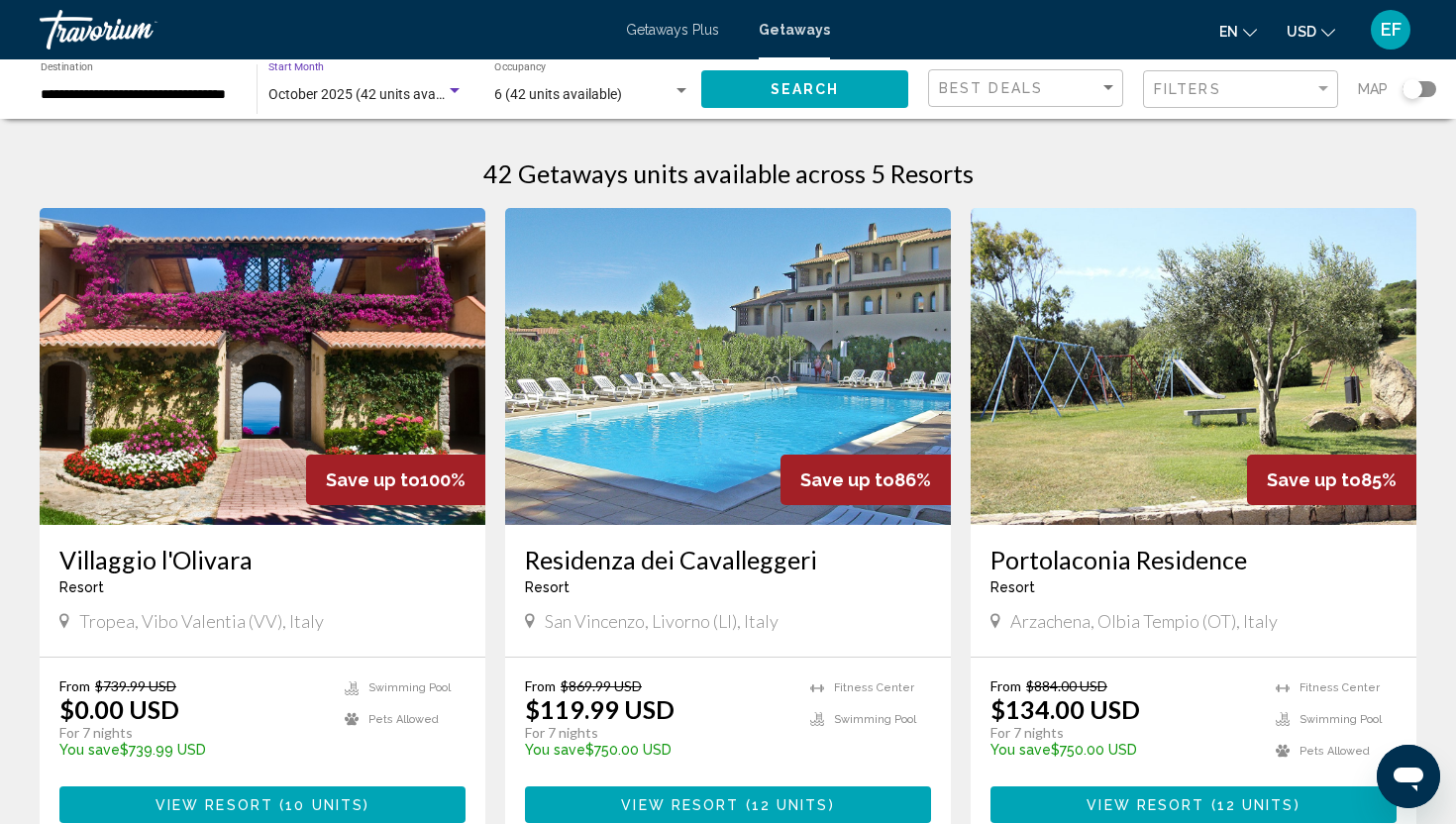 click on "October 2025 (42 units available)" at bounding box center (370, 94) 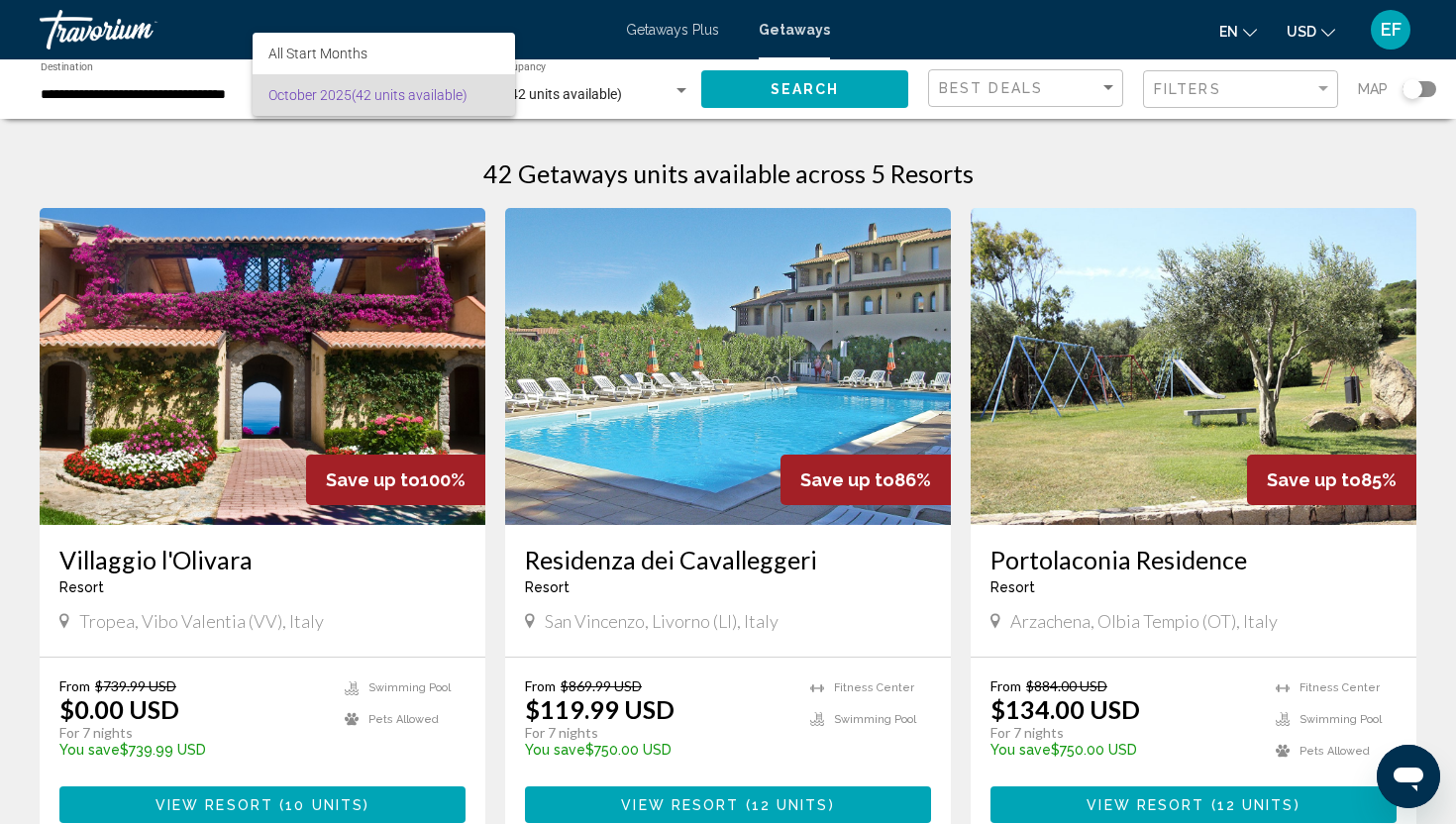 click on "October 2025  (42 units available)" at bounding box center [383, 95] 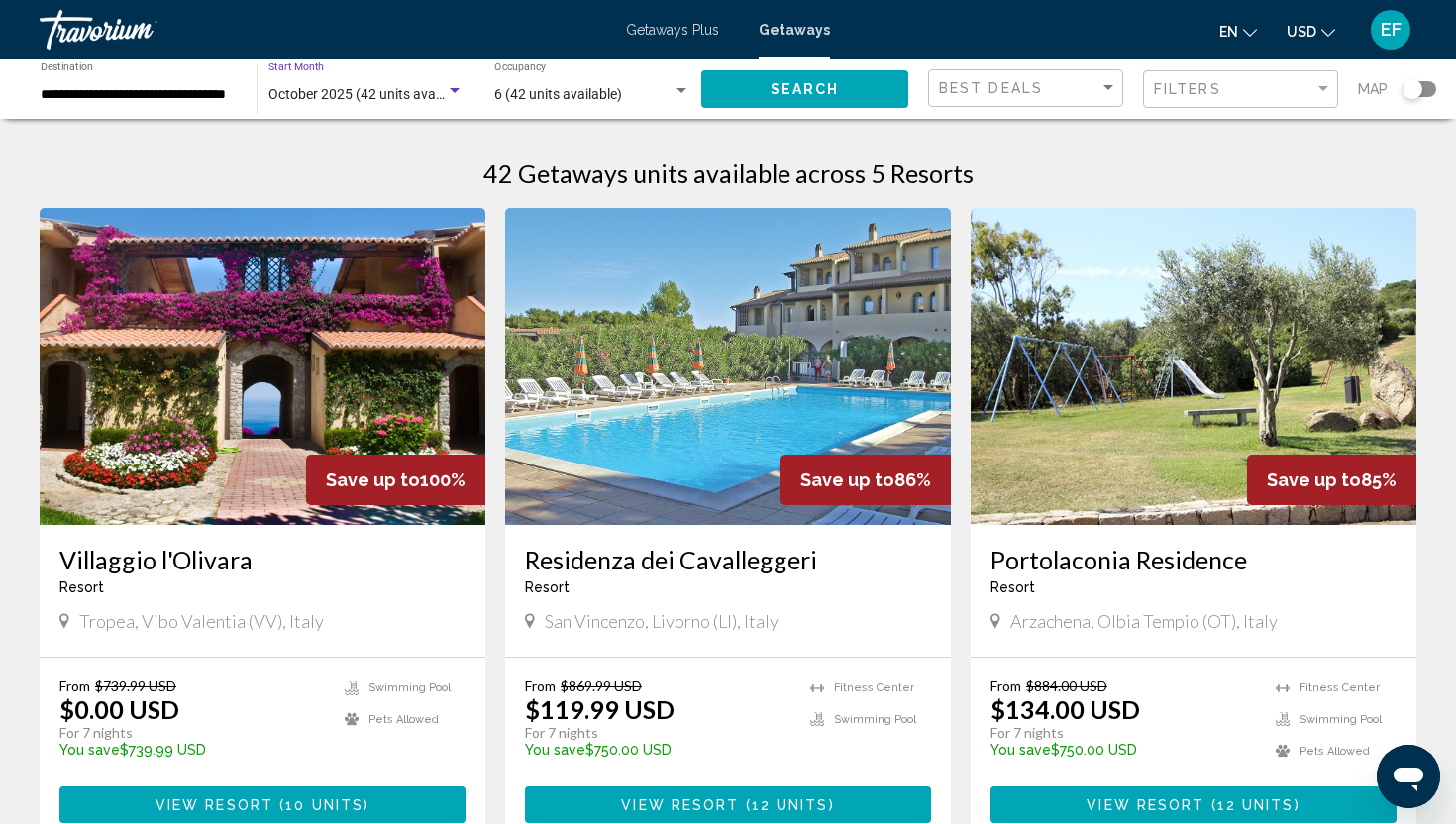 click on "October 2025 (42 units available) Start Month All Start Months" 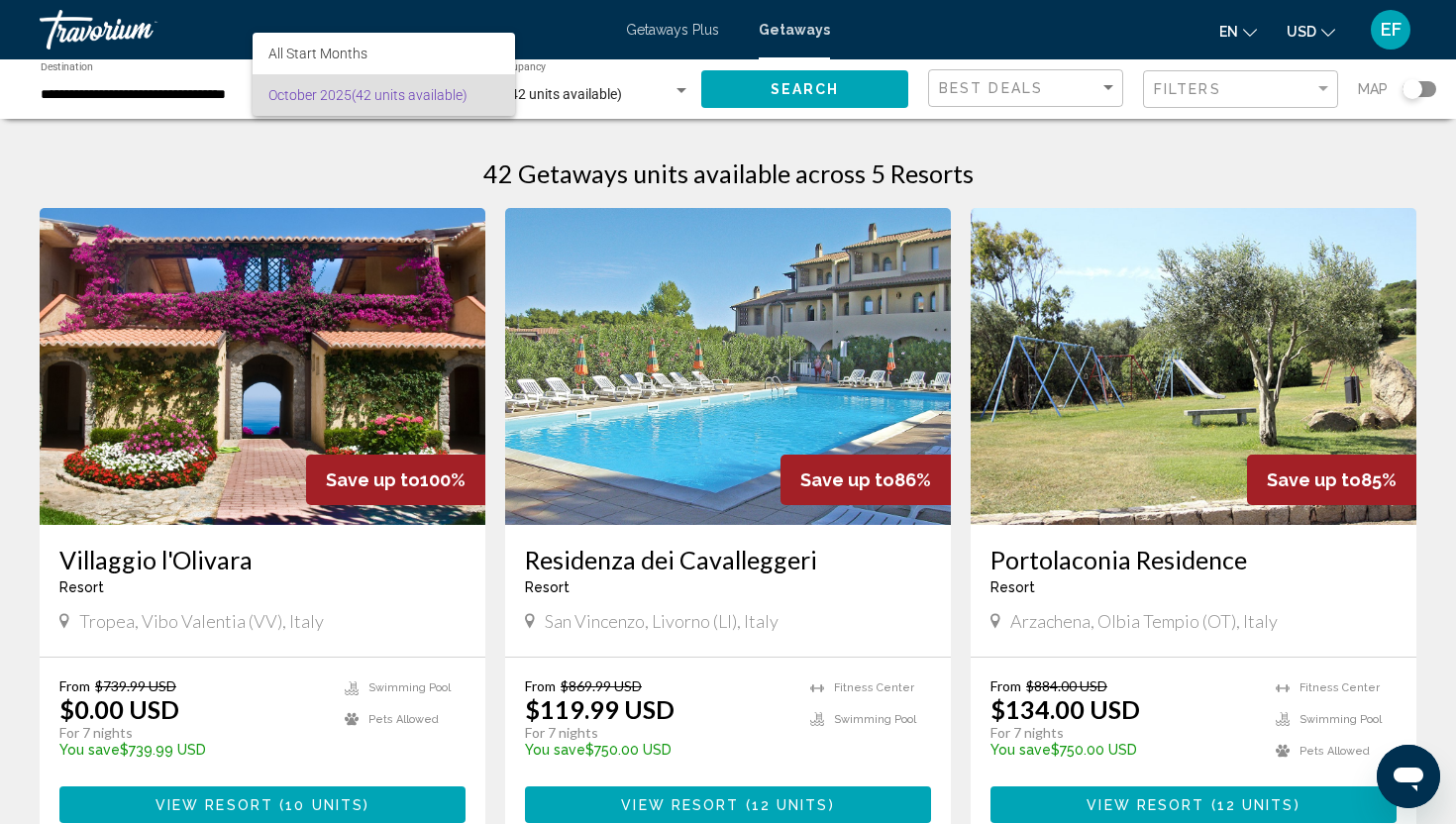 click at bounding box center [728, 412] 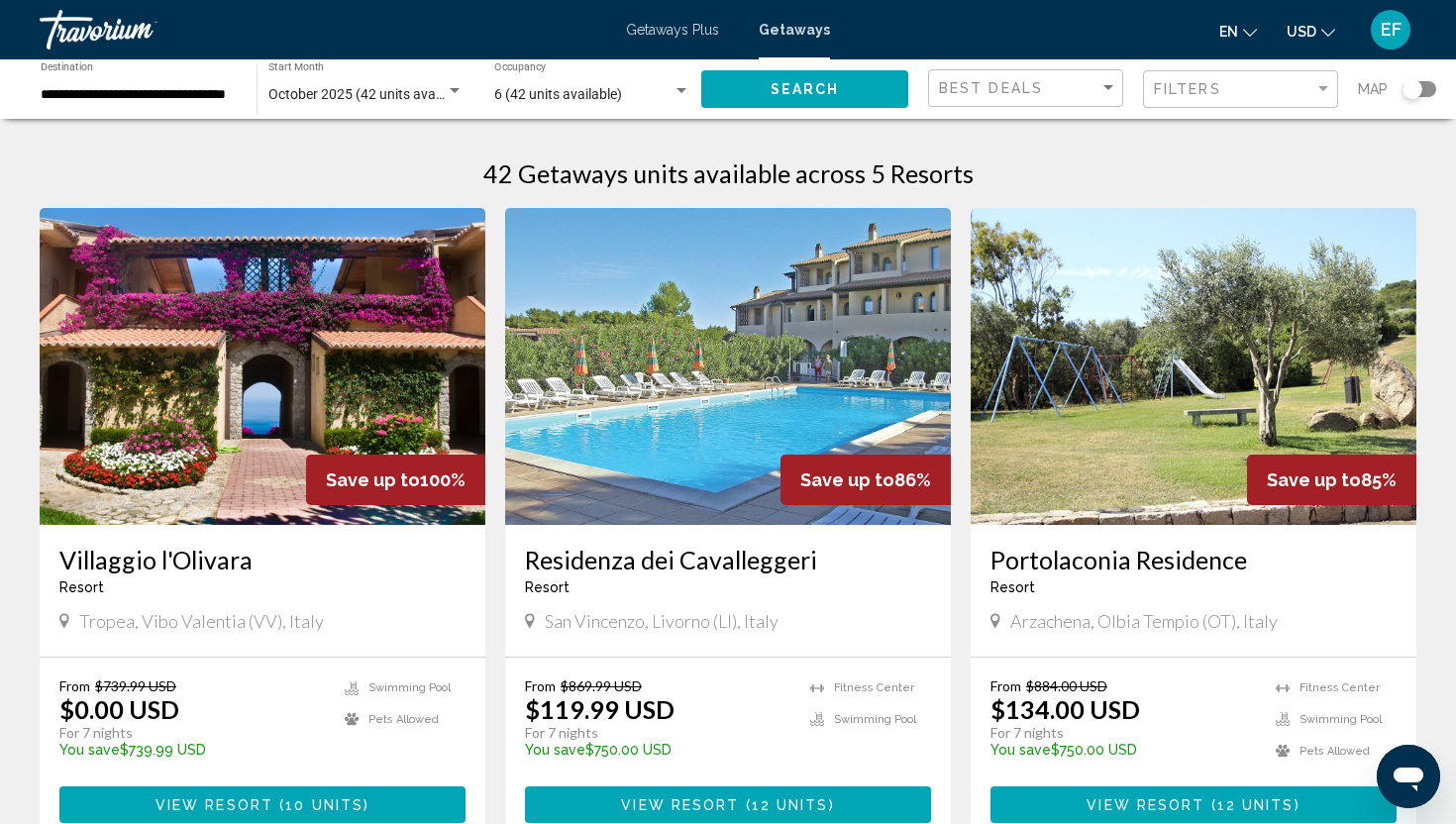 click at bounding box center [455, 90] 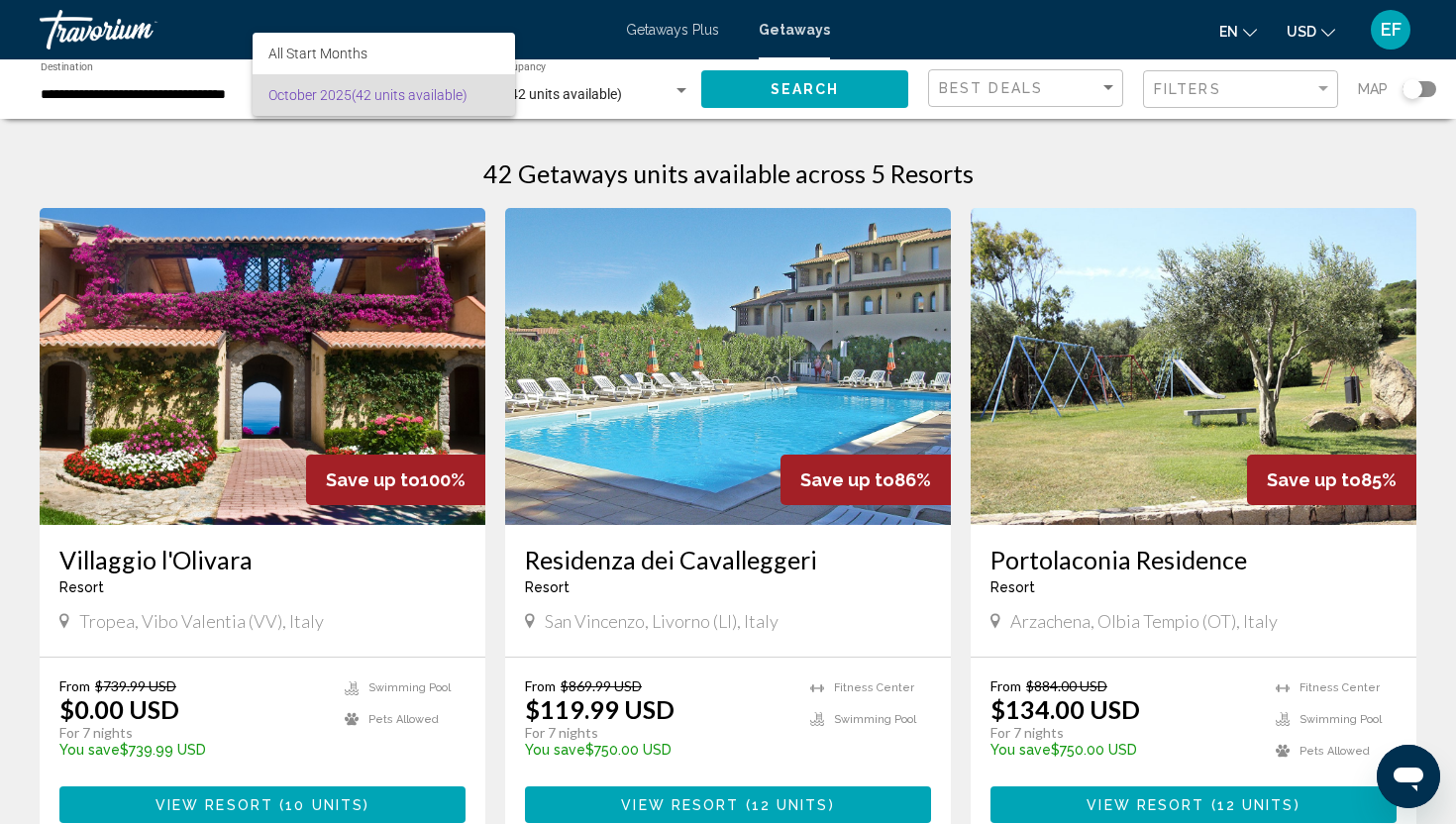 click on "October 2025  (42 units available)" at bounding box center [383, 95] 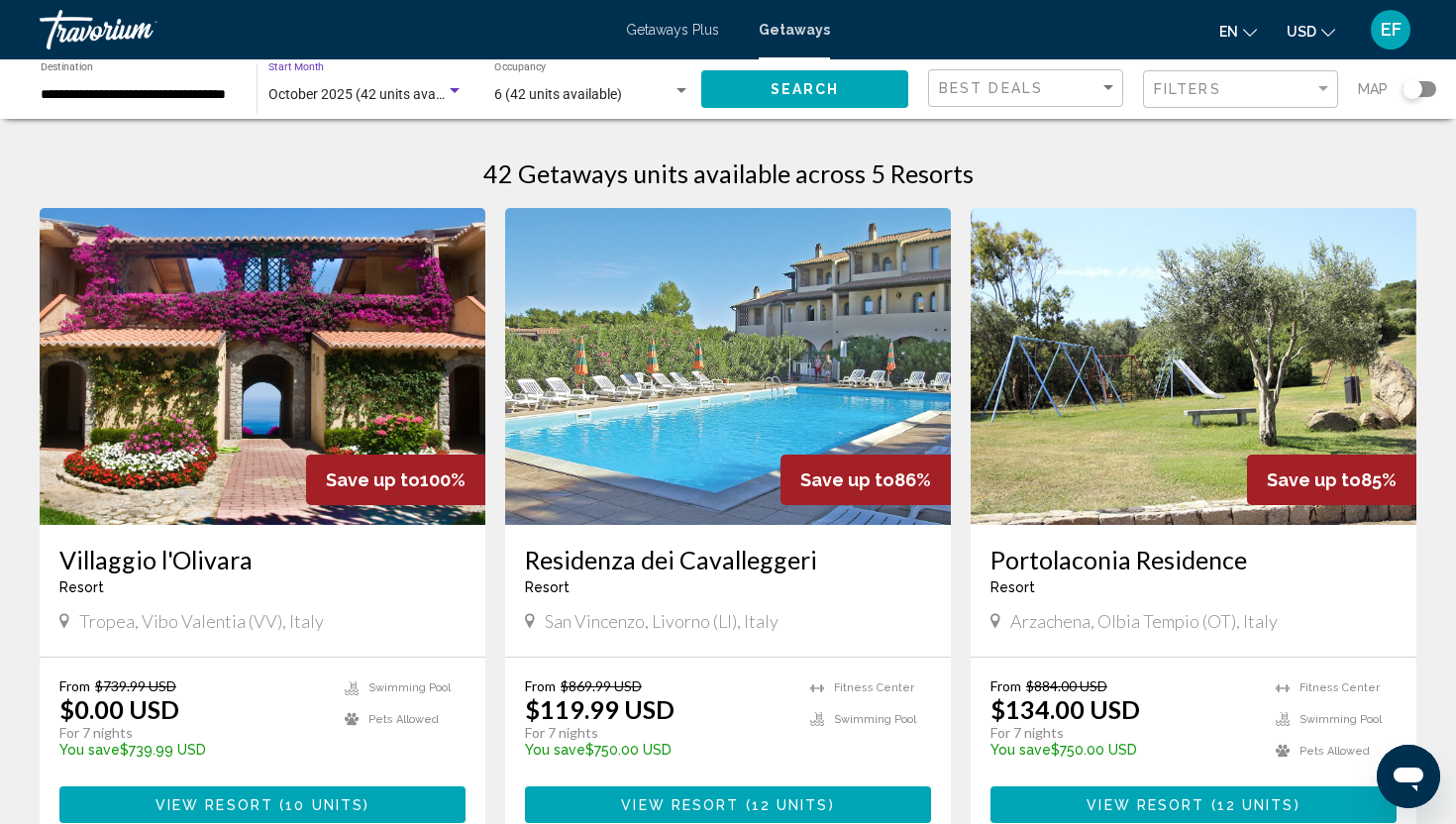 click at bounding box center (455, 90) 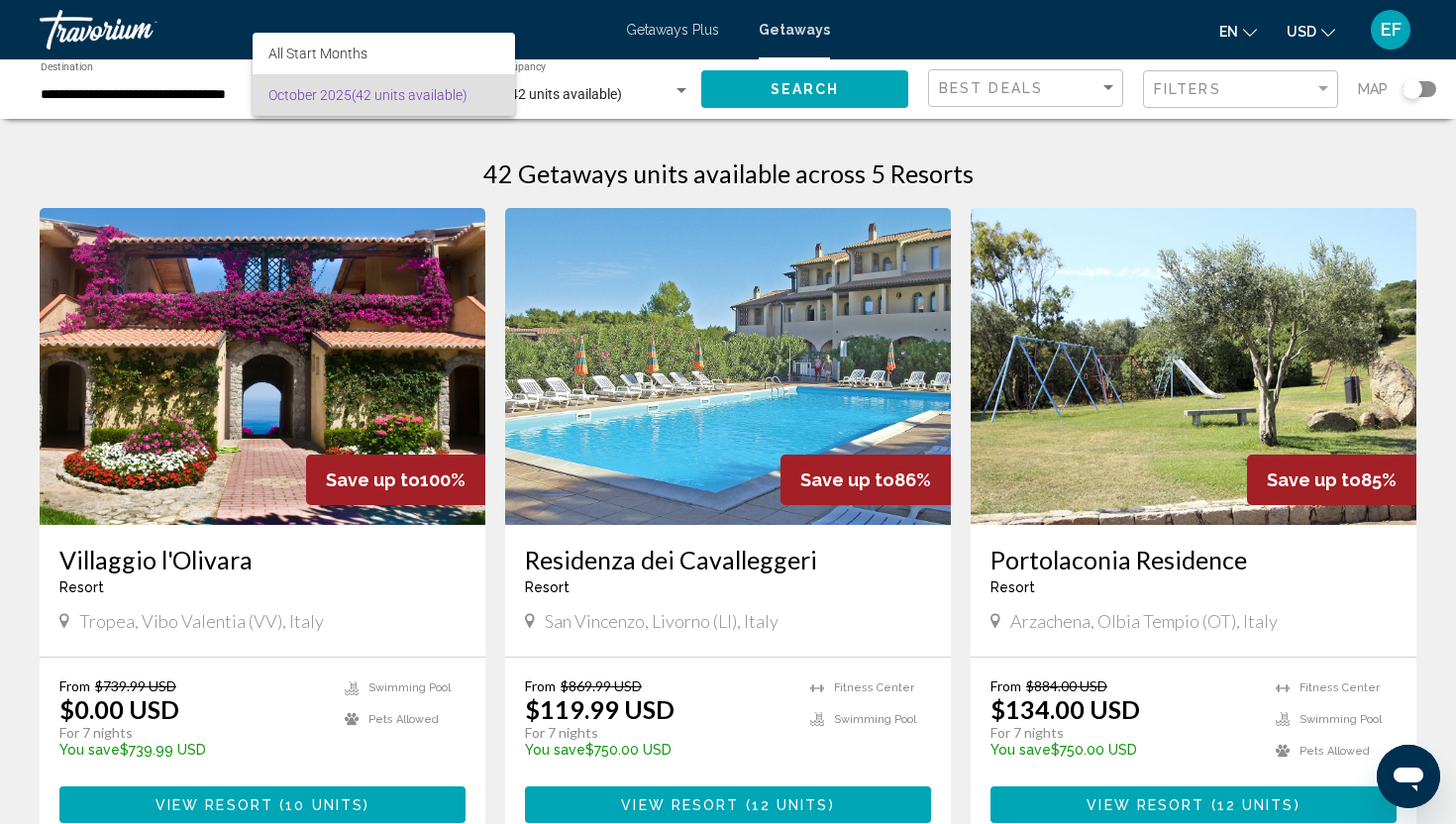 click at bounding box center [728, 412] 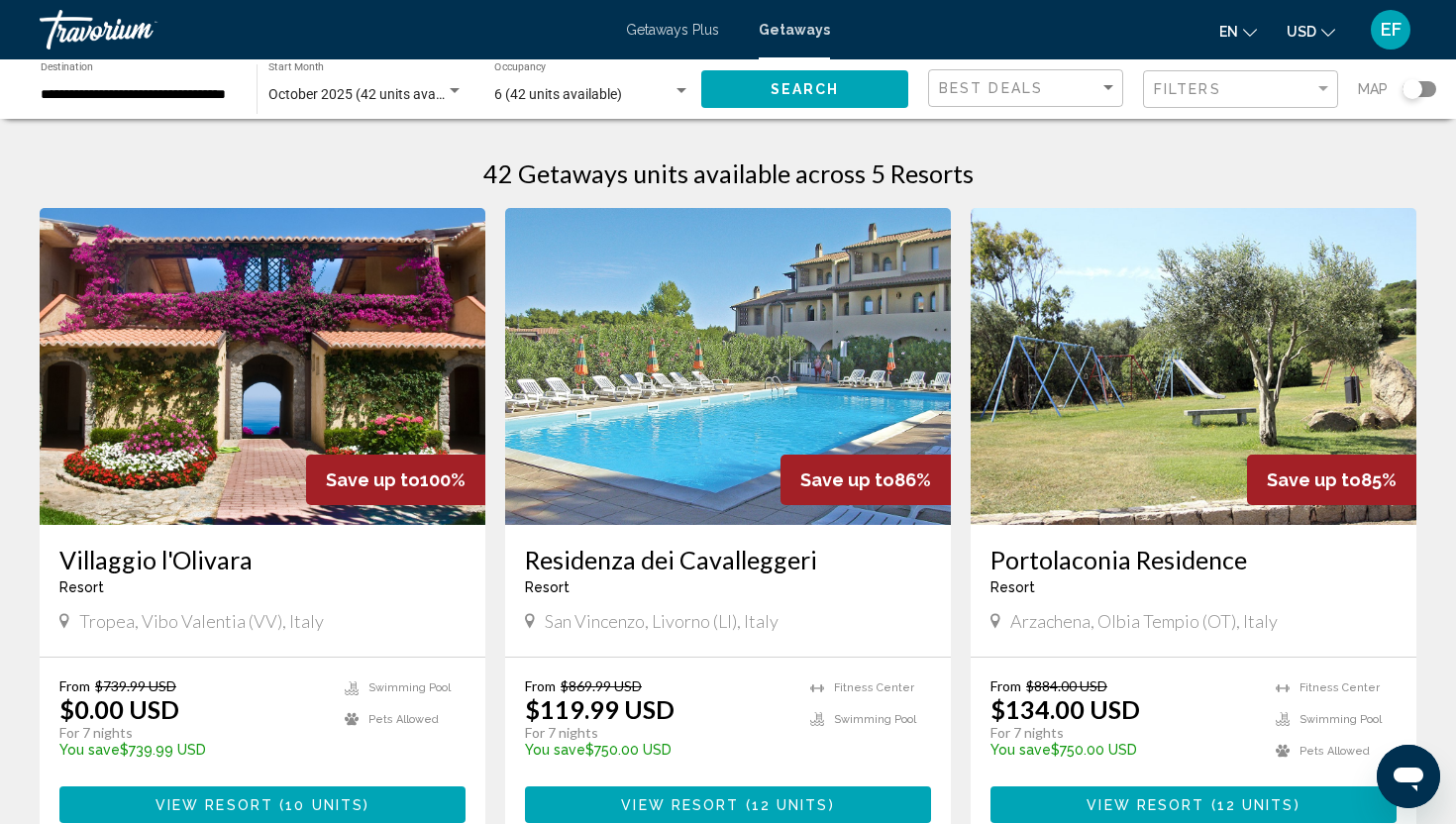 click on "October 2025 (42 units available) Start Month All Start Months" 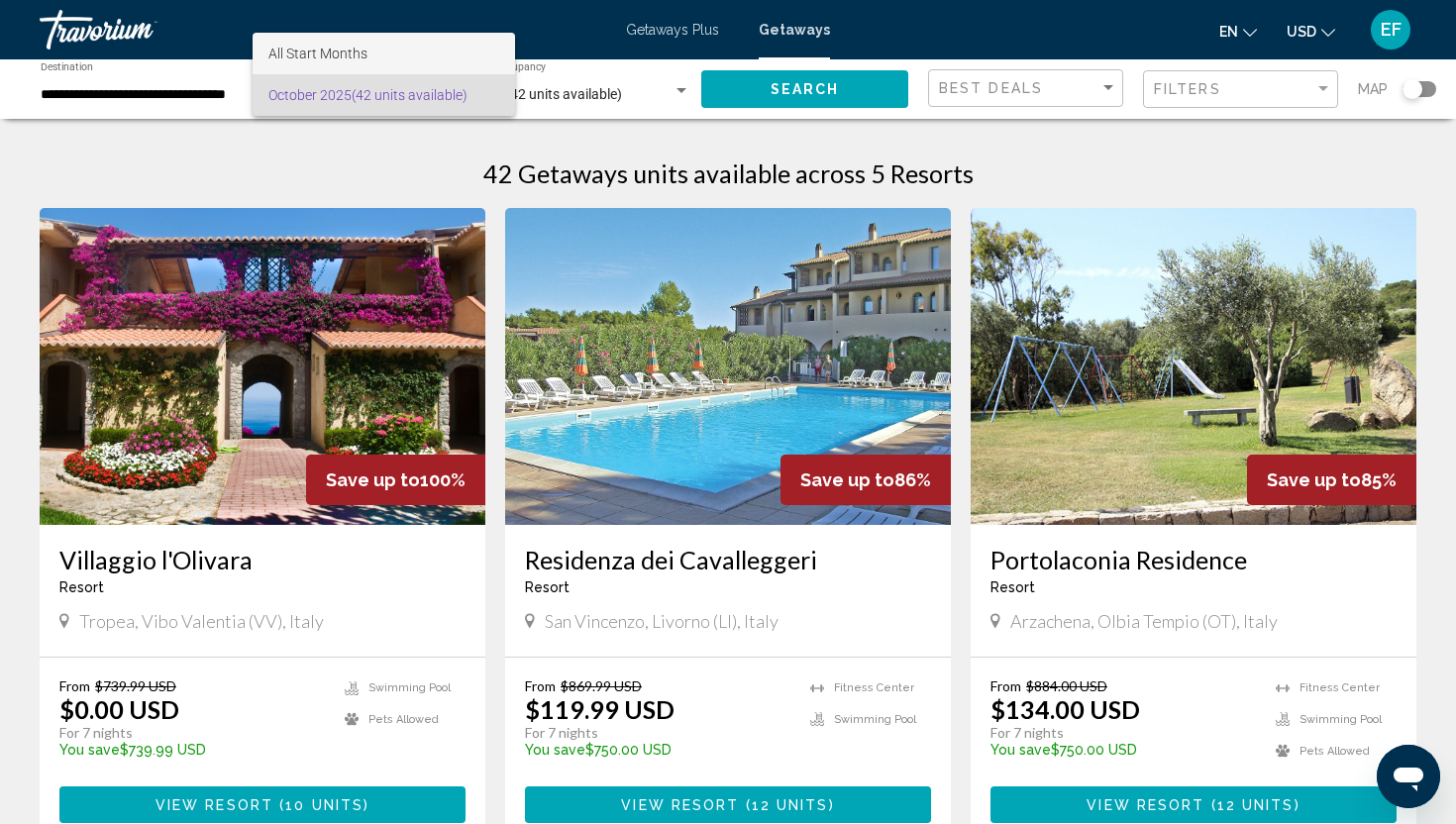 click on "All Start Months" at bounding box center (318, 53) 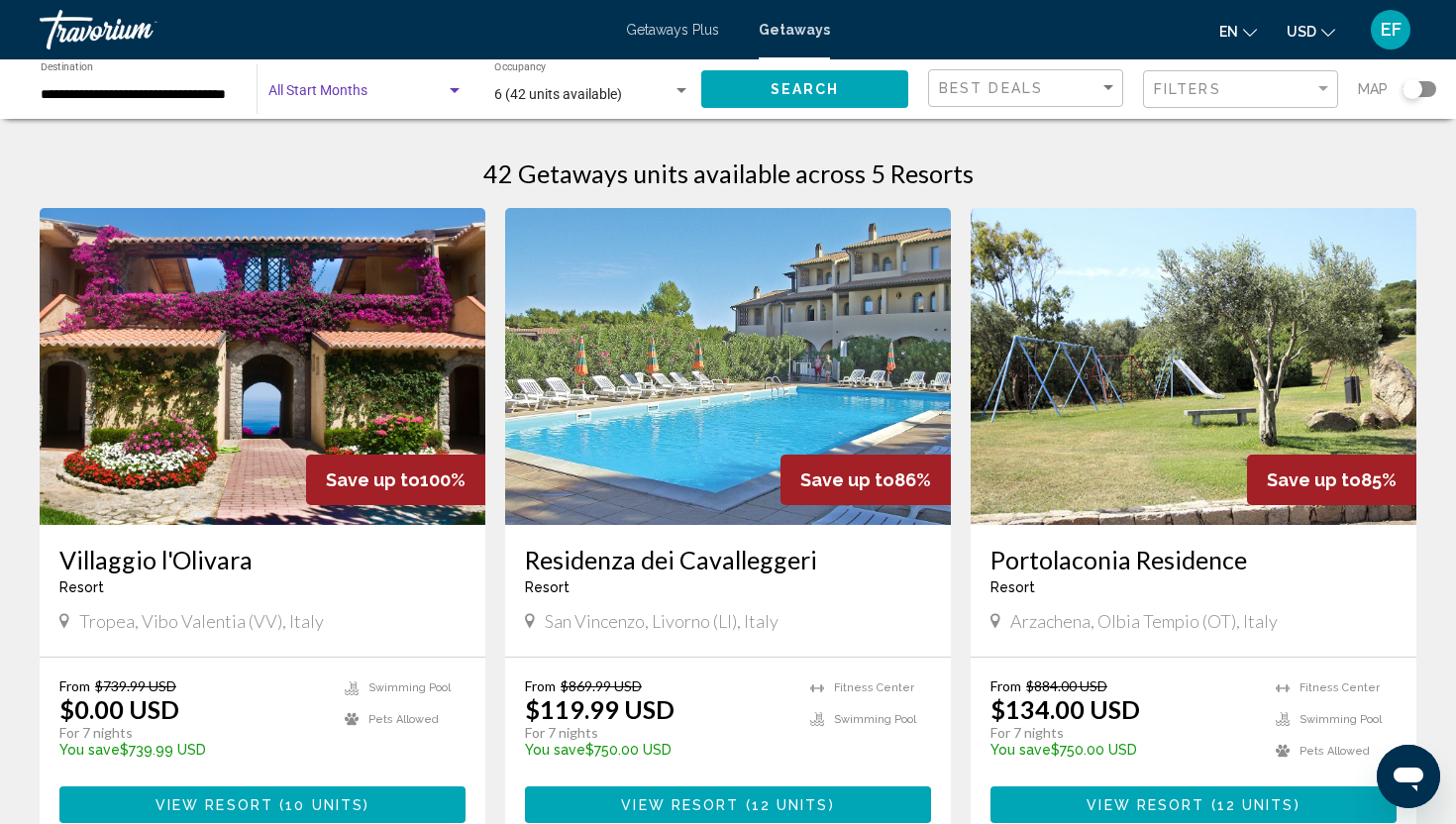 click at bounding box center [455, 91] 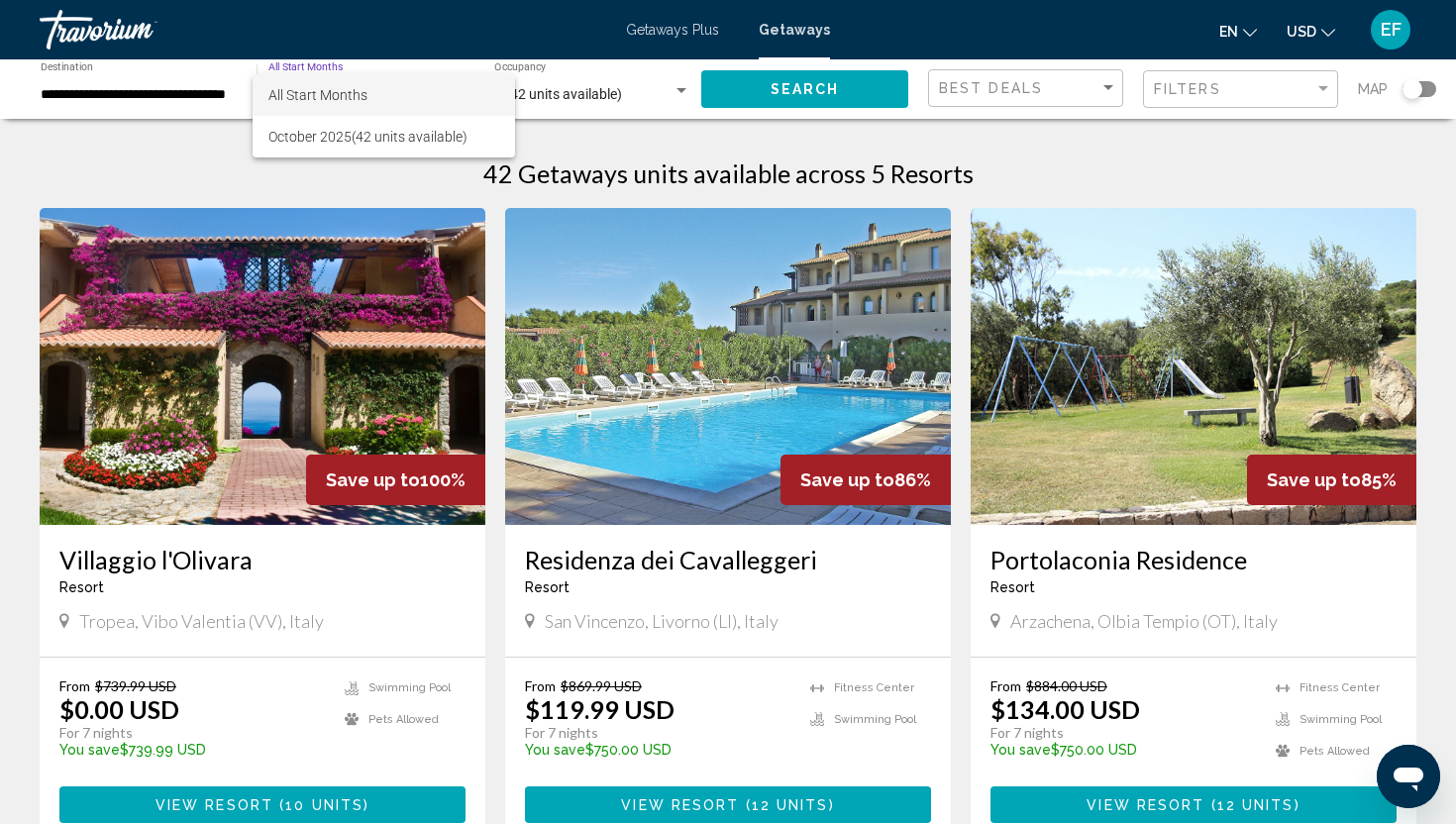 click at bounding box center (728, 412) 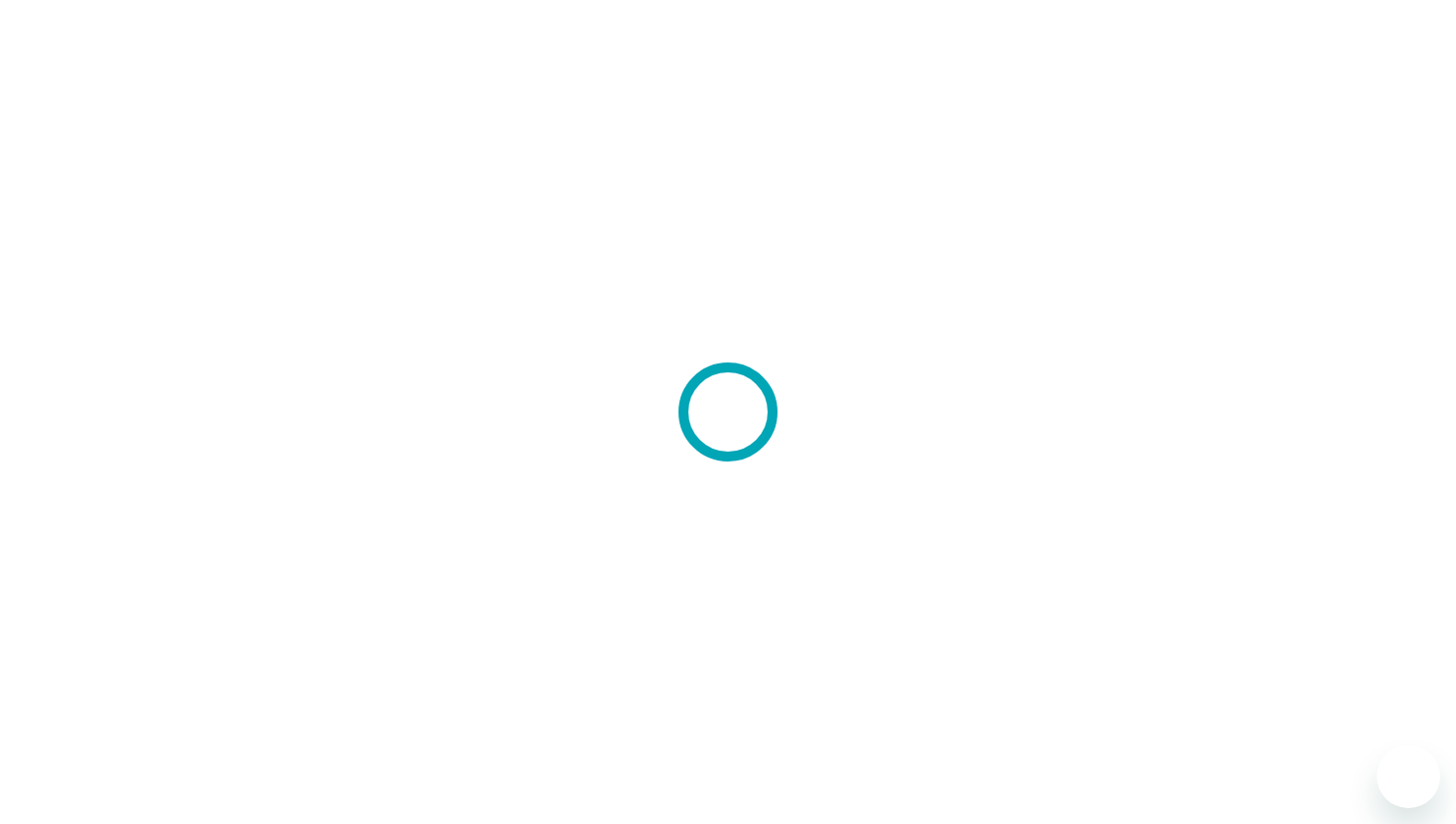 scroll, scrollTop: 0, scrollLeft: 0, axis: both 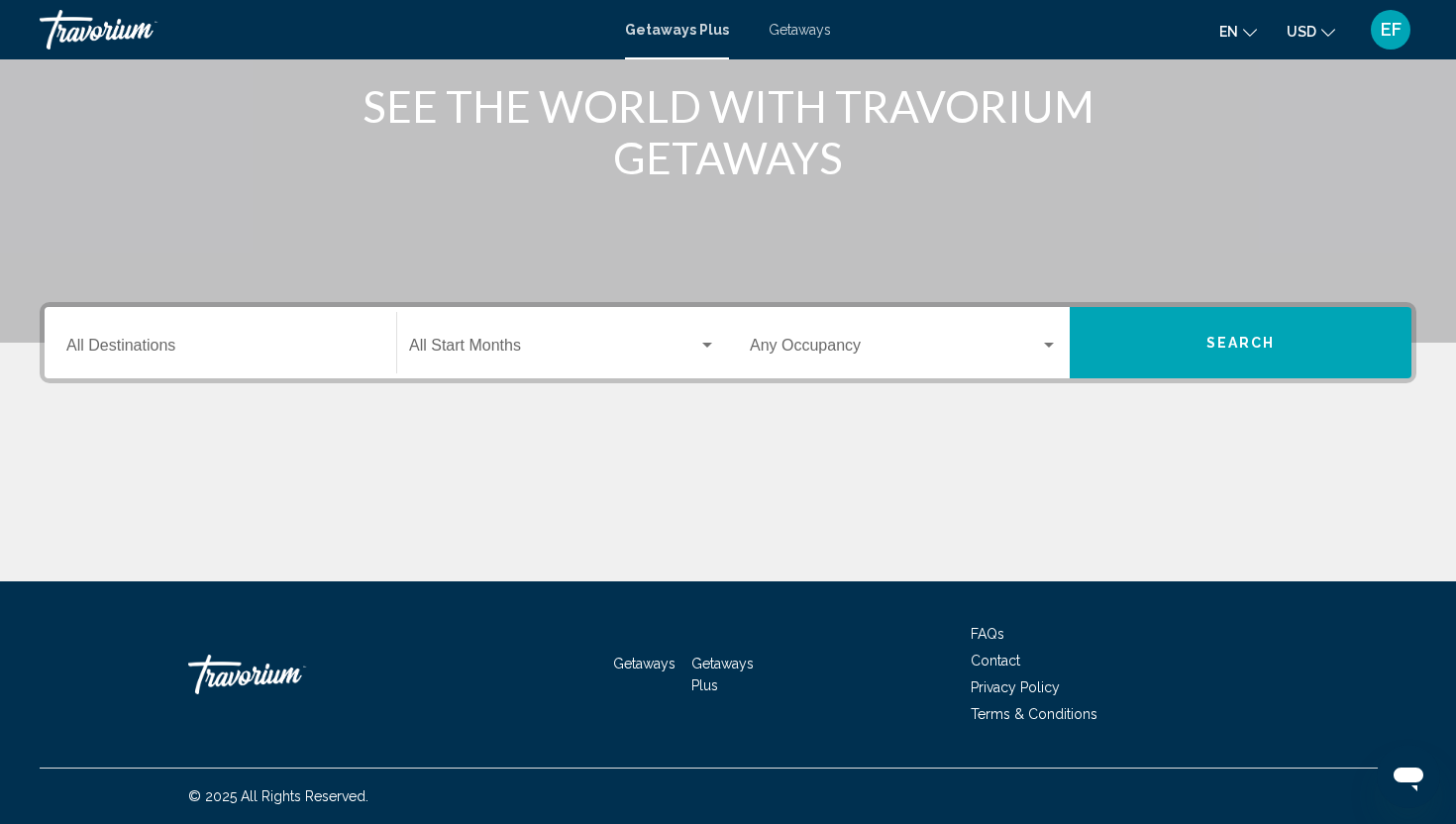 click on "Destination All Destinations" at bounding box center [220, 350] 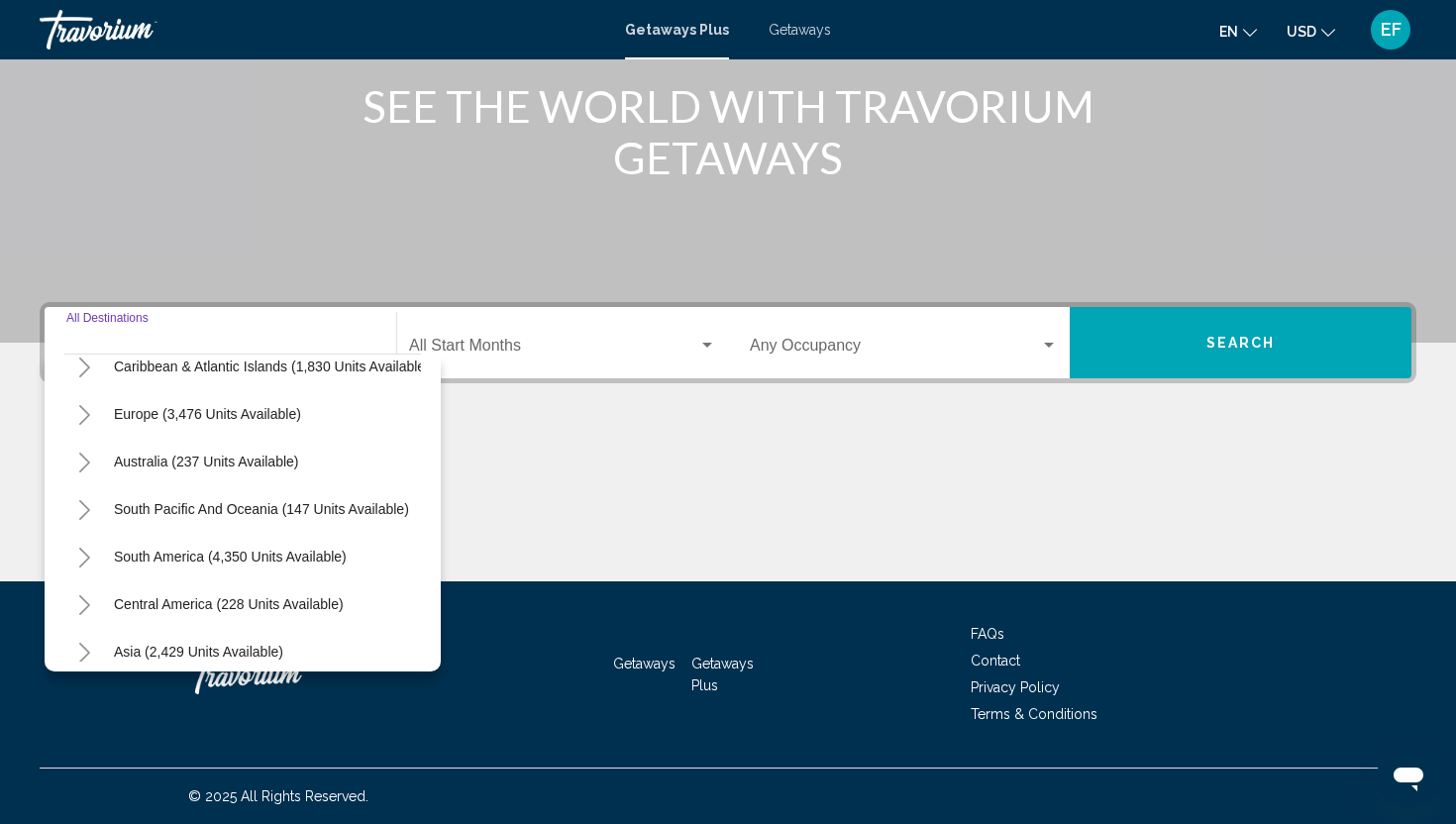 scroll, scrollTop: 208, scrollLeft: 0, axis: vertical 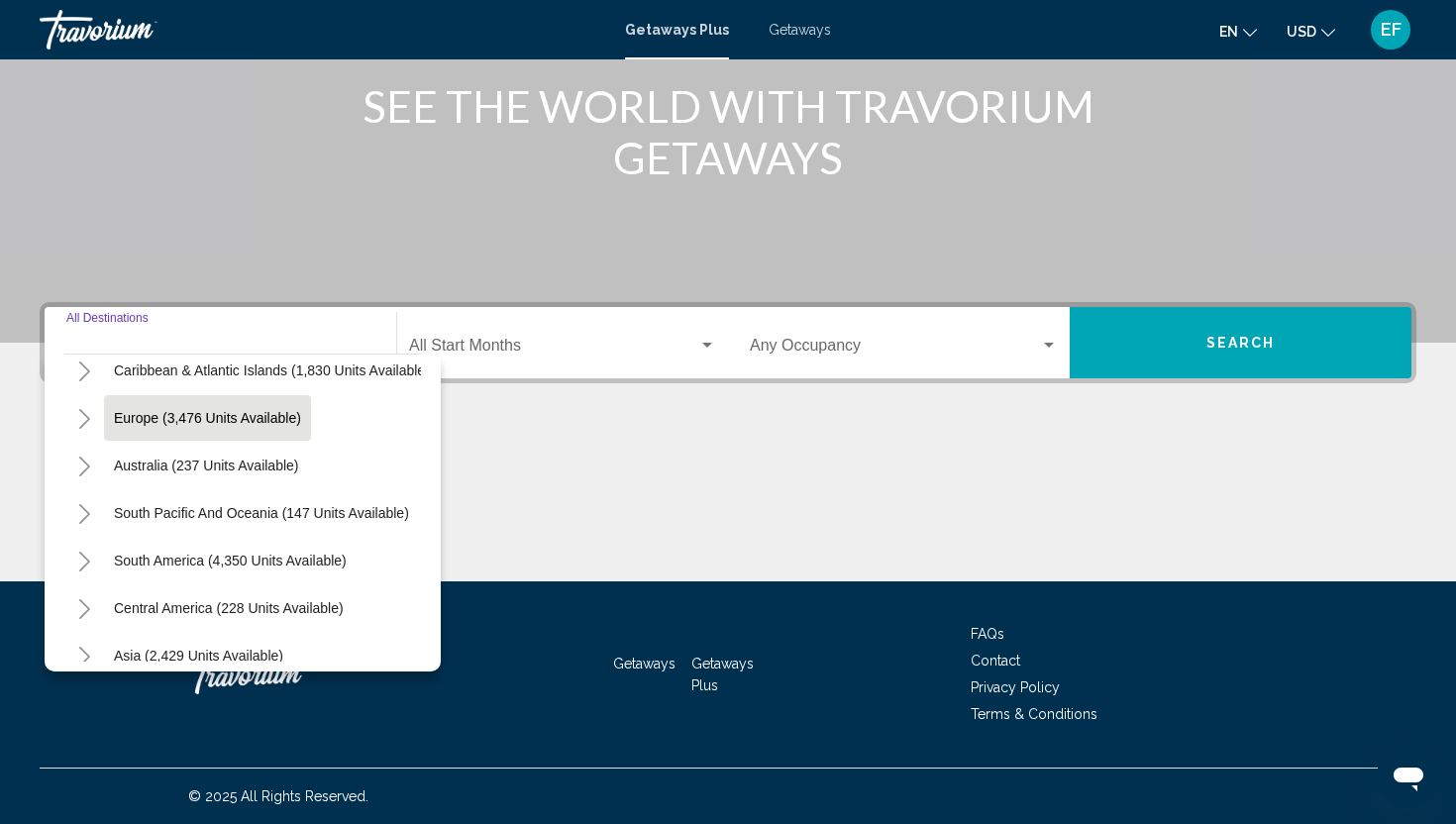 click on "Europe (3,476 units available)" at bounding box center (206, 465) 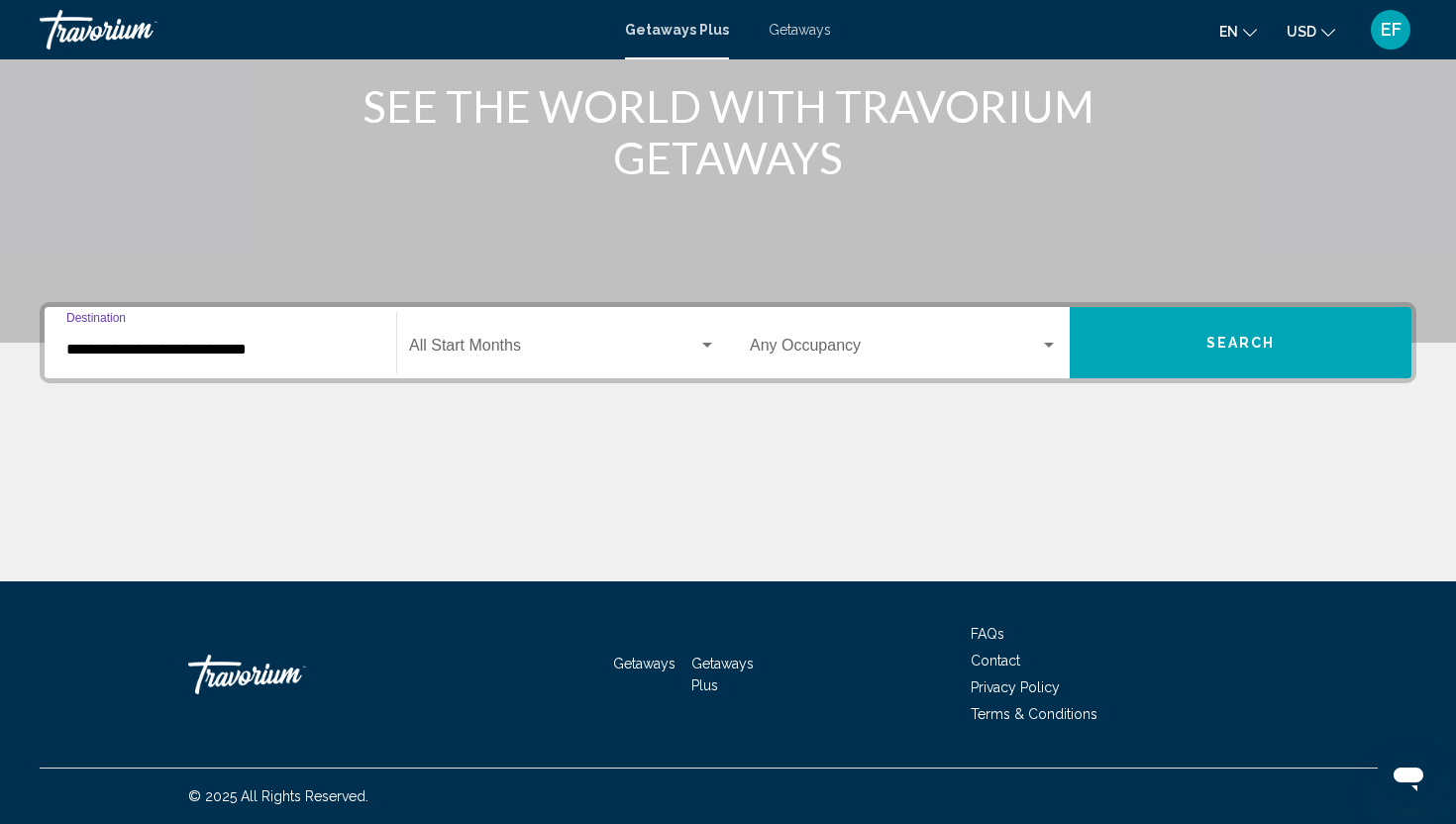 click on "**********" at bounding box center (220, 350) 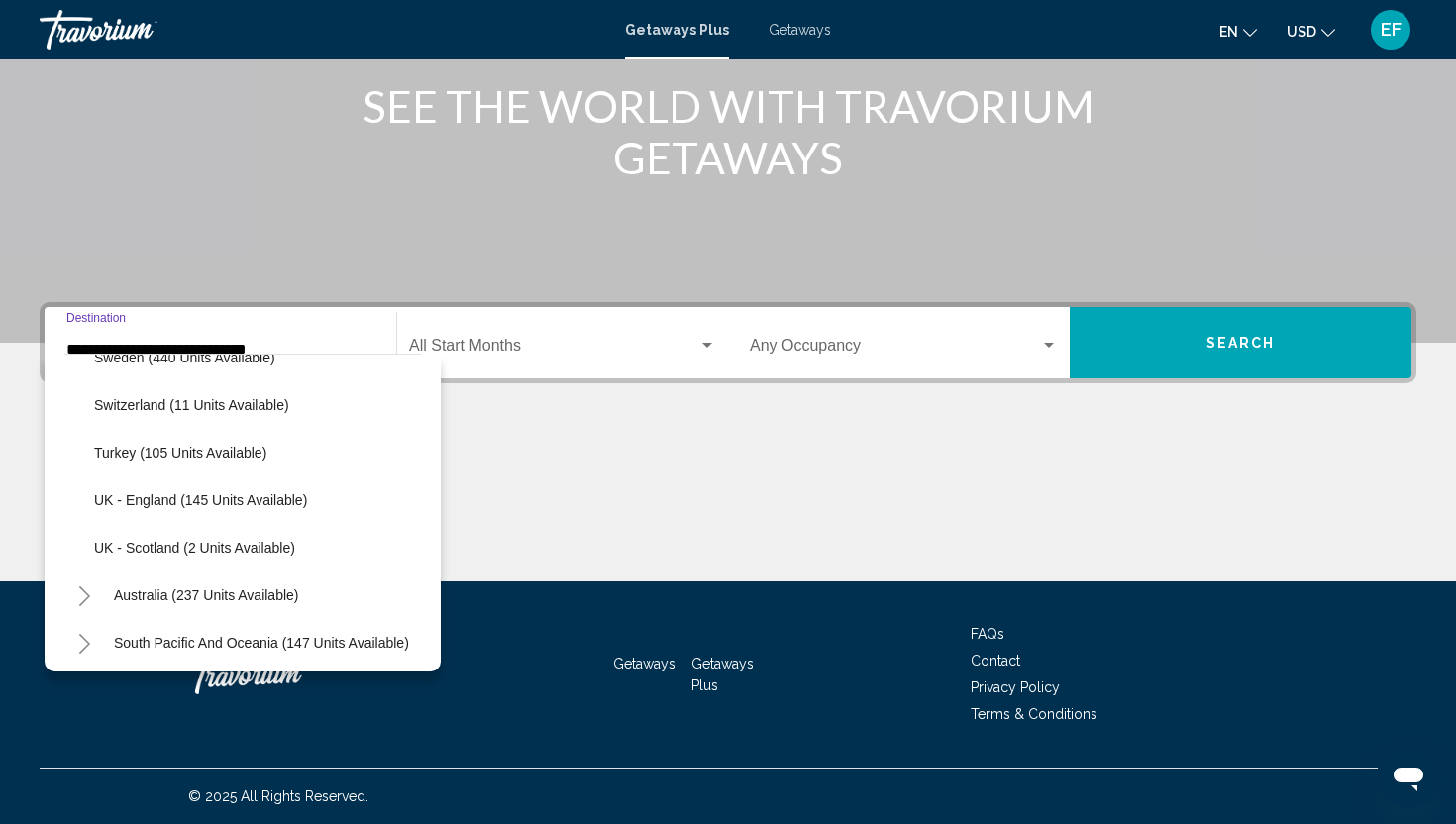 scroll, scrollTop: 893, scrollLeft: 0, axis: vertical 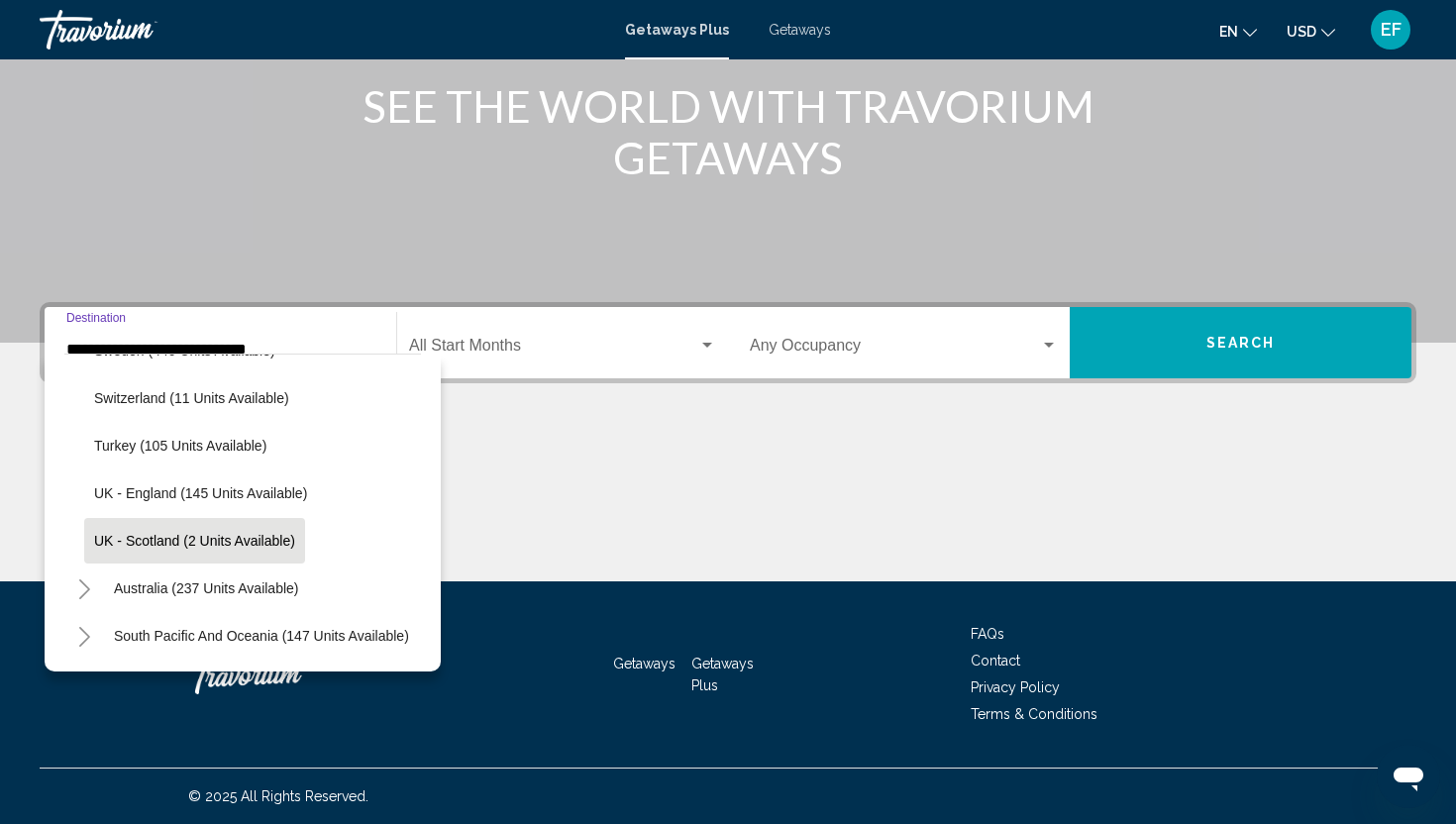 click on "UK - Scotland (2 units available)" 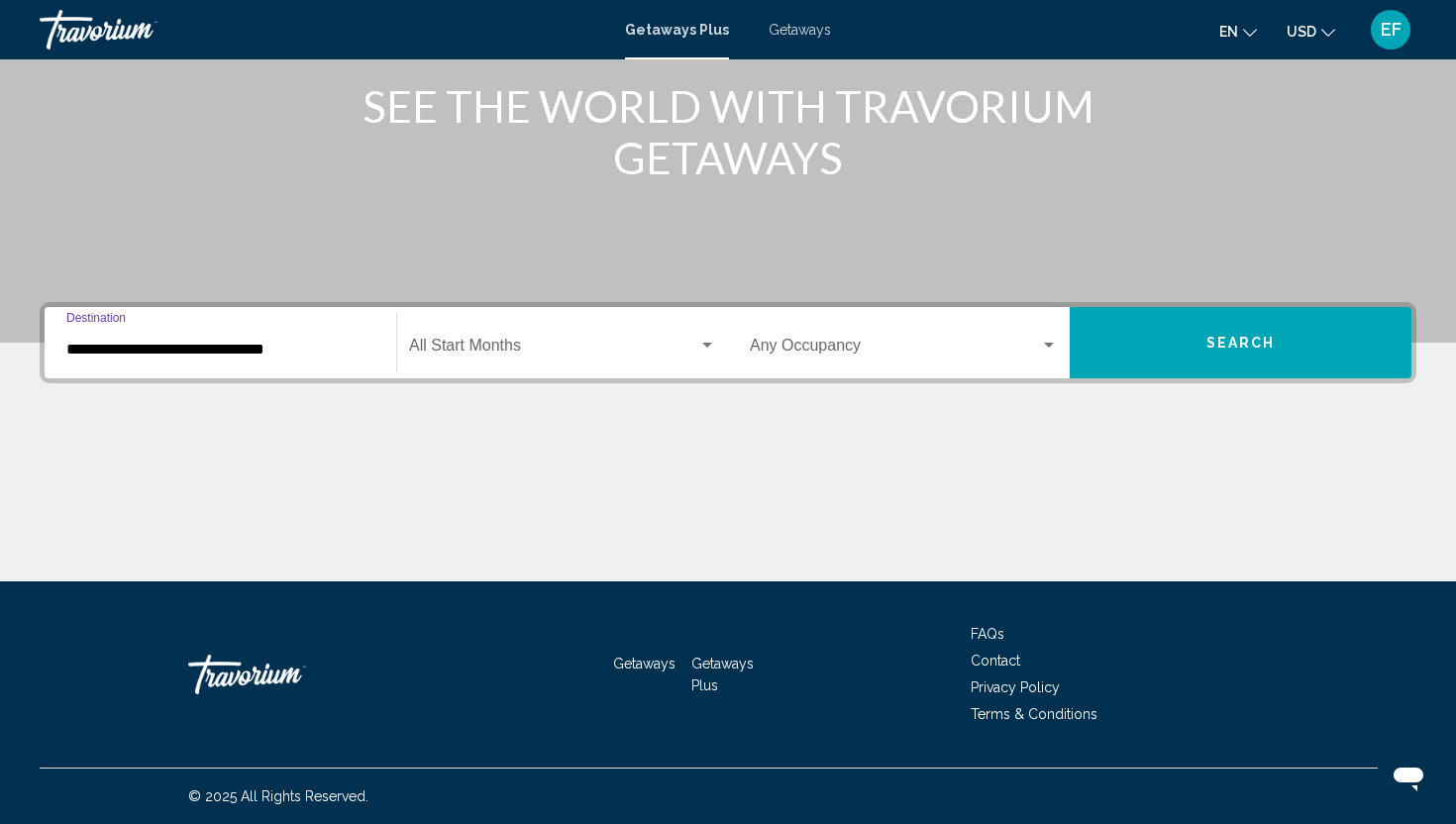 click at bounding box center (707, 346) 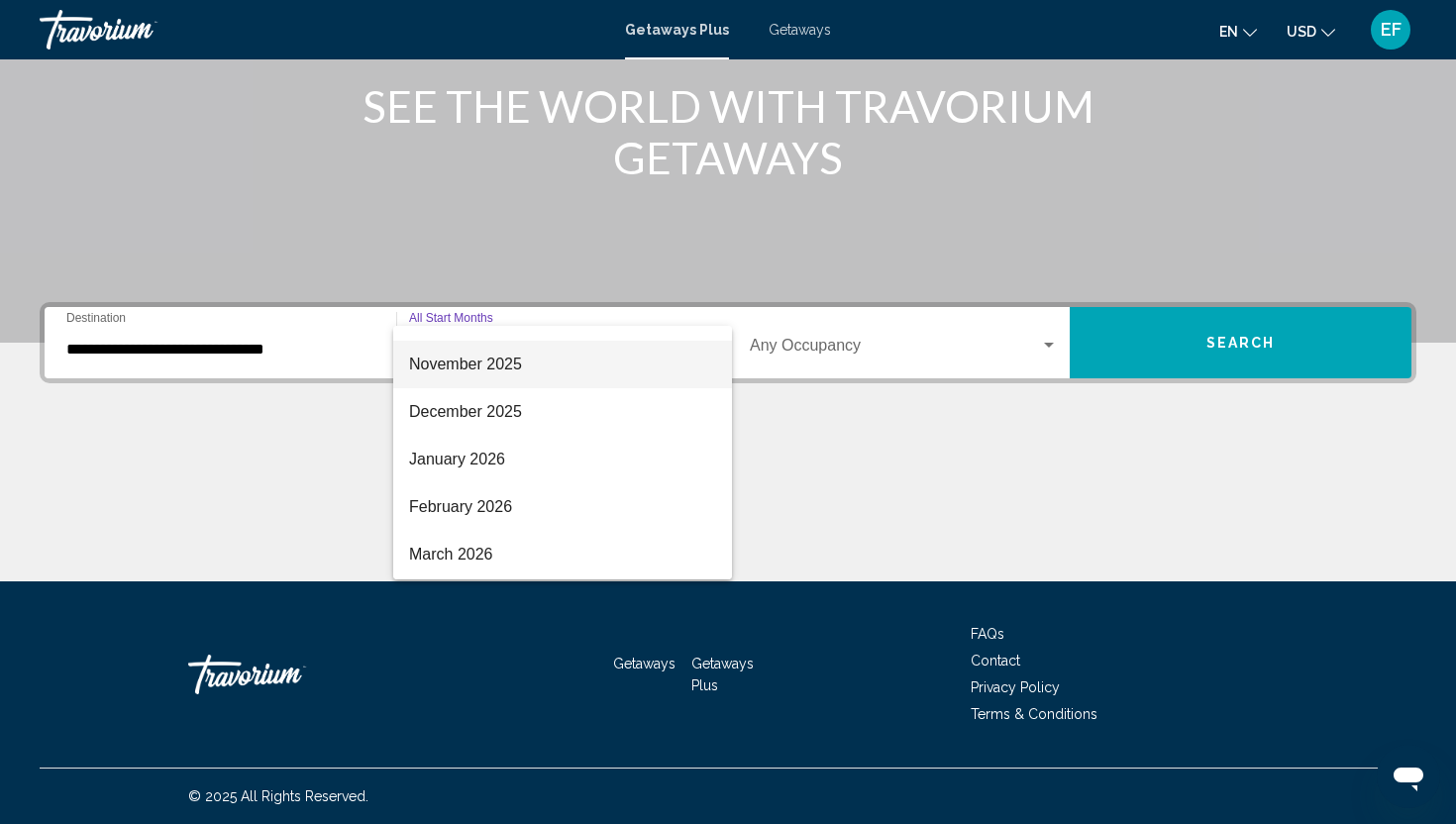 scroll, scrollTop: 177, scrollLeft: 0, axis: vertical 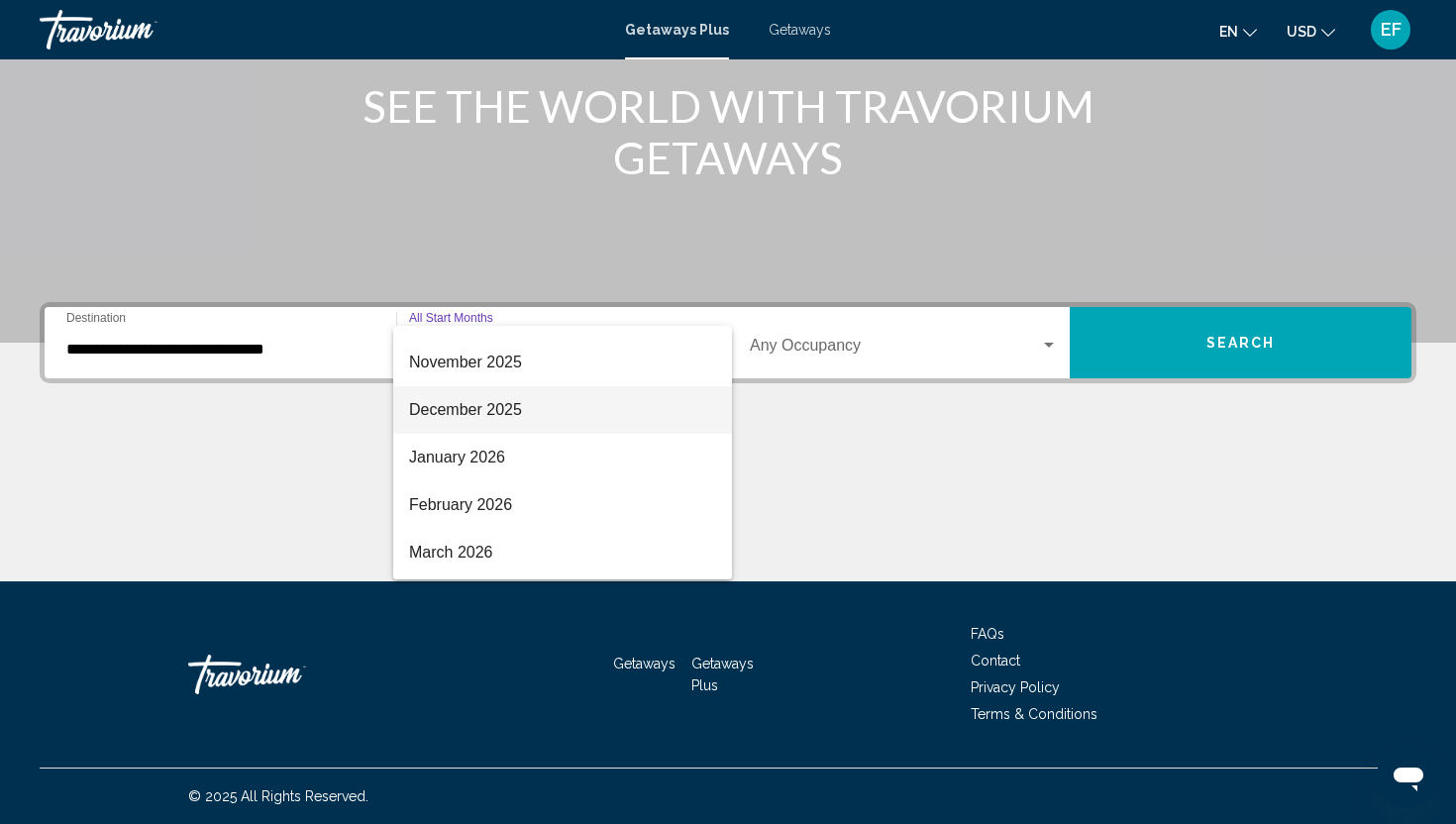 click on "December 2025" at bounding box center [563, 410] 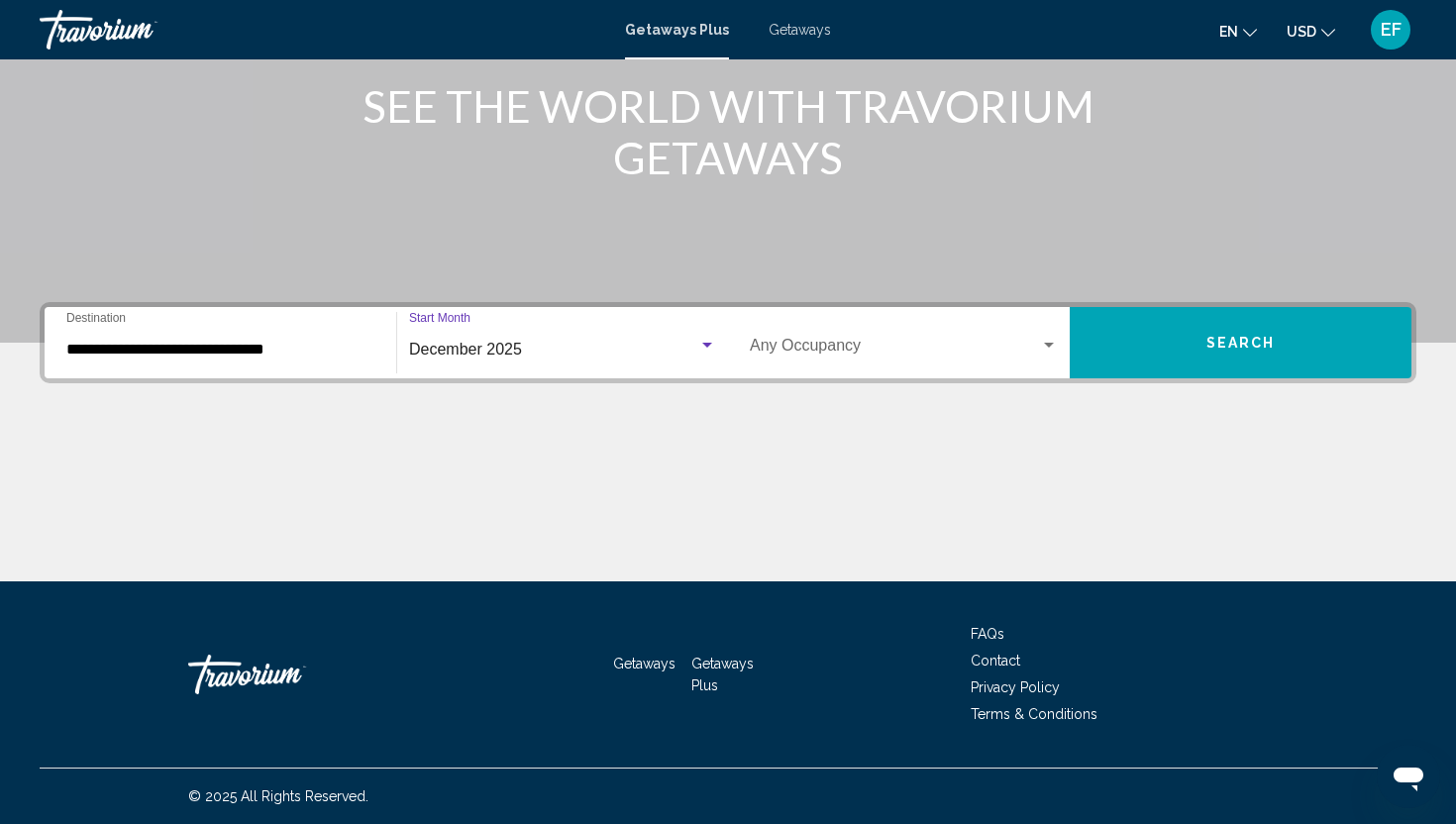 click at bounding box center (1049, 346) 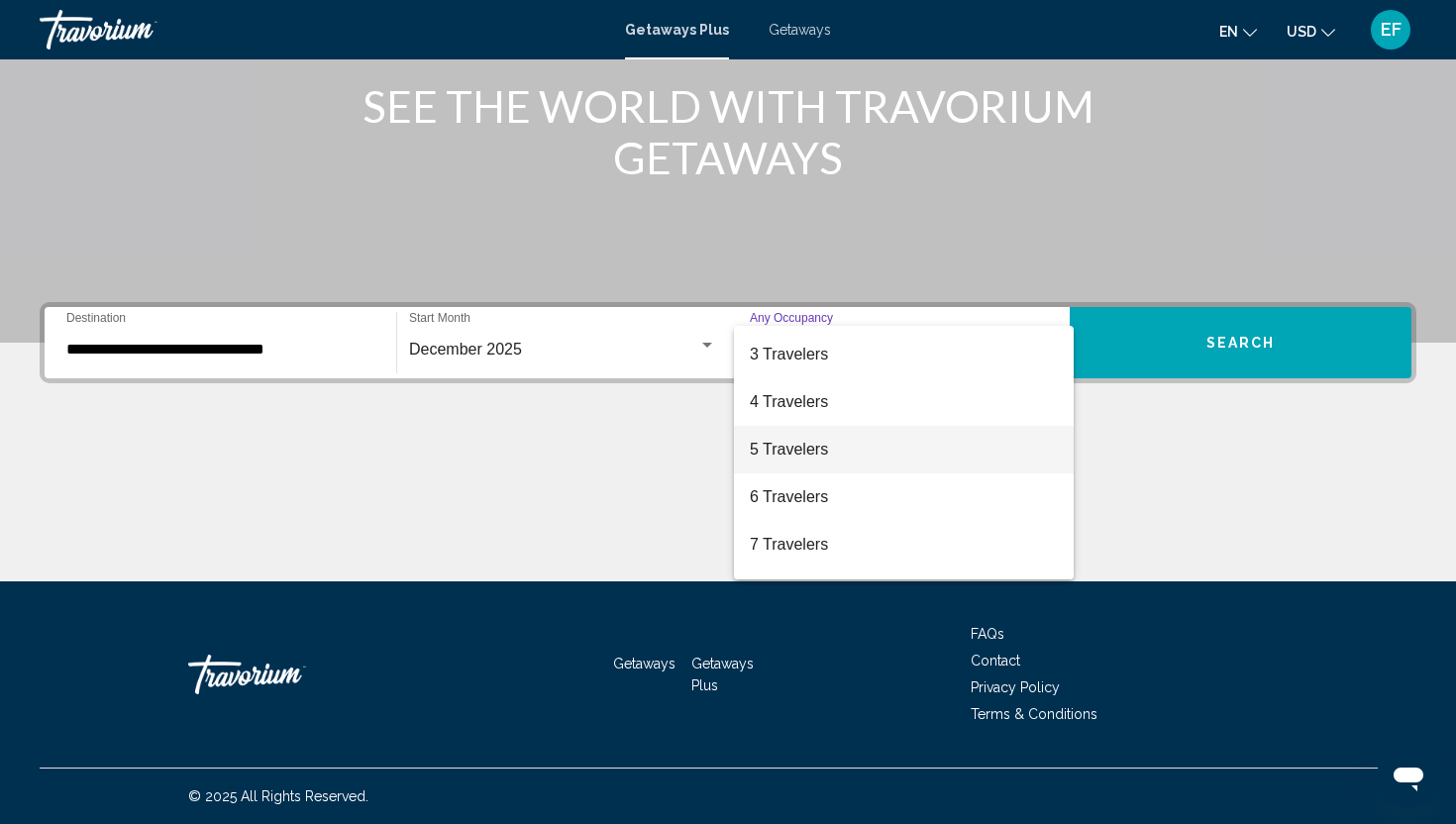 scroll, scrollTop: 92, scrollLeft: 0, axis: vertical 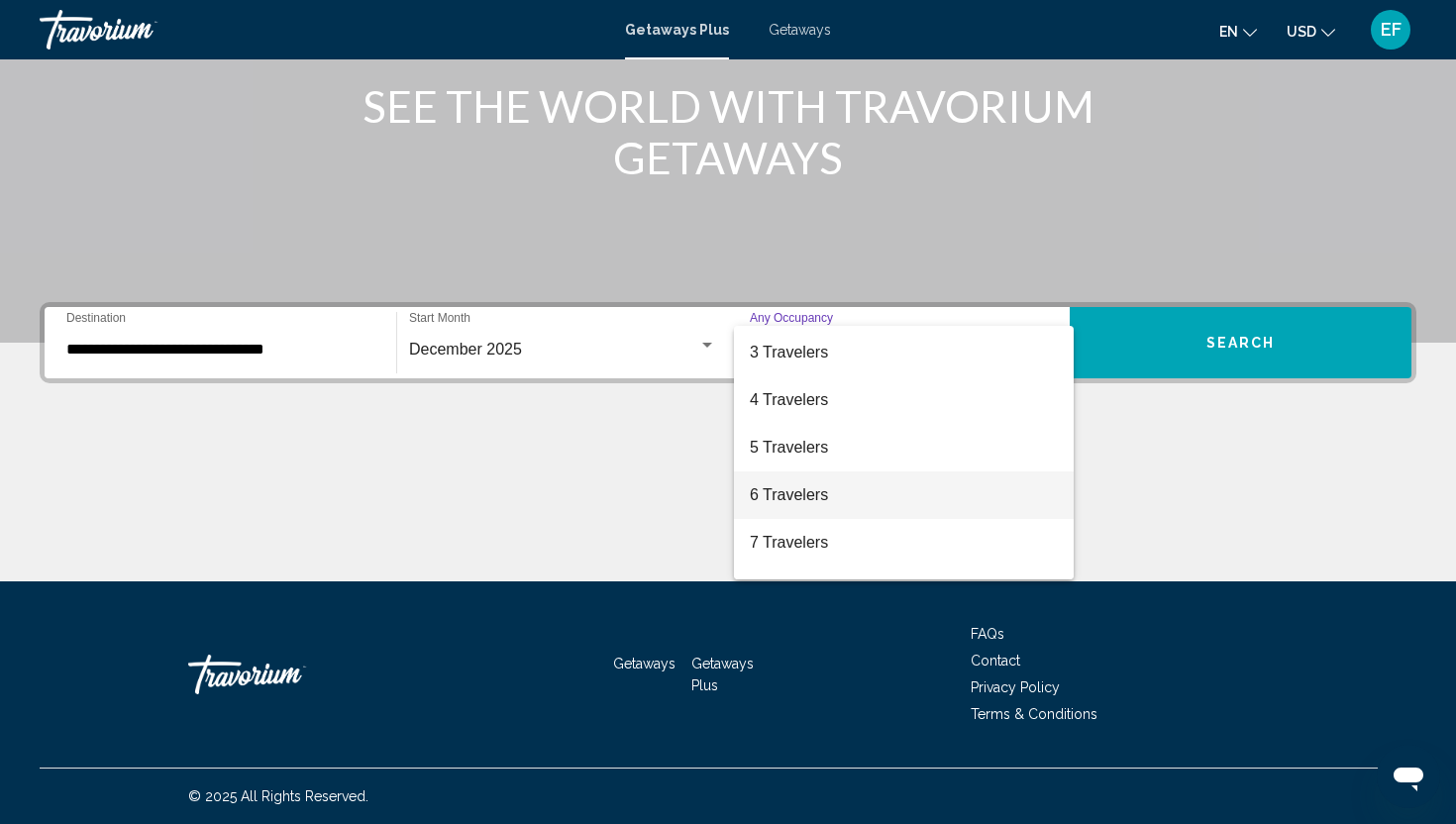 click on "6 Travelers" at bounding box center [903, 495] 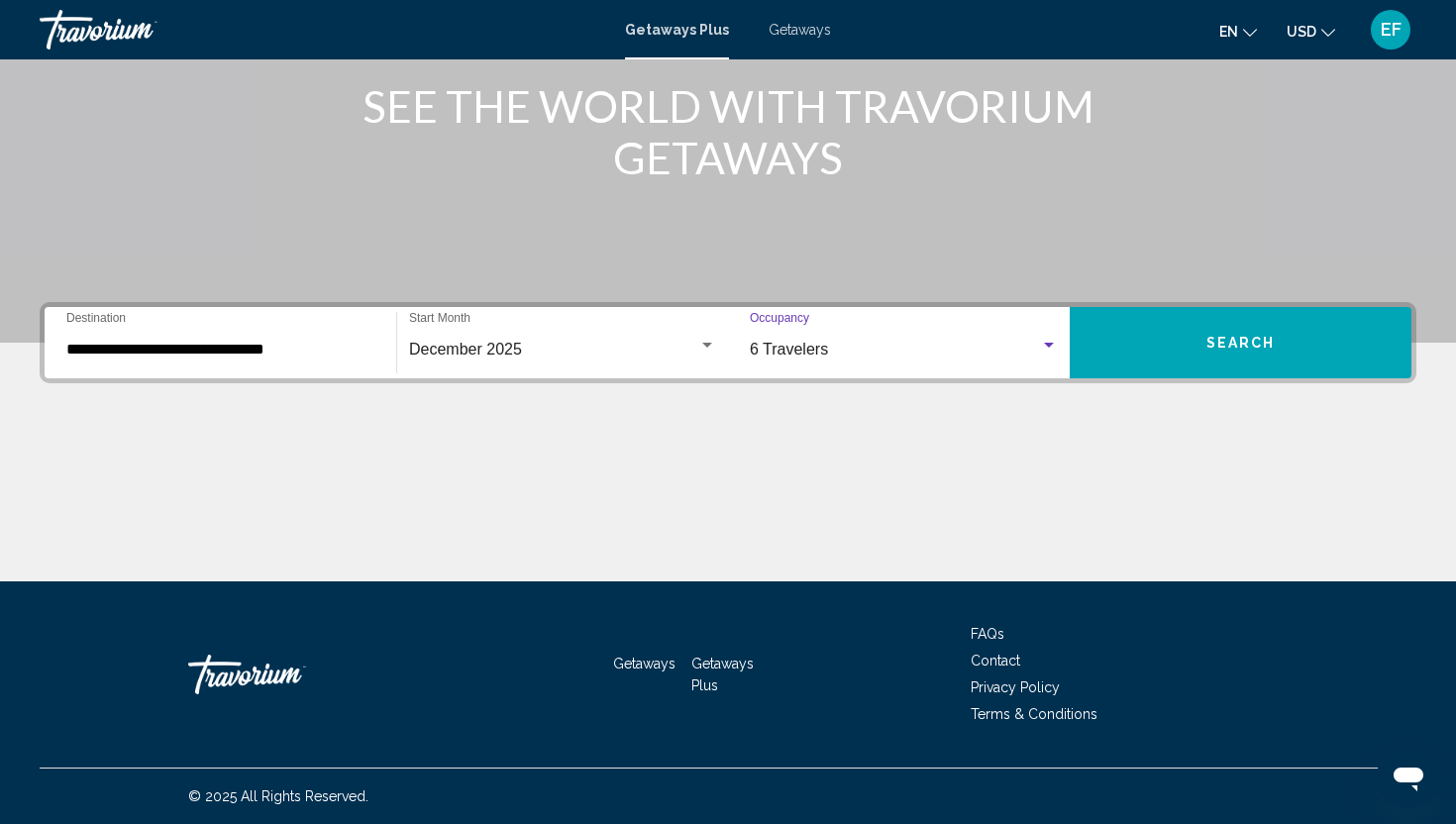 click on "Search" at bounding box center [1241, 344] 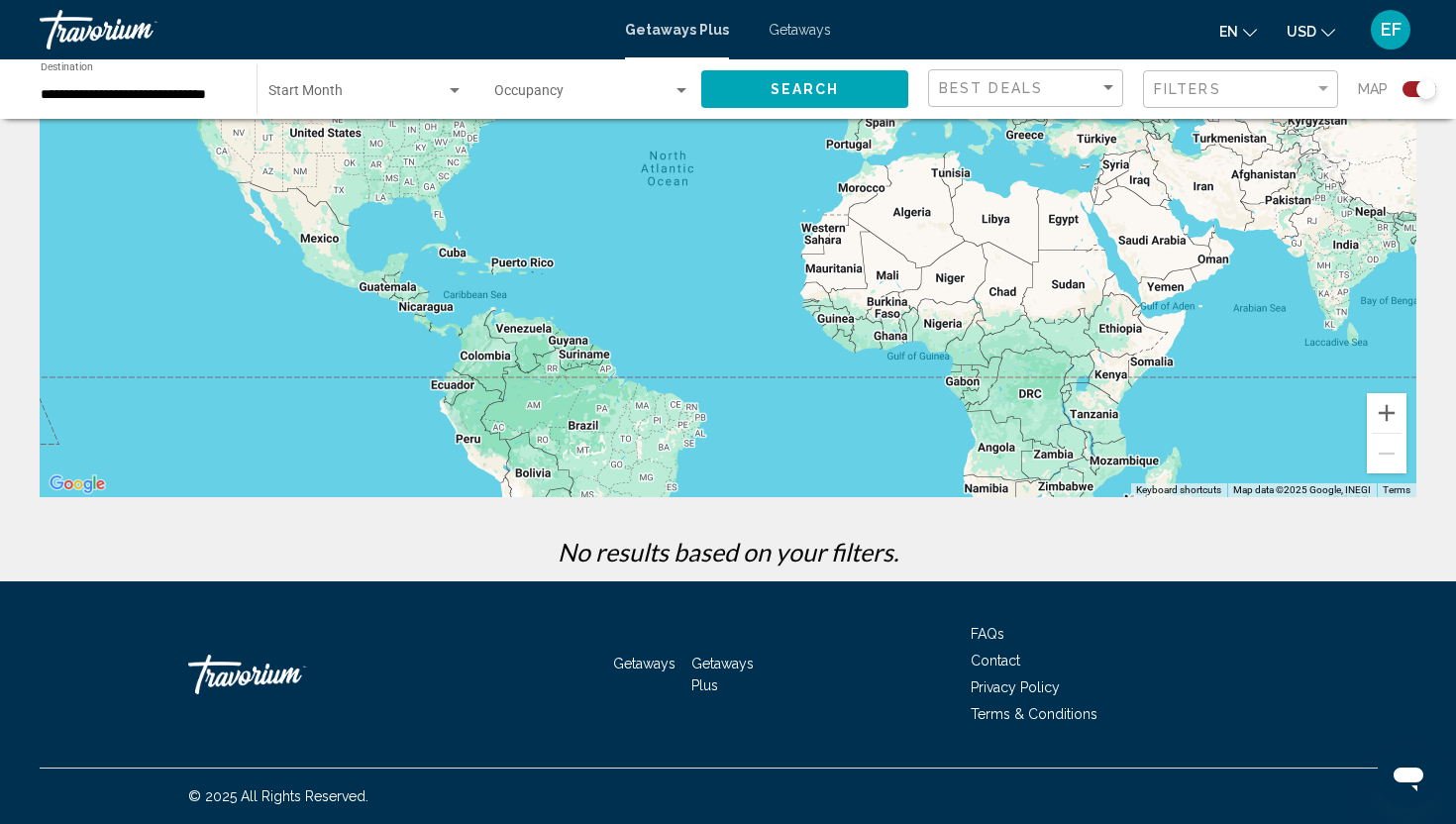 scroll, scrollTop: 0, scrollLeft: 0, axis: both 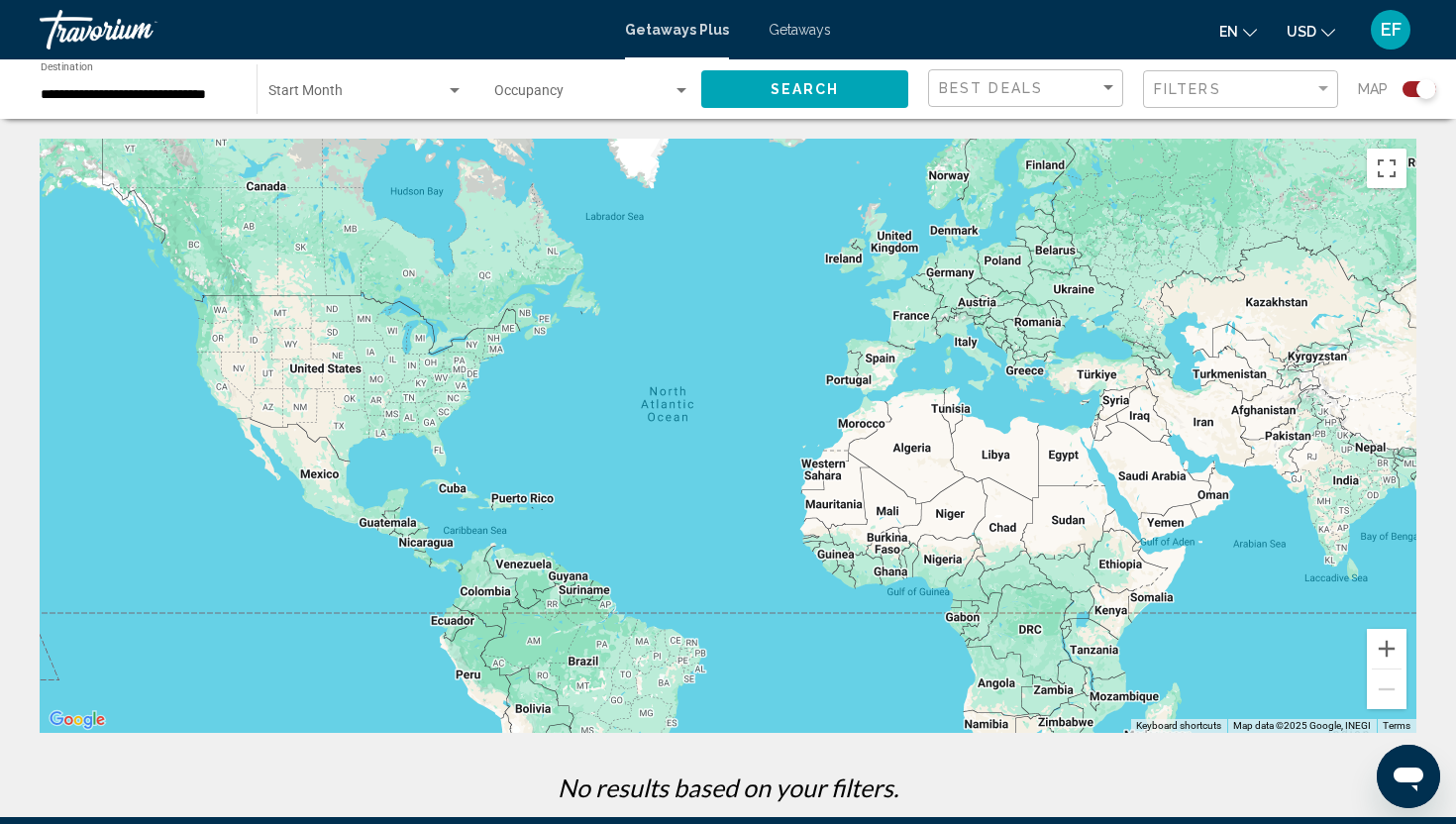 click at bounding box center [455, 91] 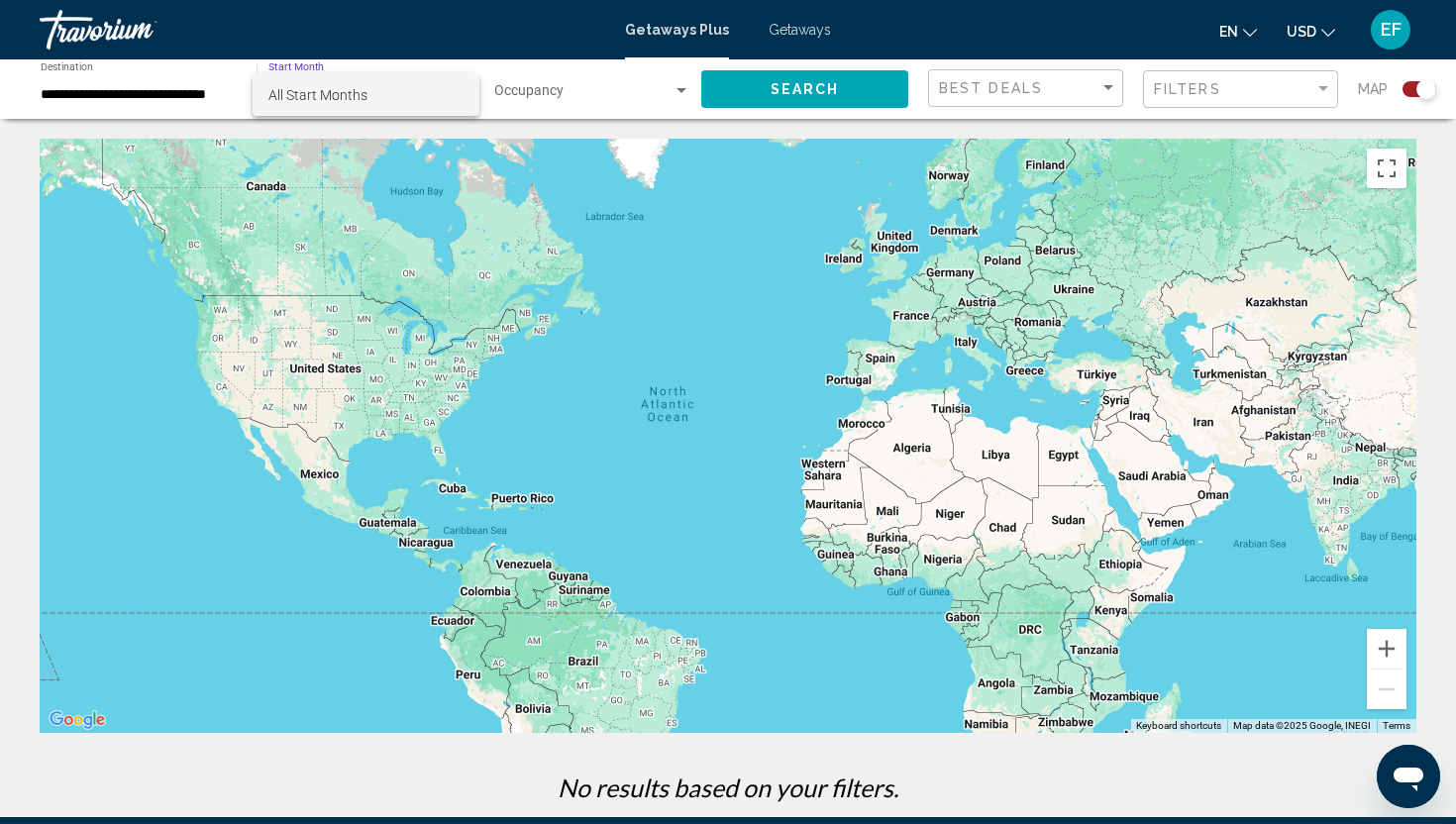 click on "All Start Months" at bounding box center [365, 95] 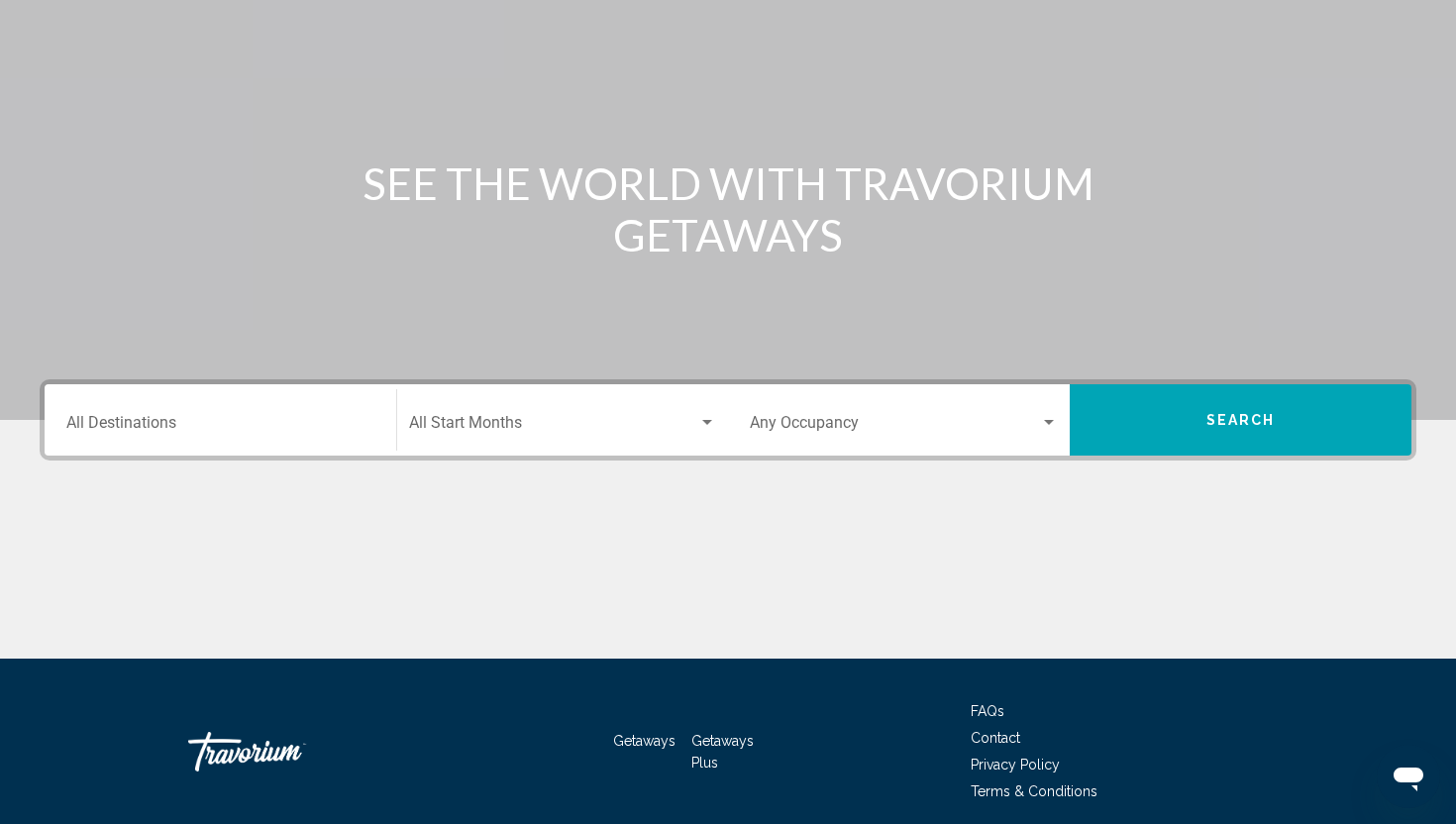 scroll, scrollTop: 252, scrollLeft: 0, axis: vertical 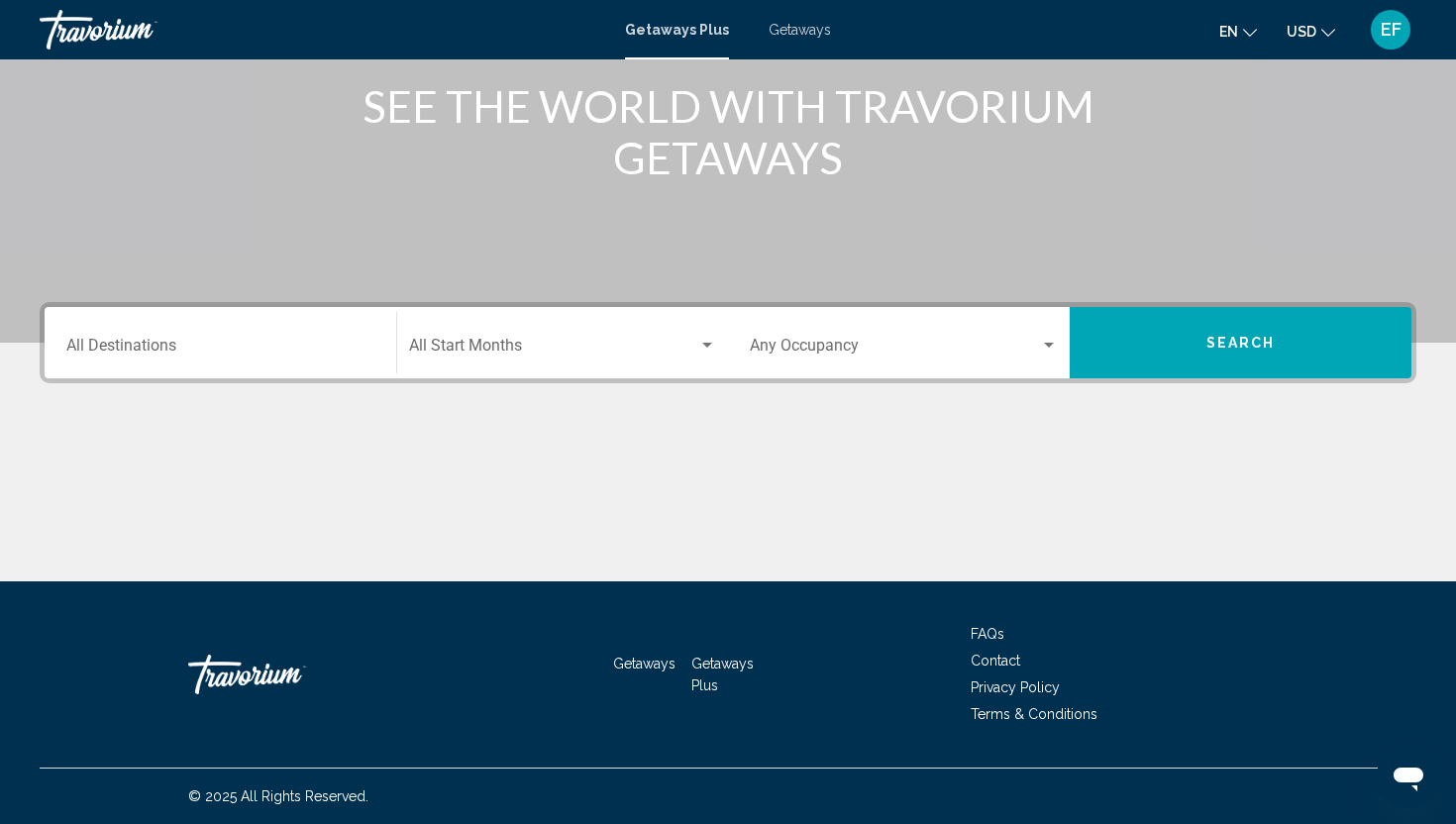 click on "Destination All Destinations" at bounding box center (220, 350) 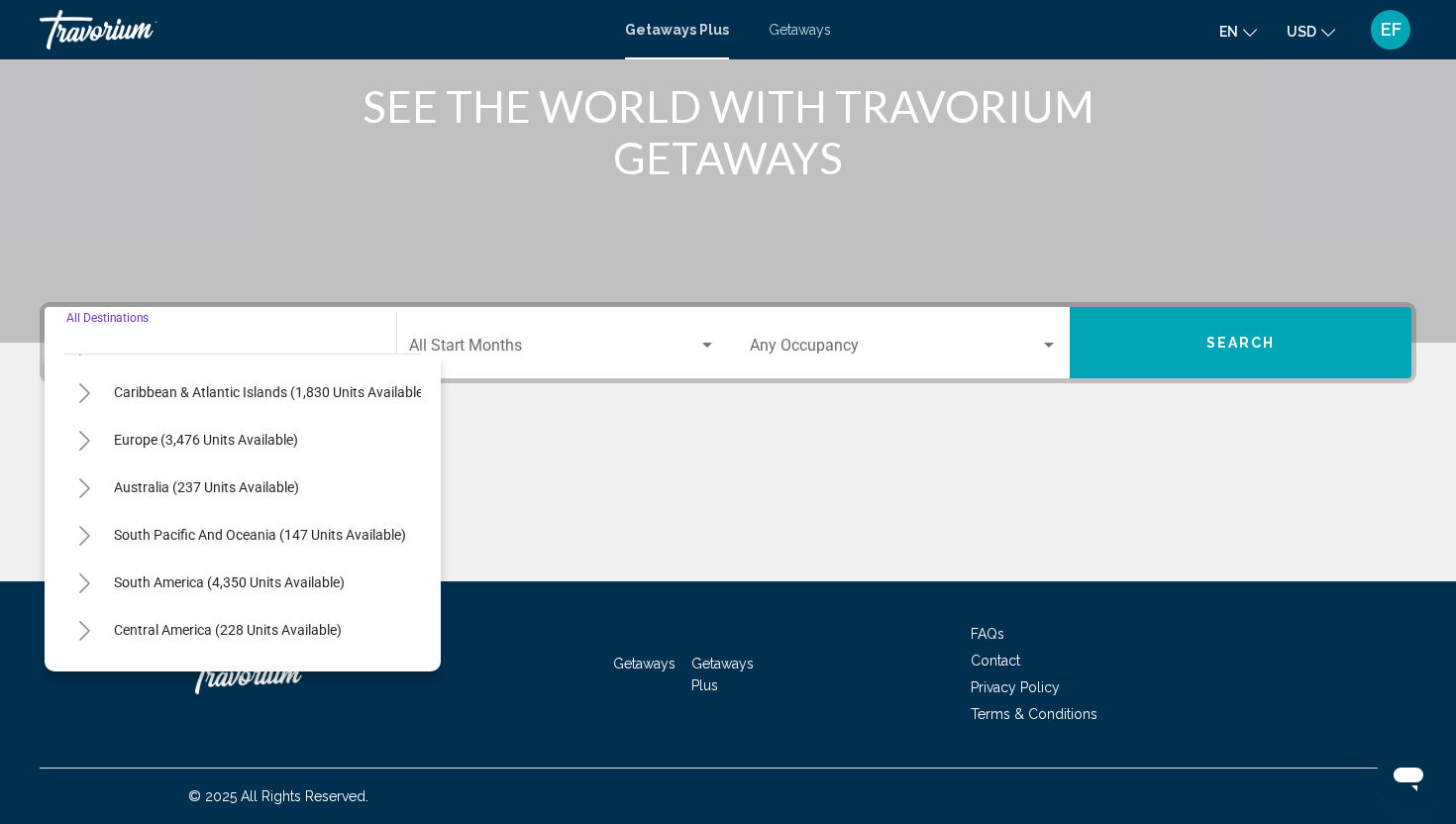 scroll, scrollTop: 185, scrollLeft: 0, axis: vertical 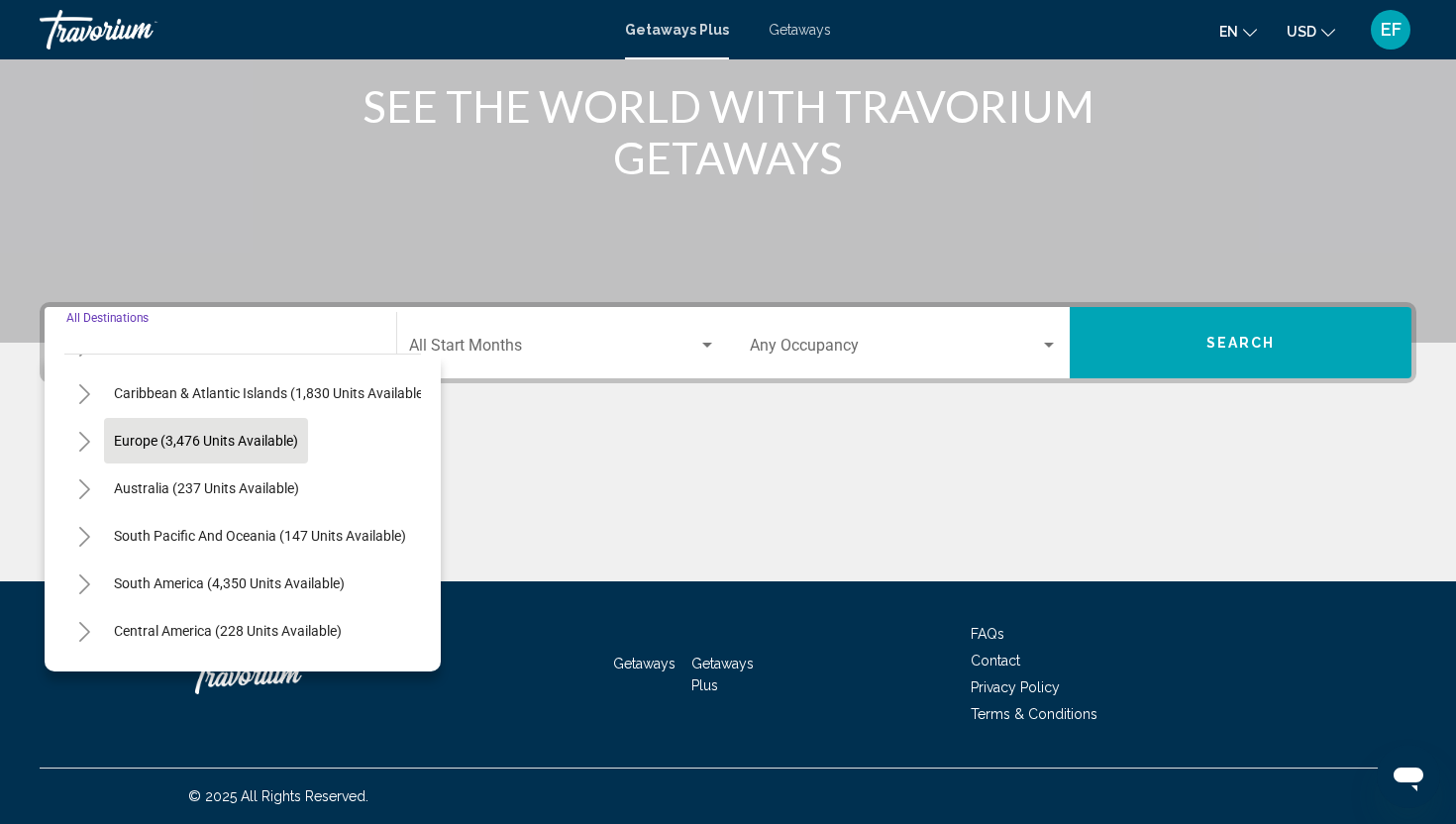 click on "Europe (3,476 units available)" at bounding box center [206, 488] 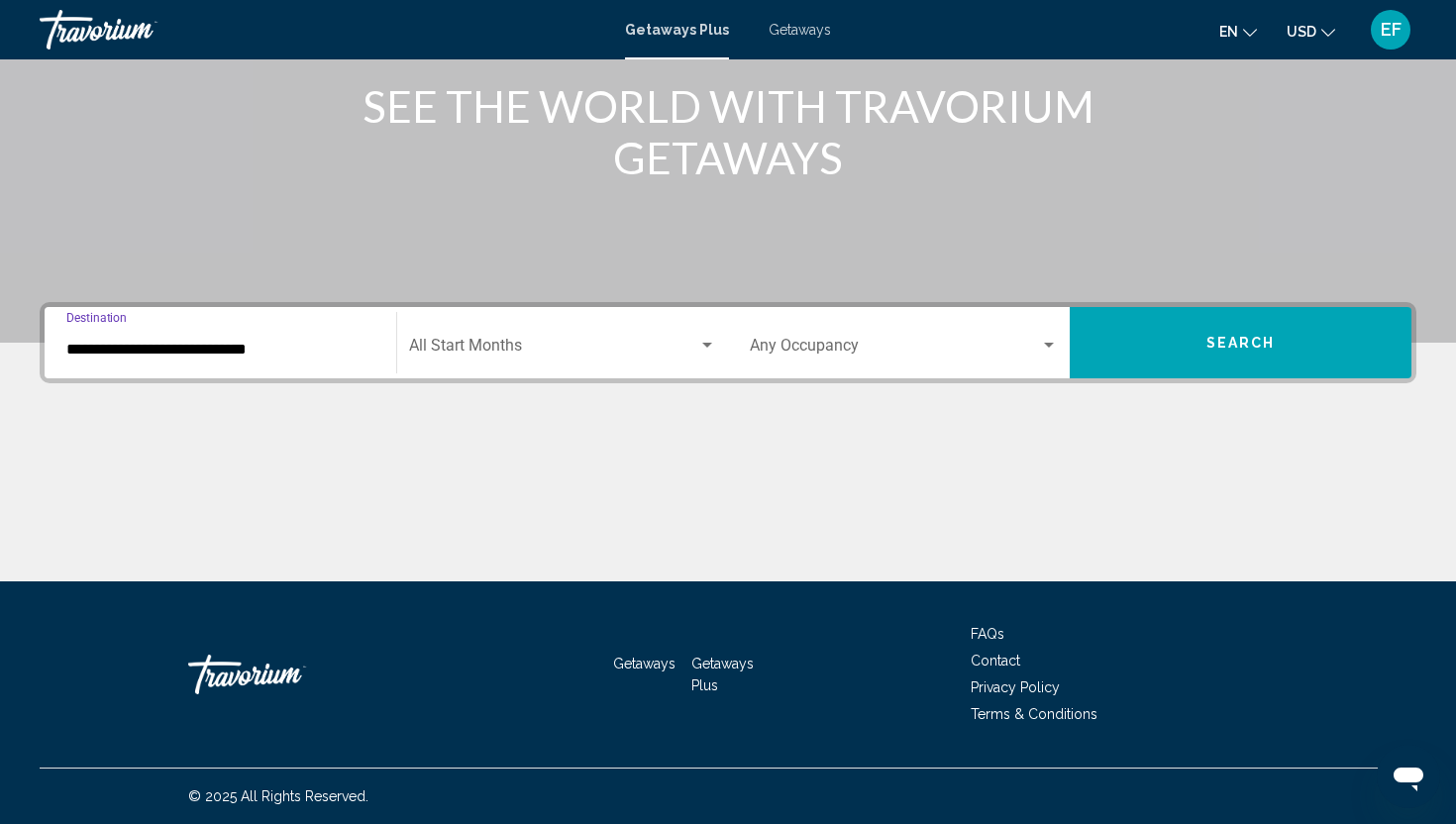 click on "**********" at bounding box center (220, 350) 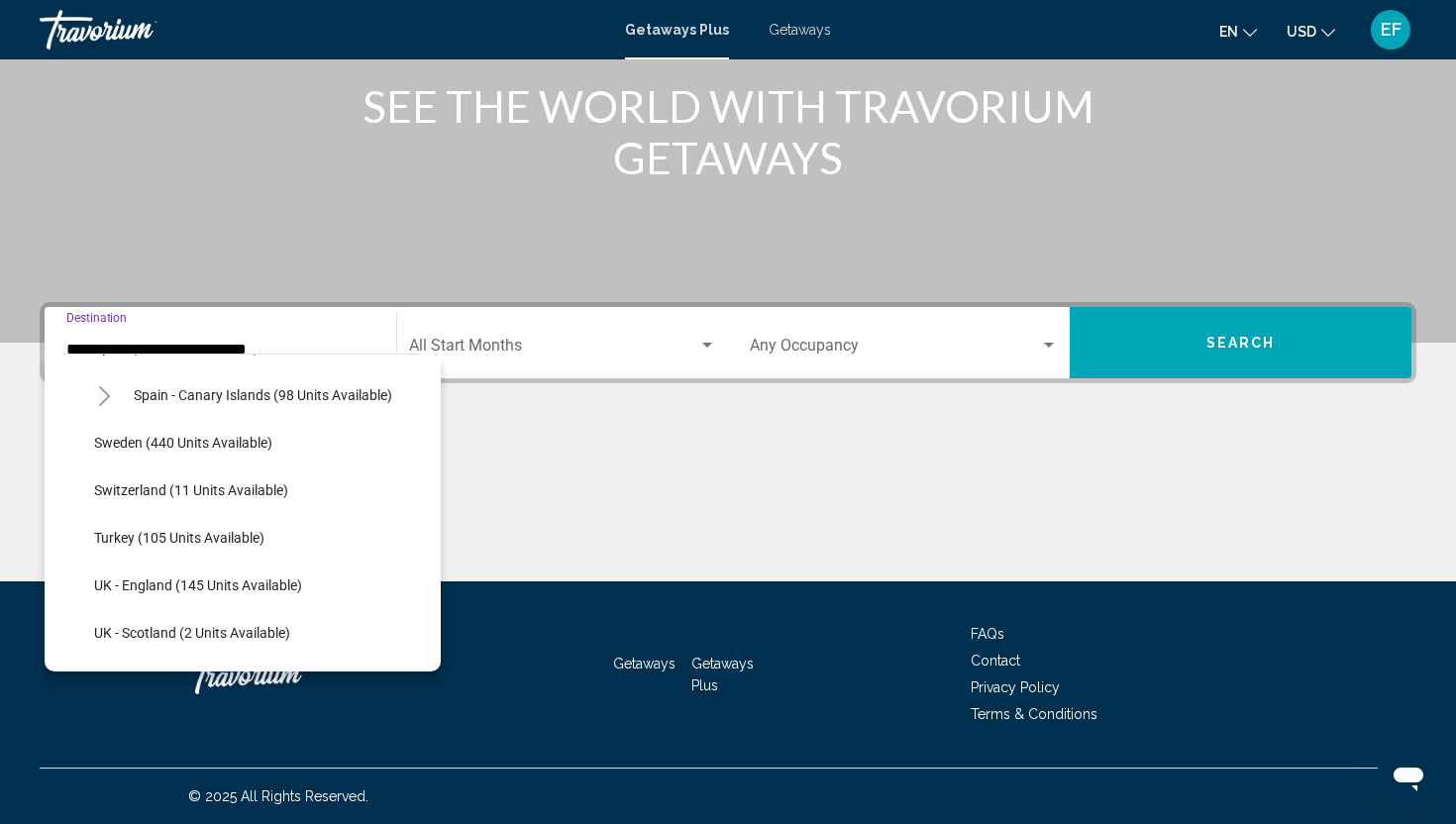scroll, scrollTop: 803, scrollLeft: 0, axis: vertical 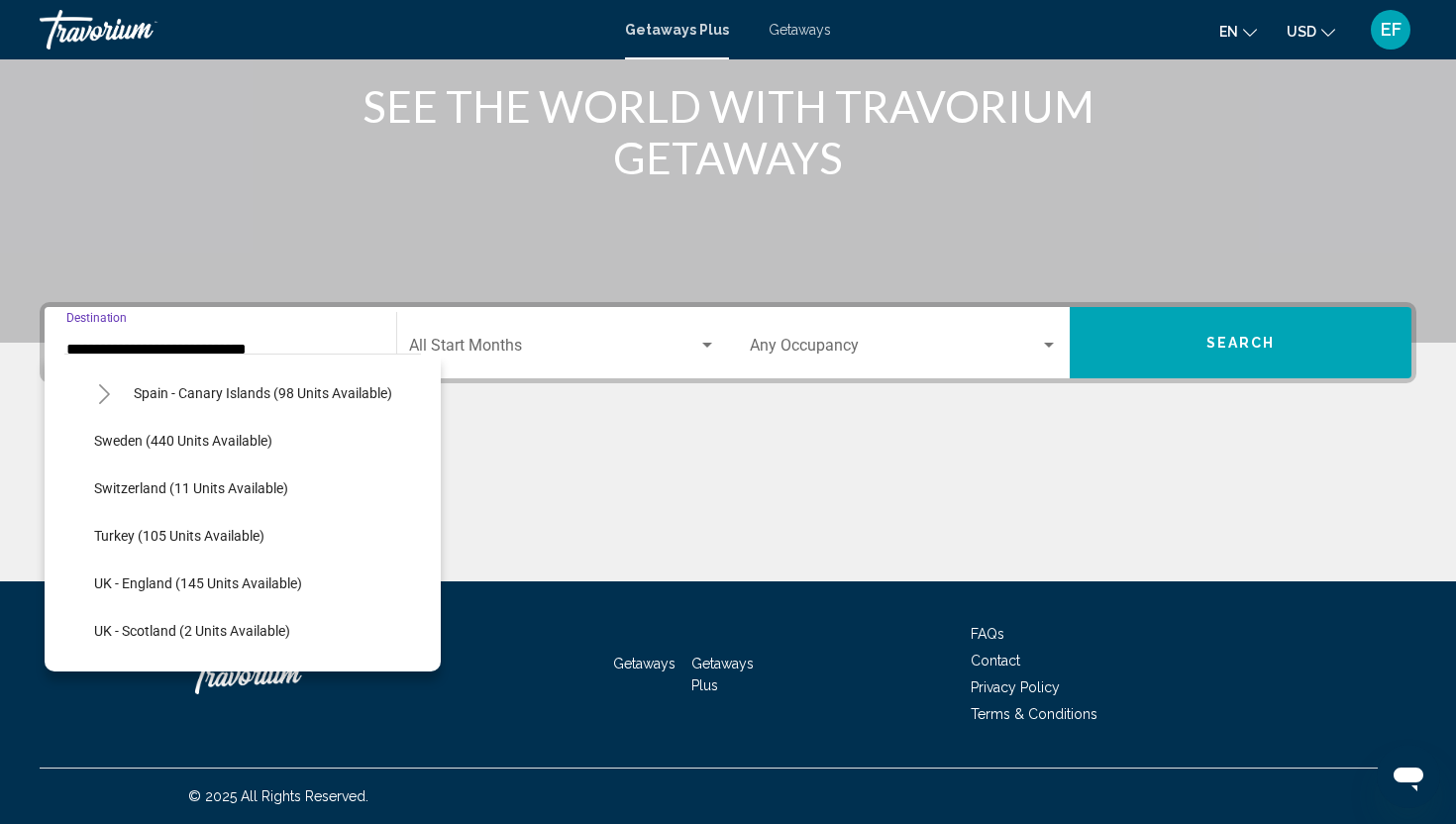 click on "Switzerland (11 units available)" 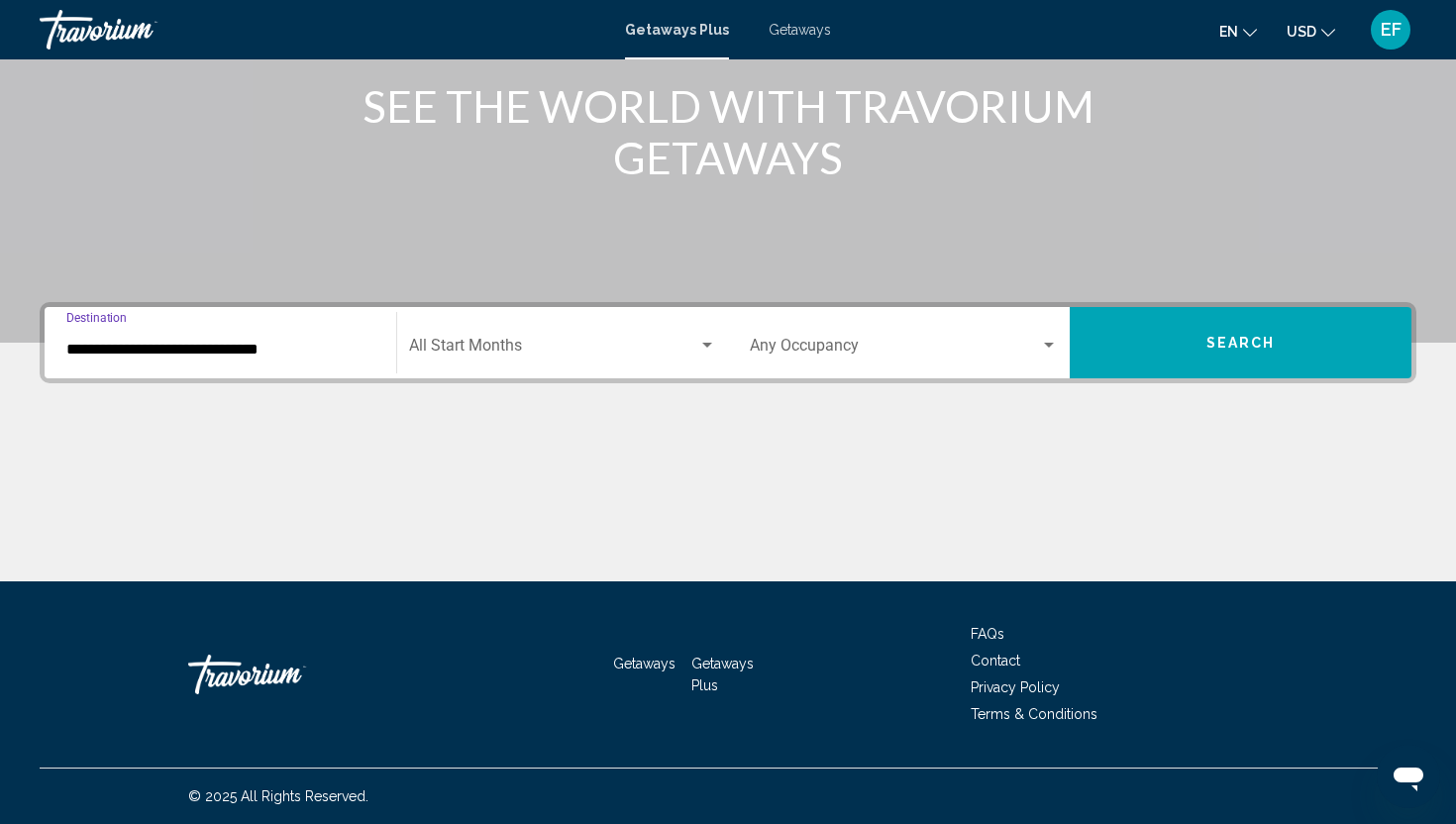 click at bounding box center (554, 350) 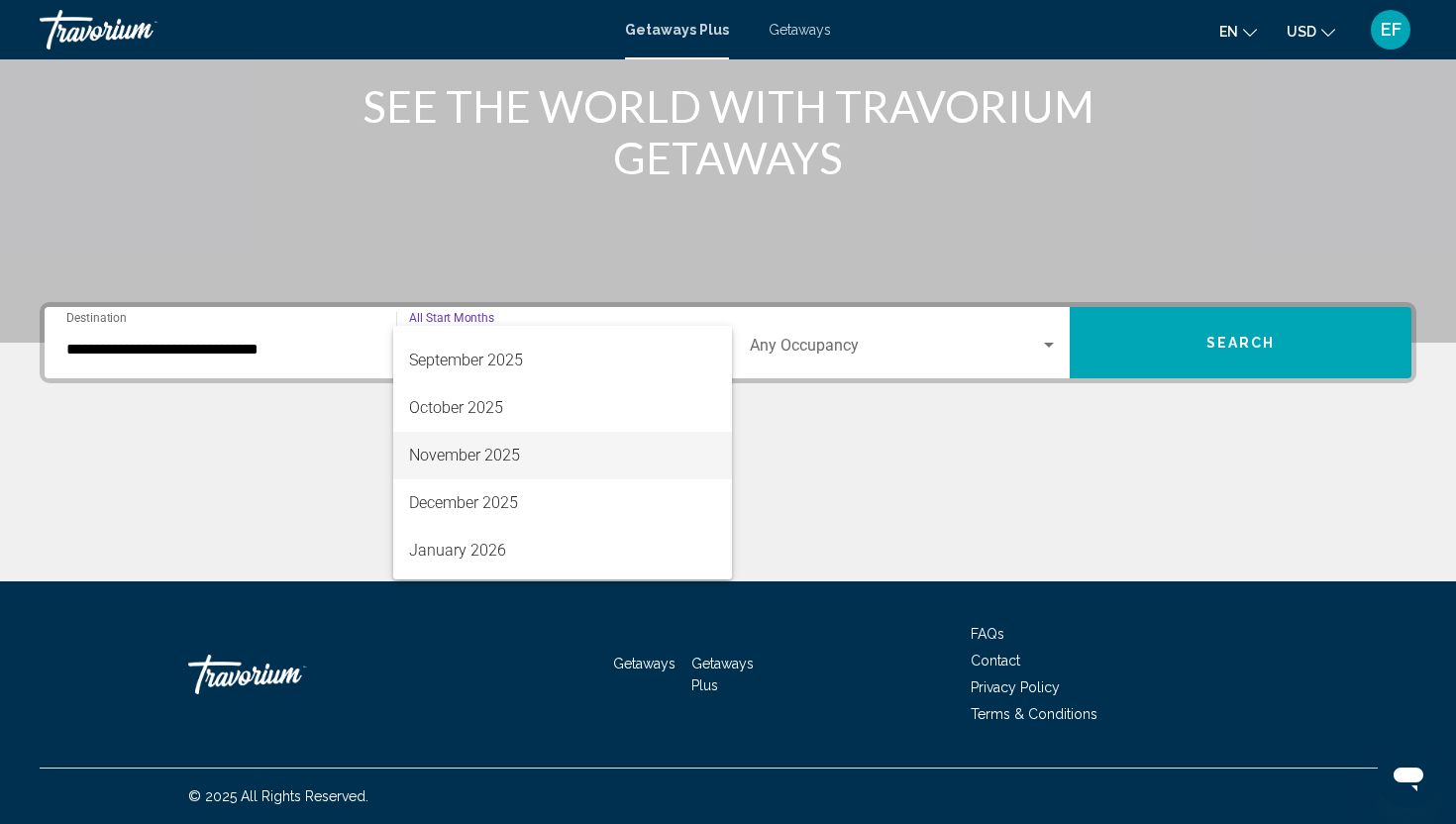 scroll, scrollTop: 96, scrollLeft: 0, axis: vertical 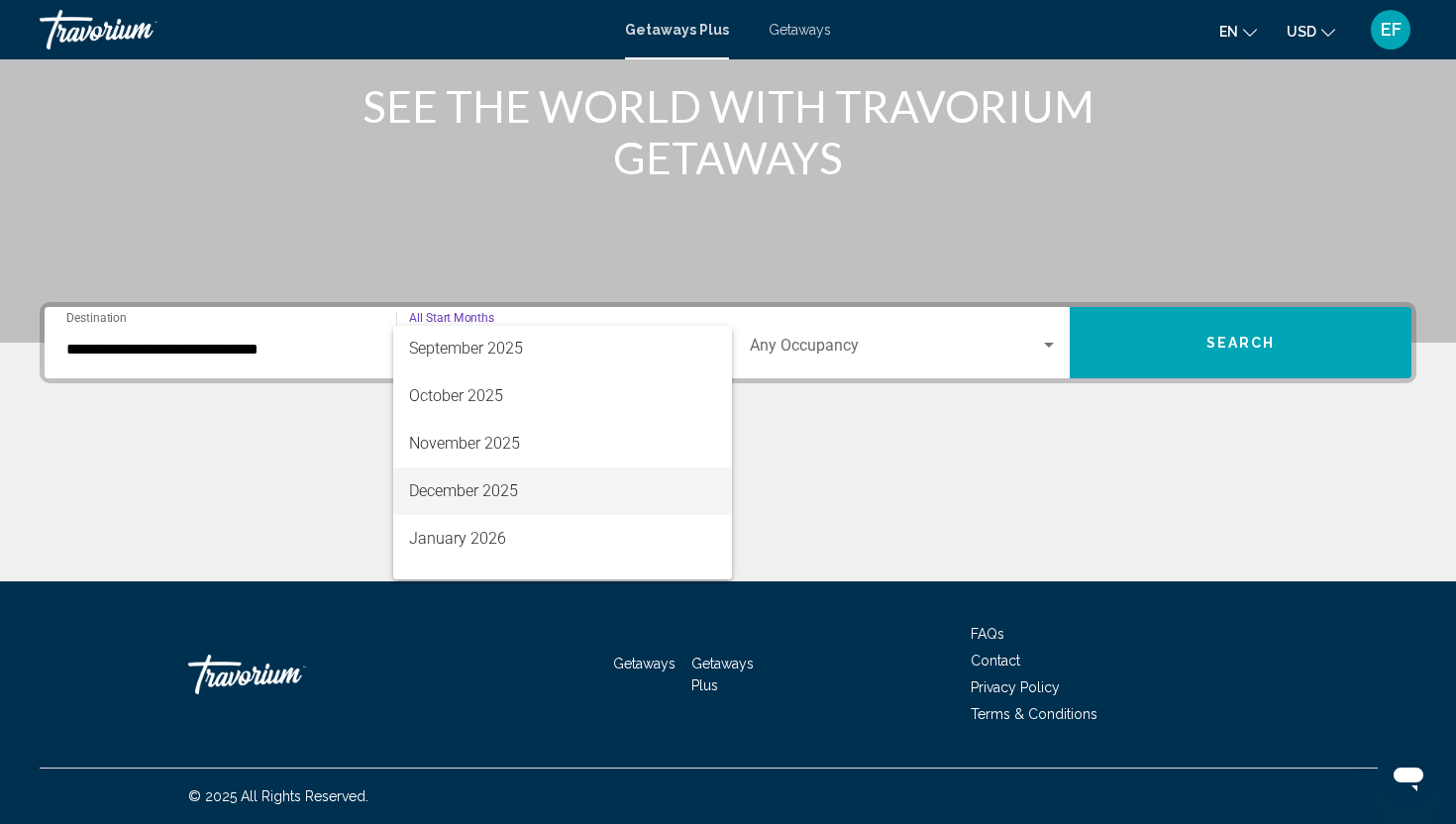 click on "December 2025" at bounding box center [563, 491] 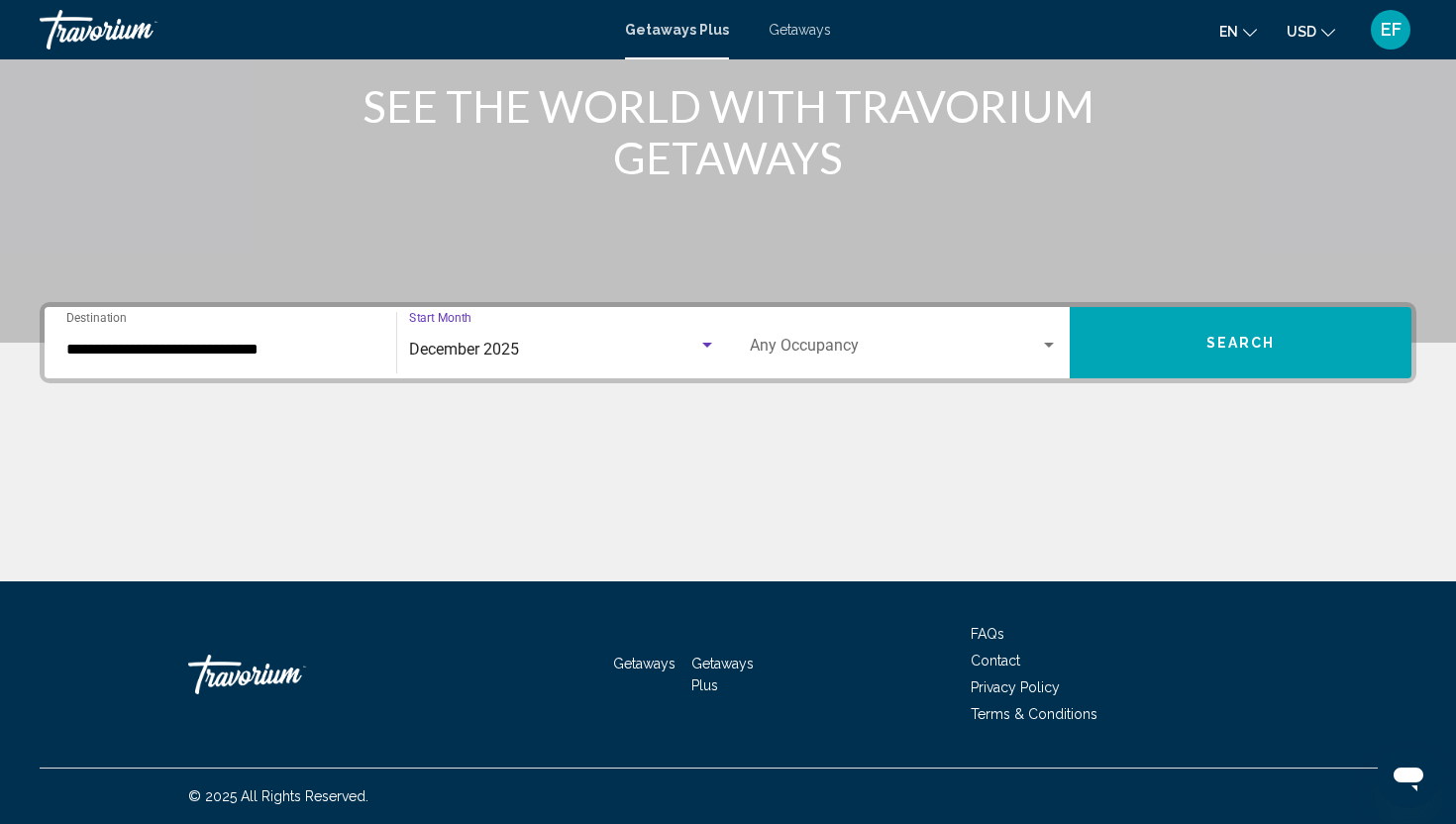click at bounding box center (894, 350) 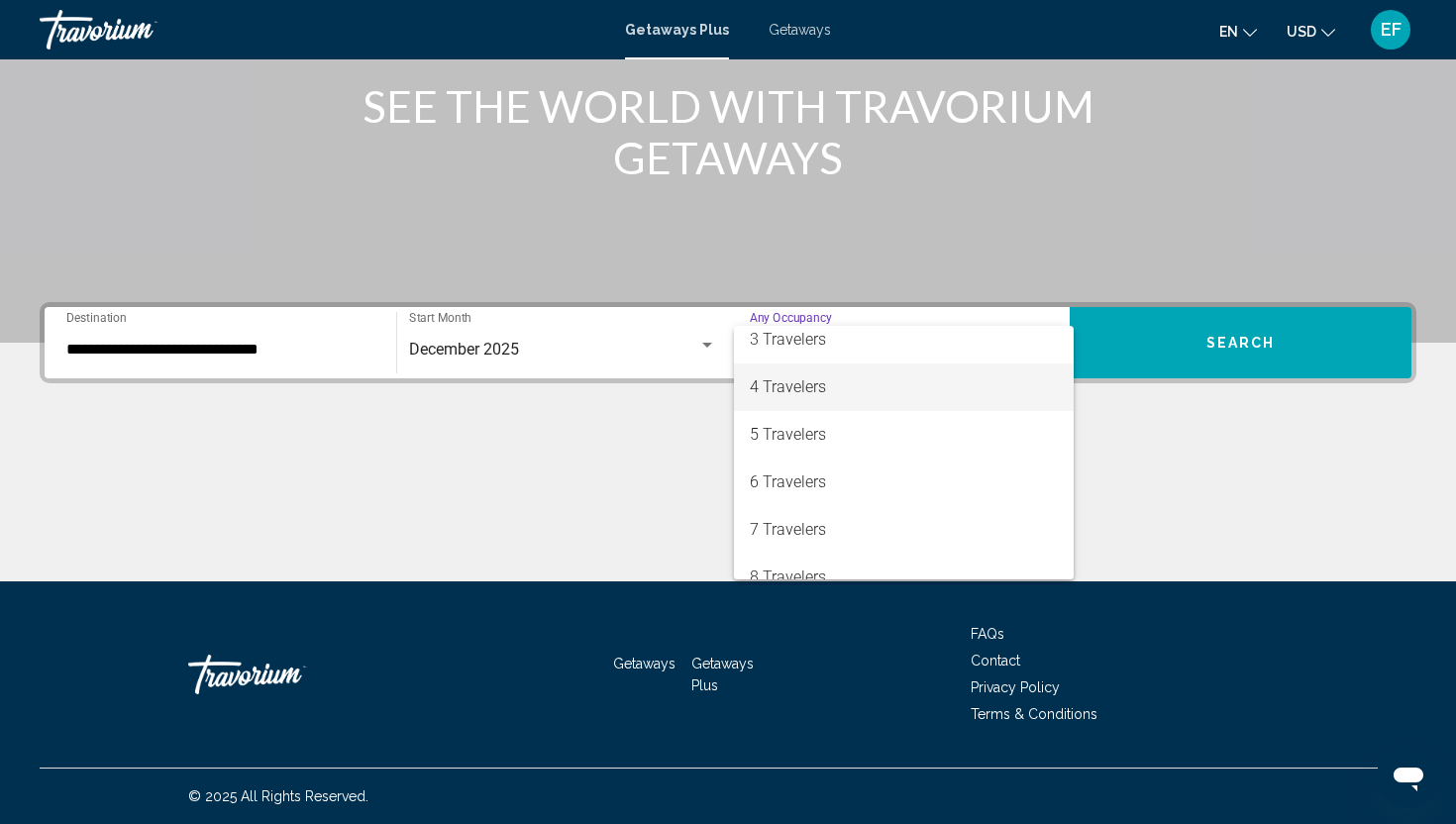 scroll, scrollTop: 109, scrollLeft: 0, axis: vertical 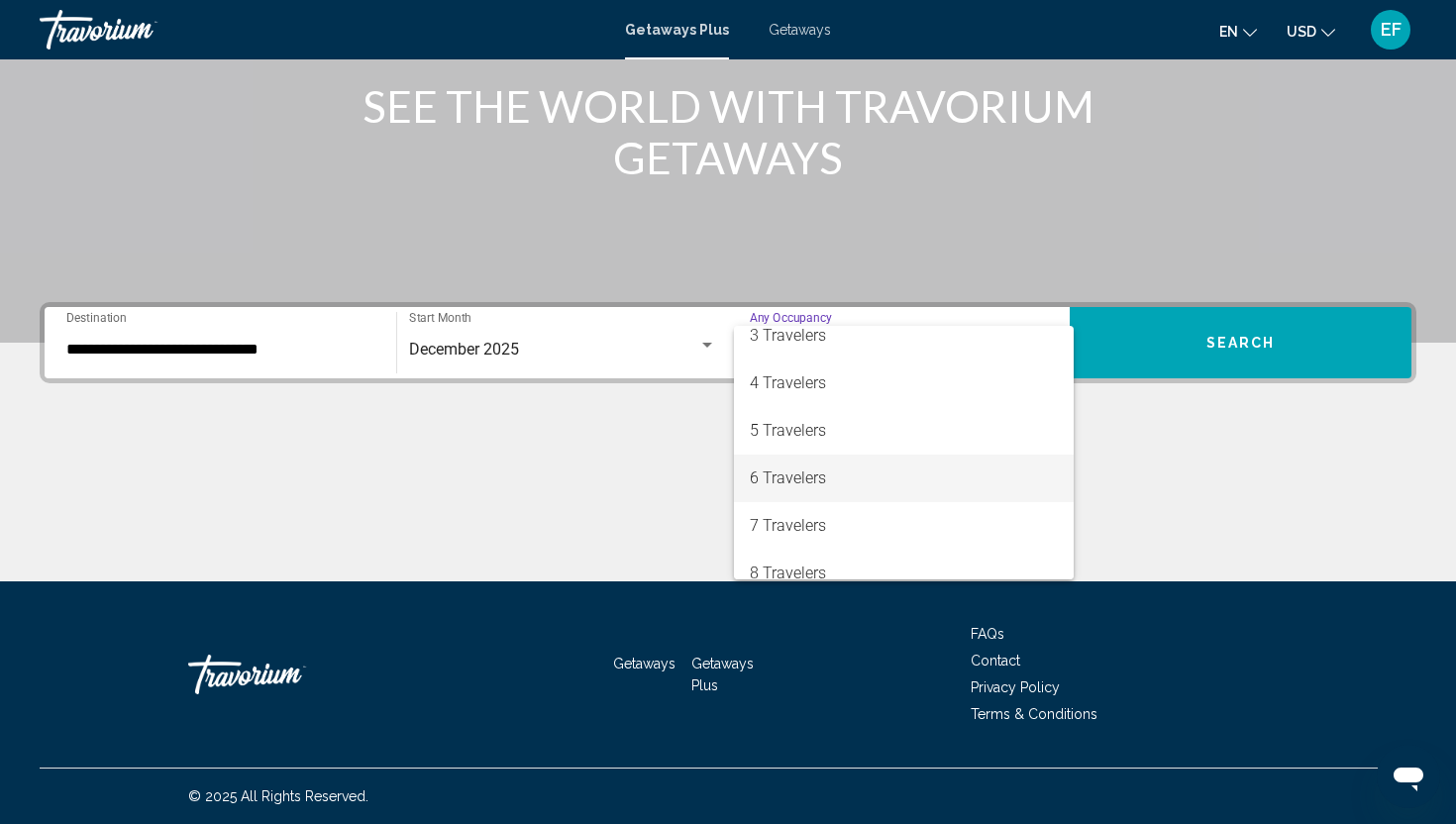 click on "6 Travelers" at bounding box center (903, 478) 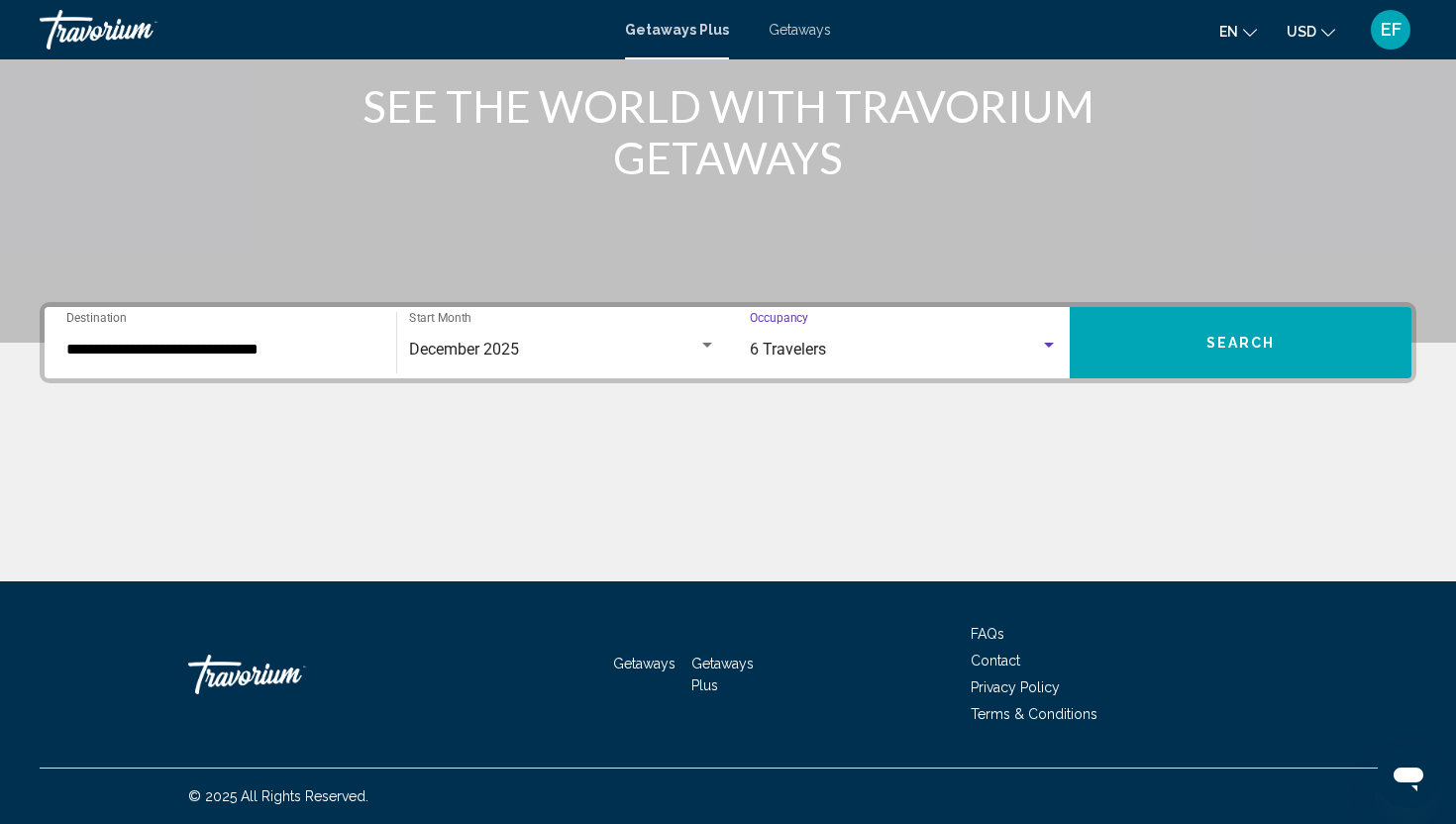 click on "Search" at bounding box center (1241, 344) 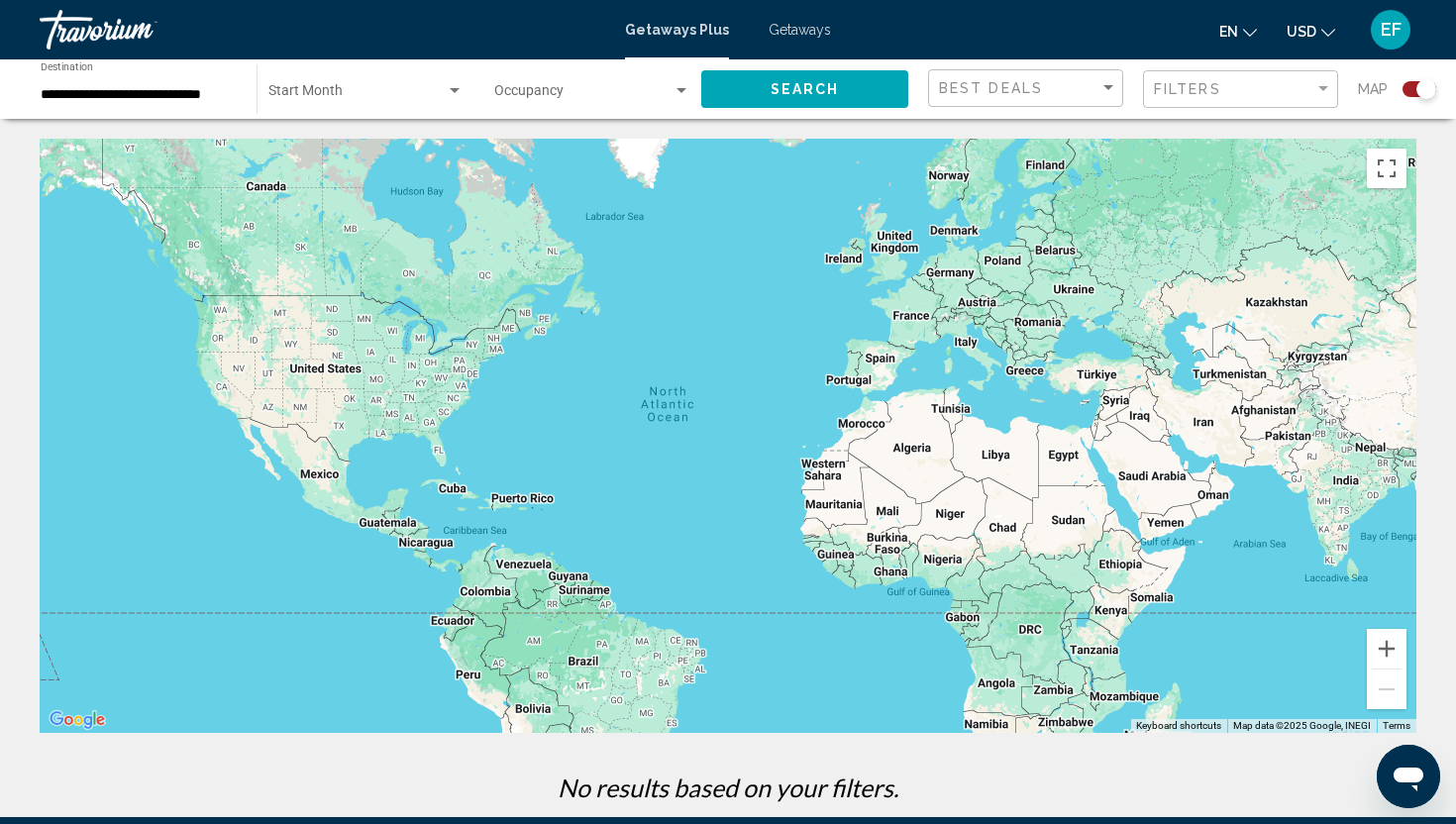 scroll, scrollTop: 236, scrollLeft: 0, axis: vertical 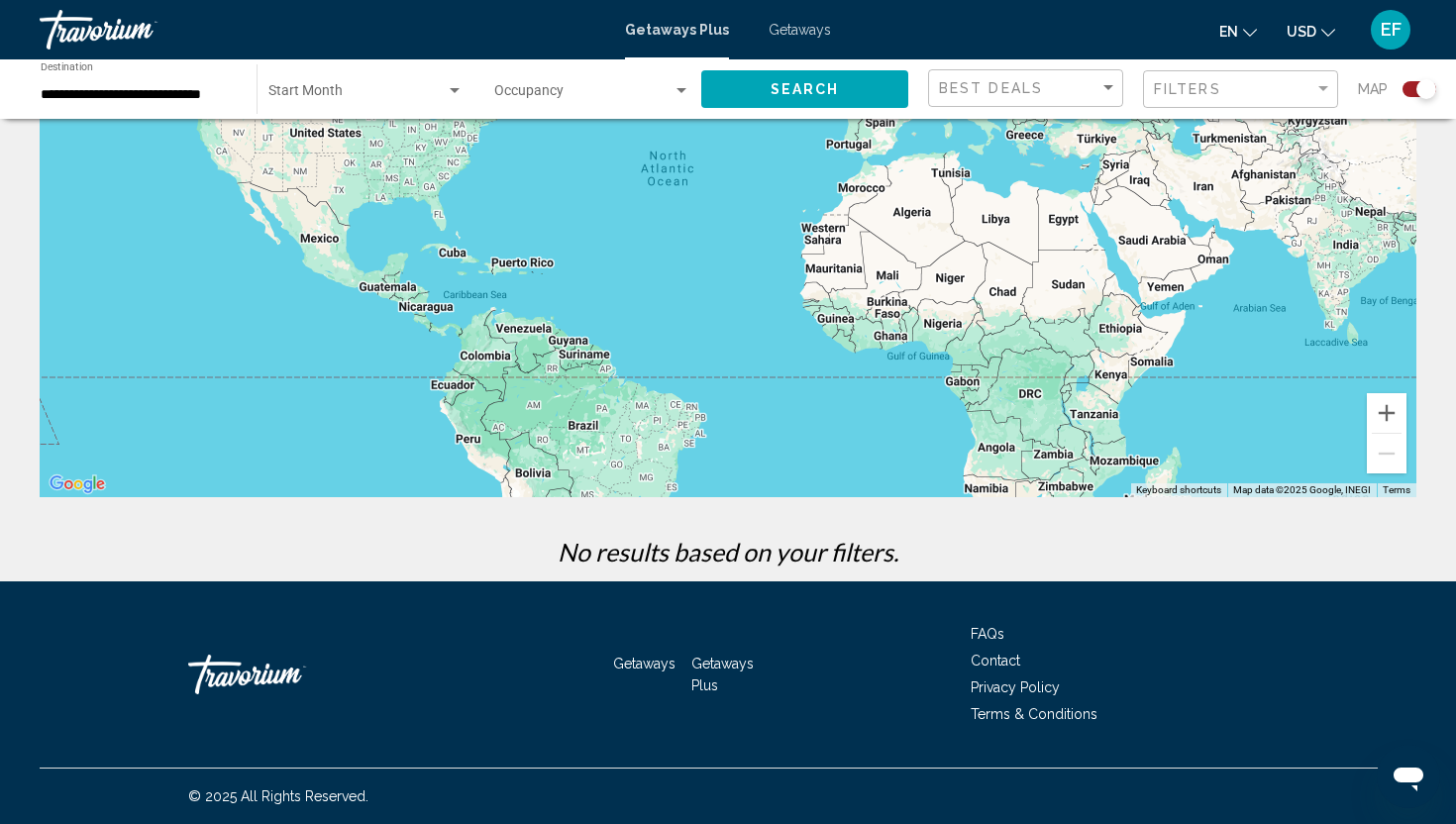 click on "**********" at bounding box center [139, 95] 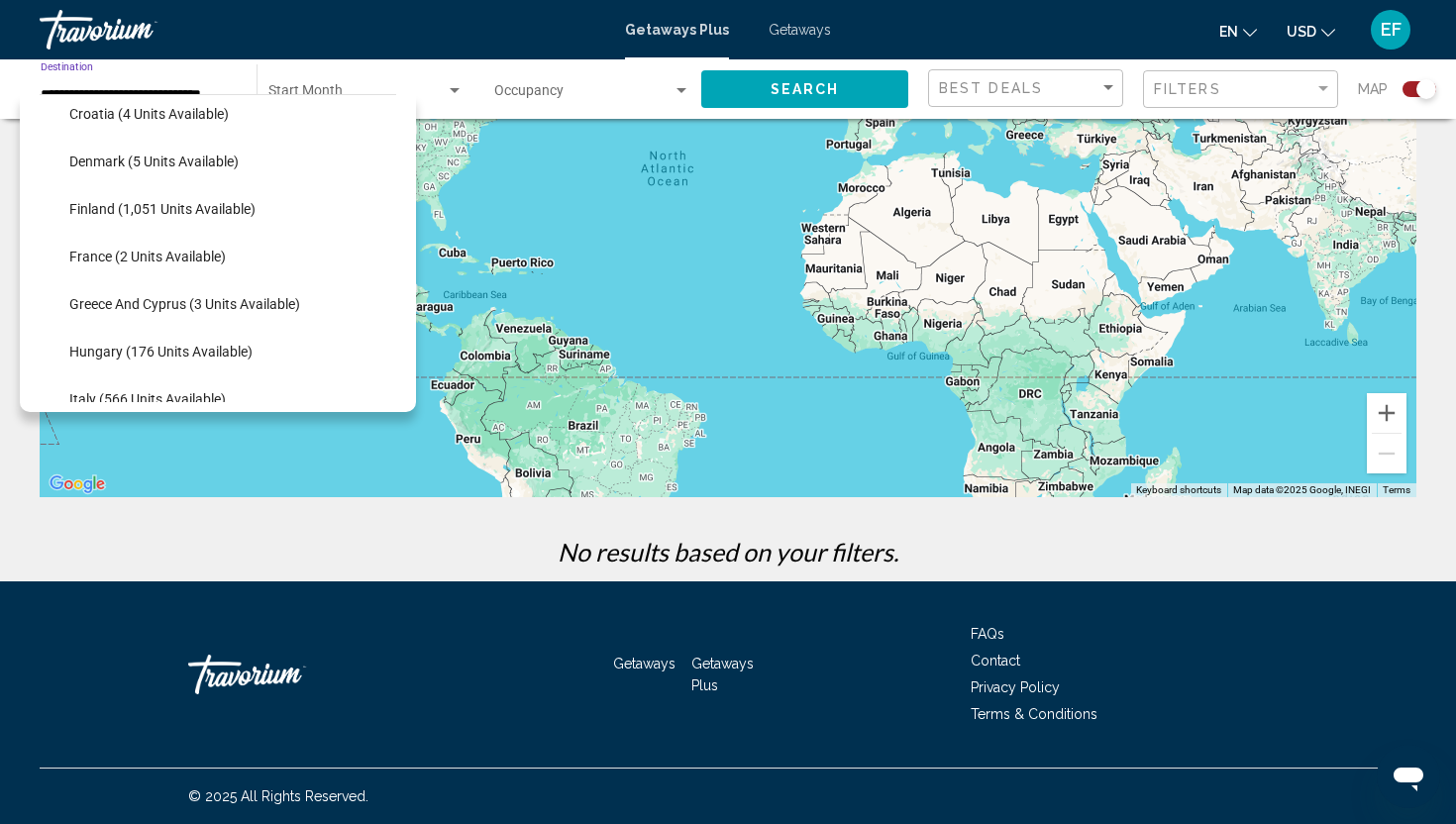 scroll, scrollTop: 387, scrollLeft: 0, axis: vertical 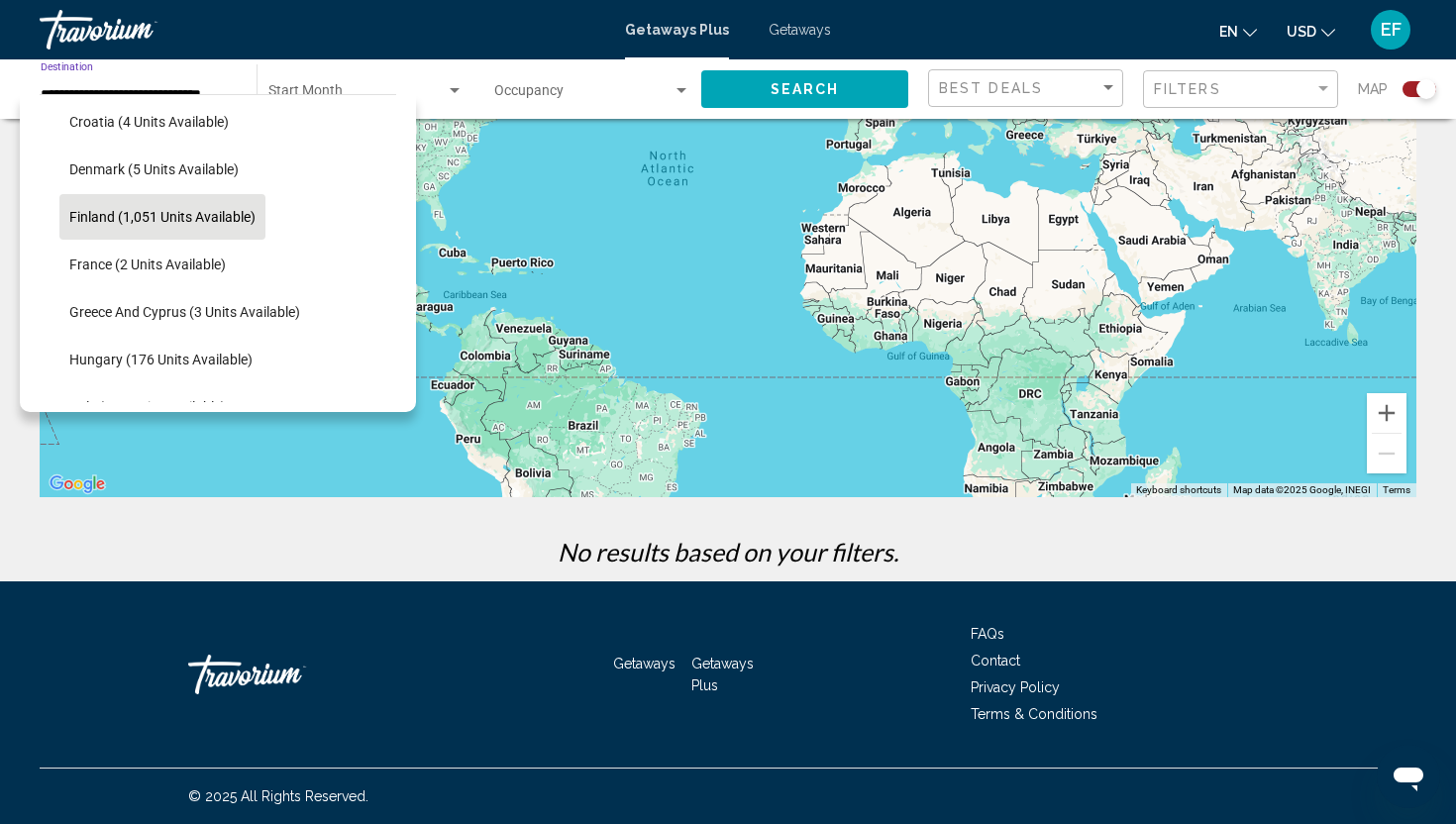 click on "Finland (1,051 units available)" 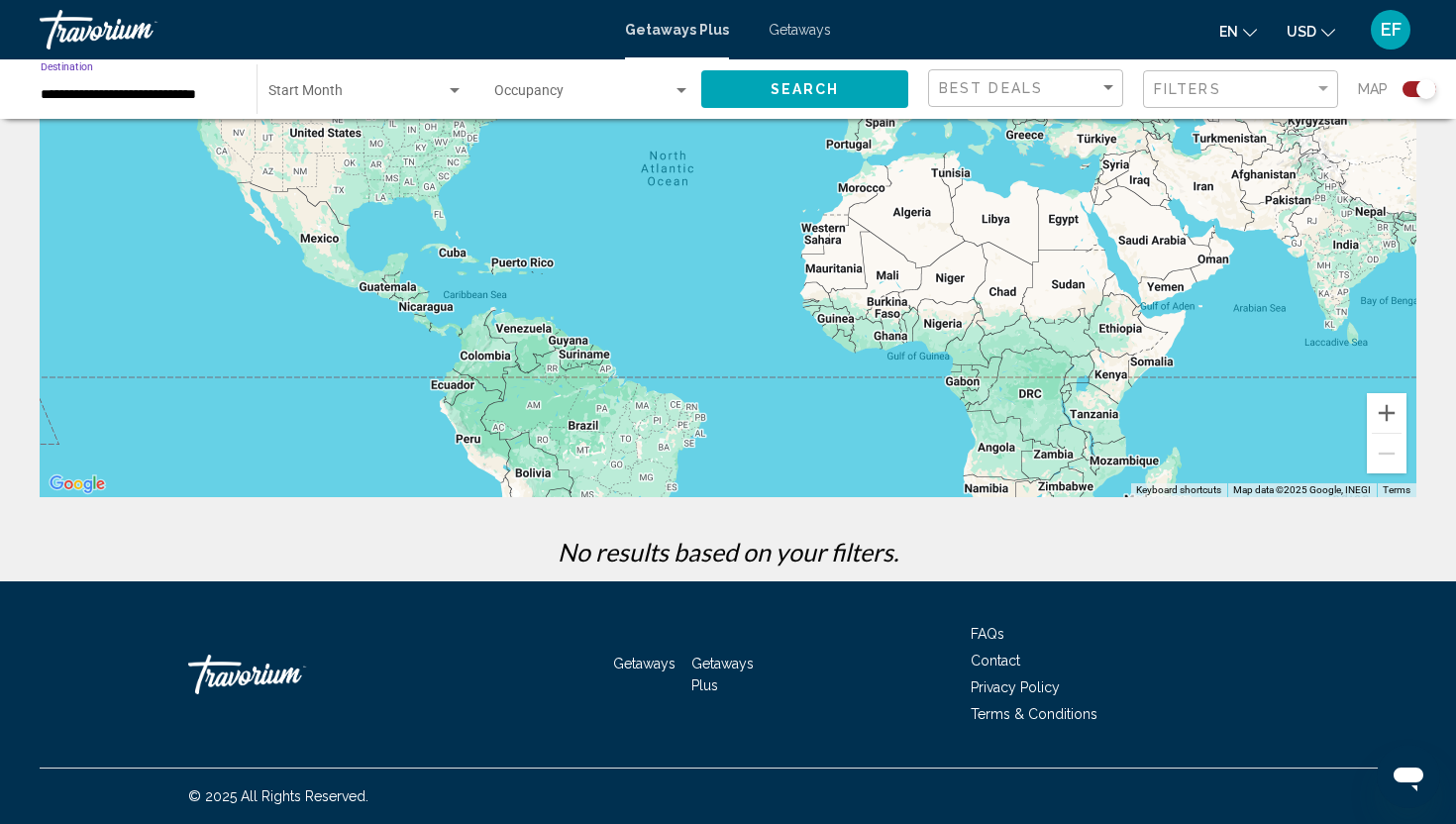 click at bounding box center (455, 90) 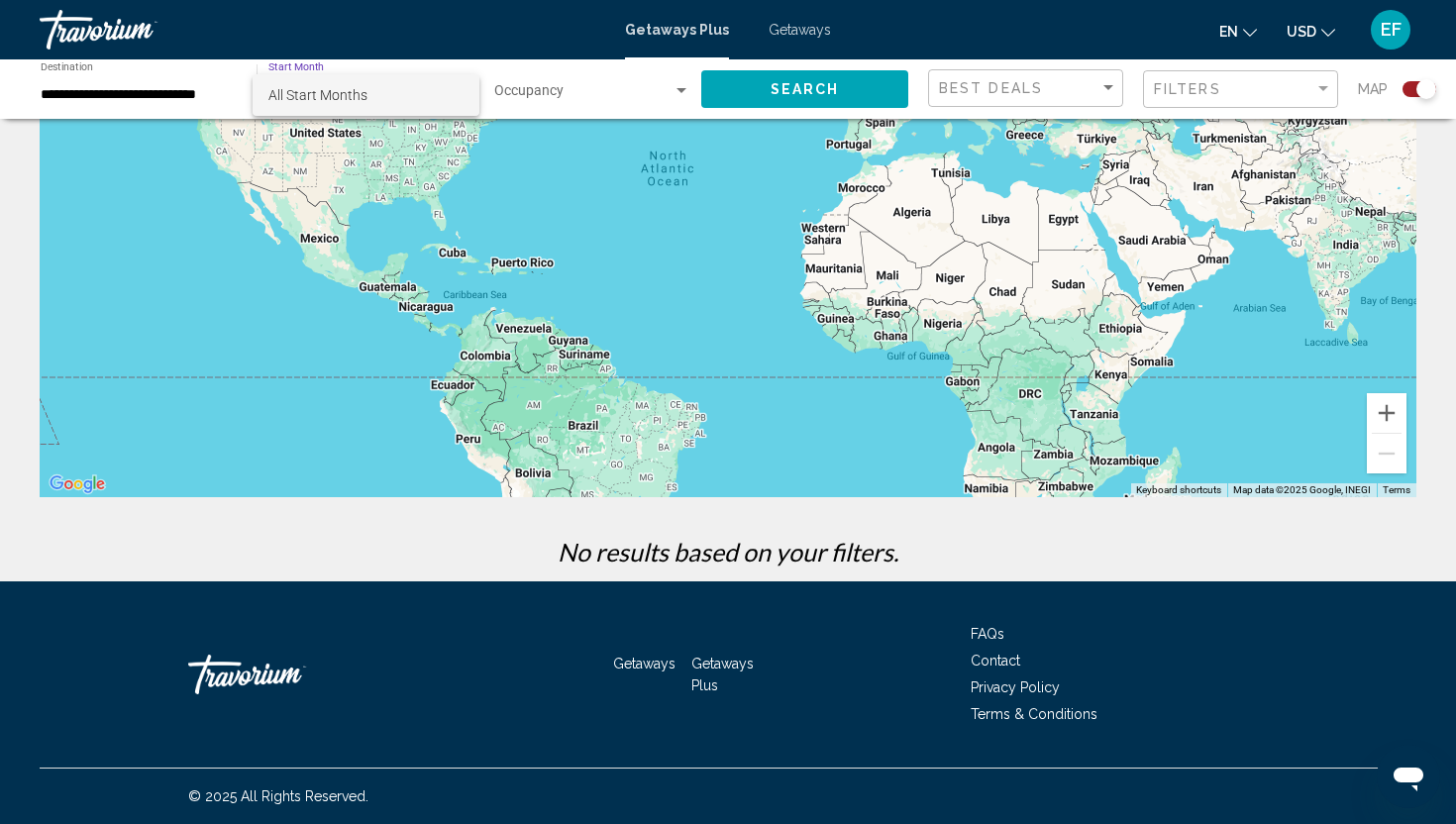 click on "All Start Months" at bounding box center (365, 95) 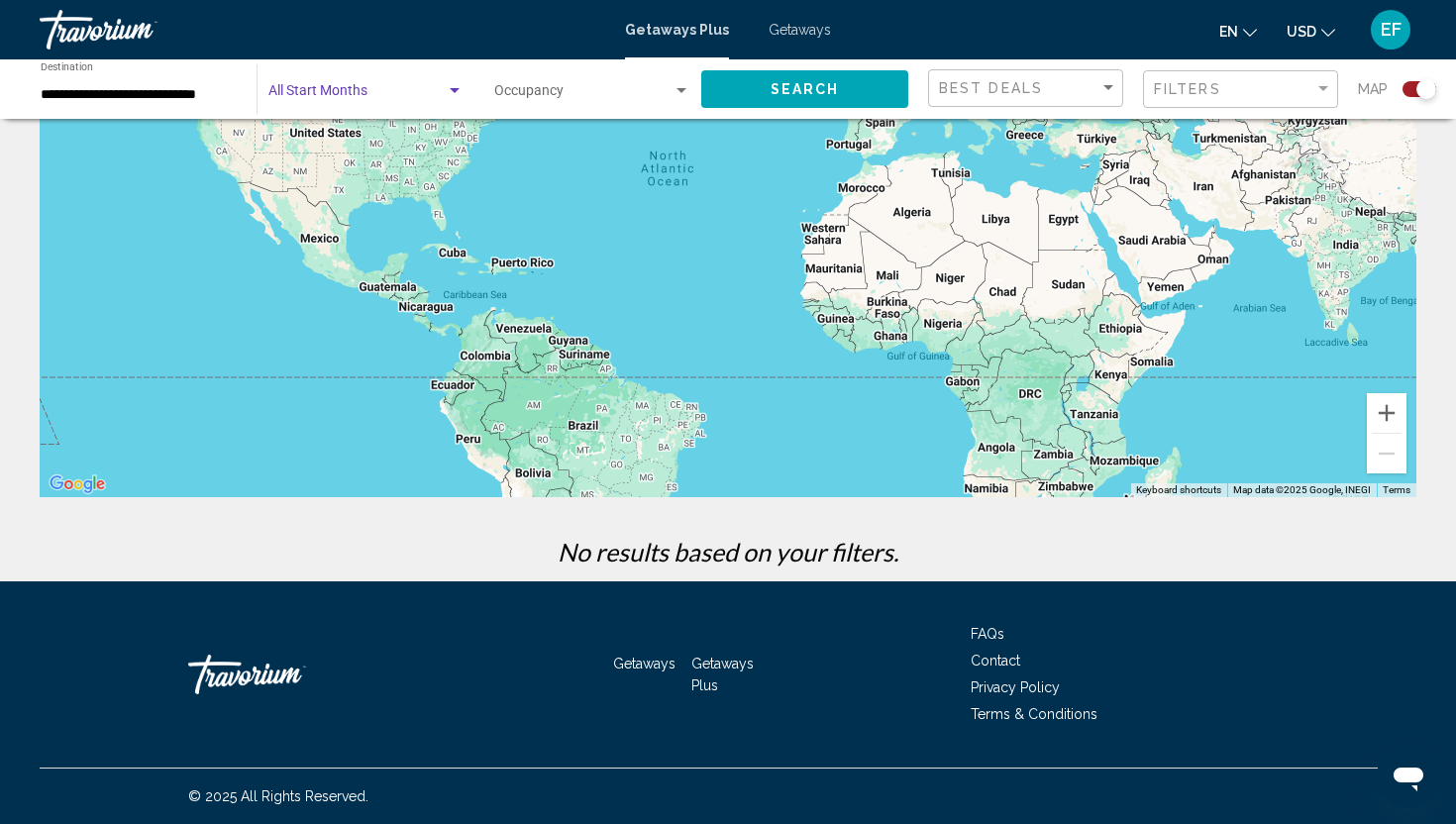 click at bounding box center (357, 95) 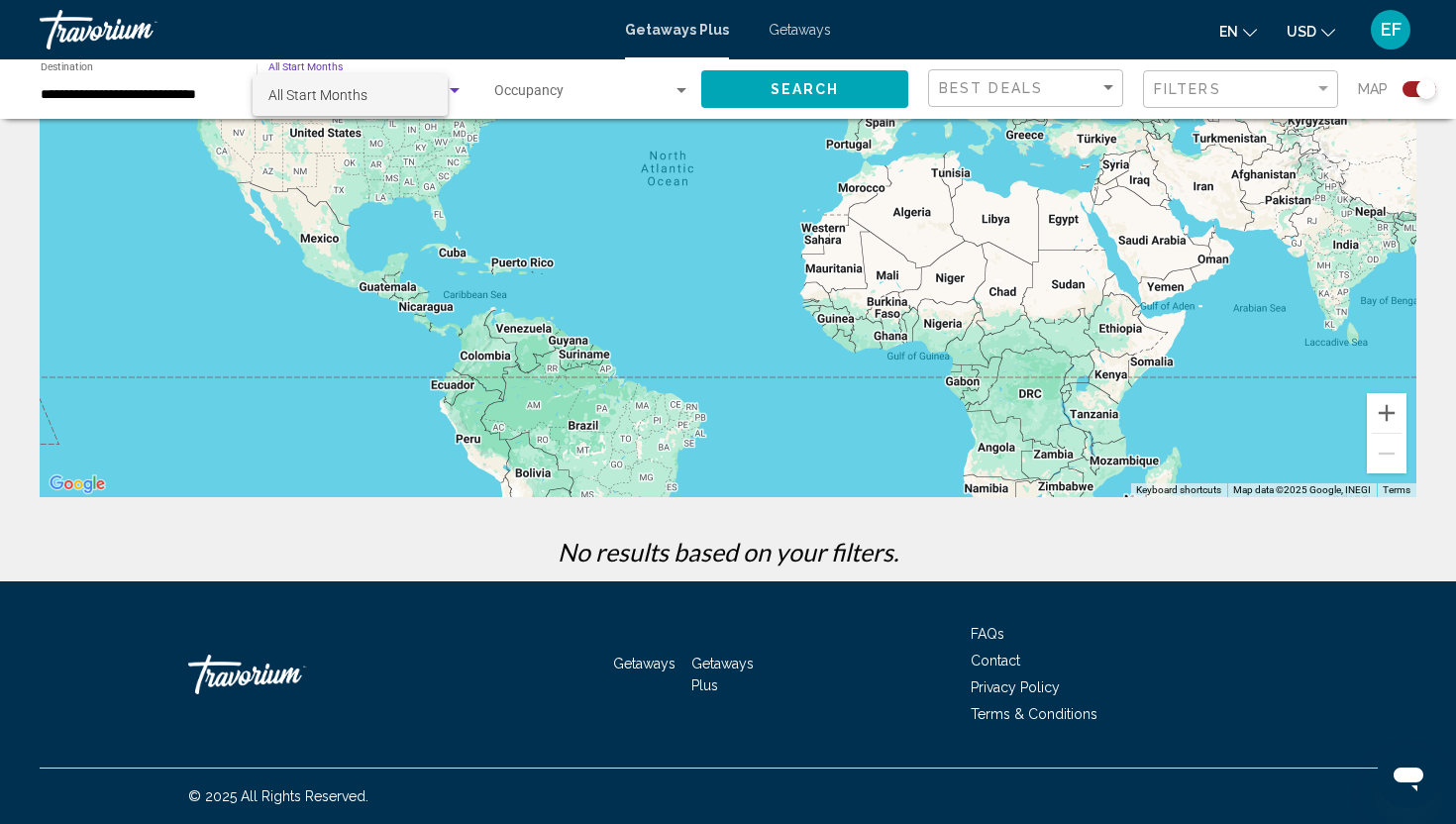 click on "All Start Months" at bounding box center (350, 95) 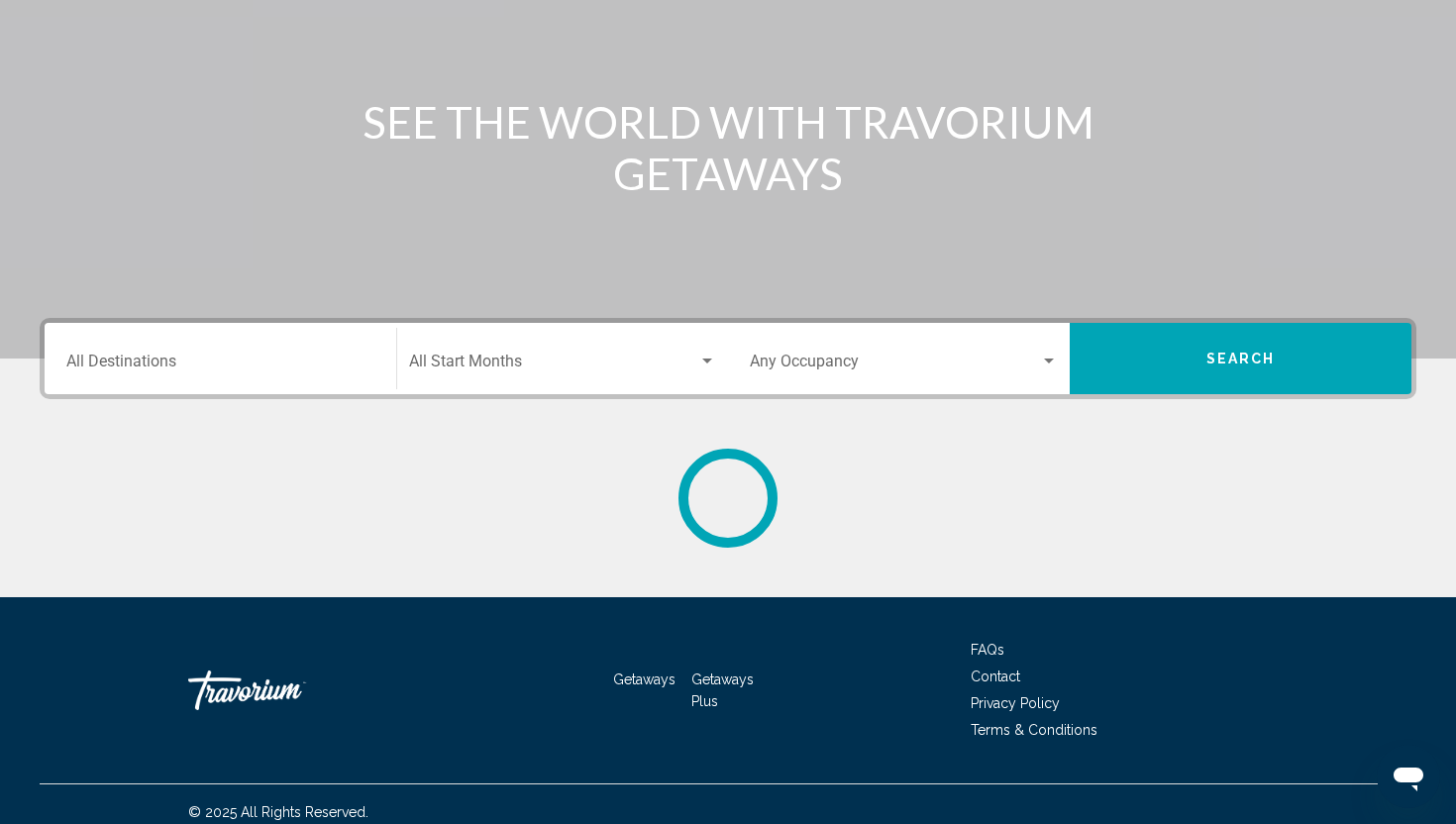 scroll, scrollTop: 0, scrollLeft: 0, axis: both 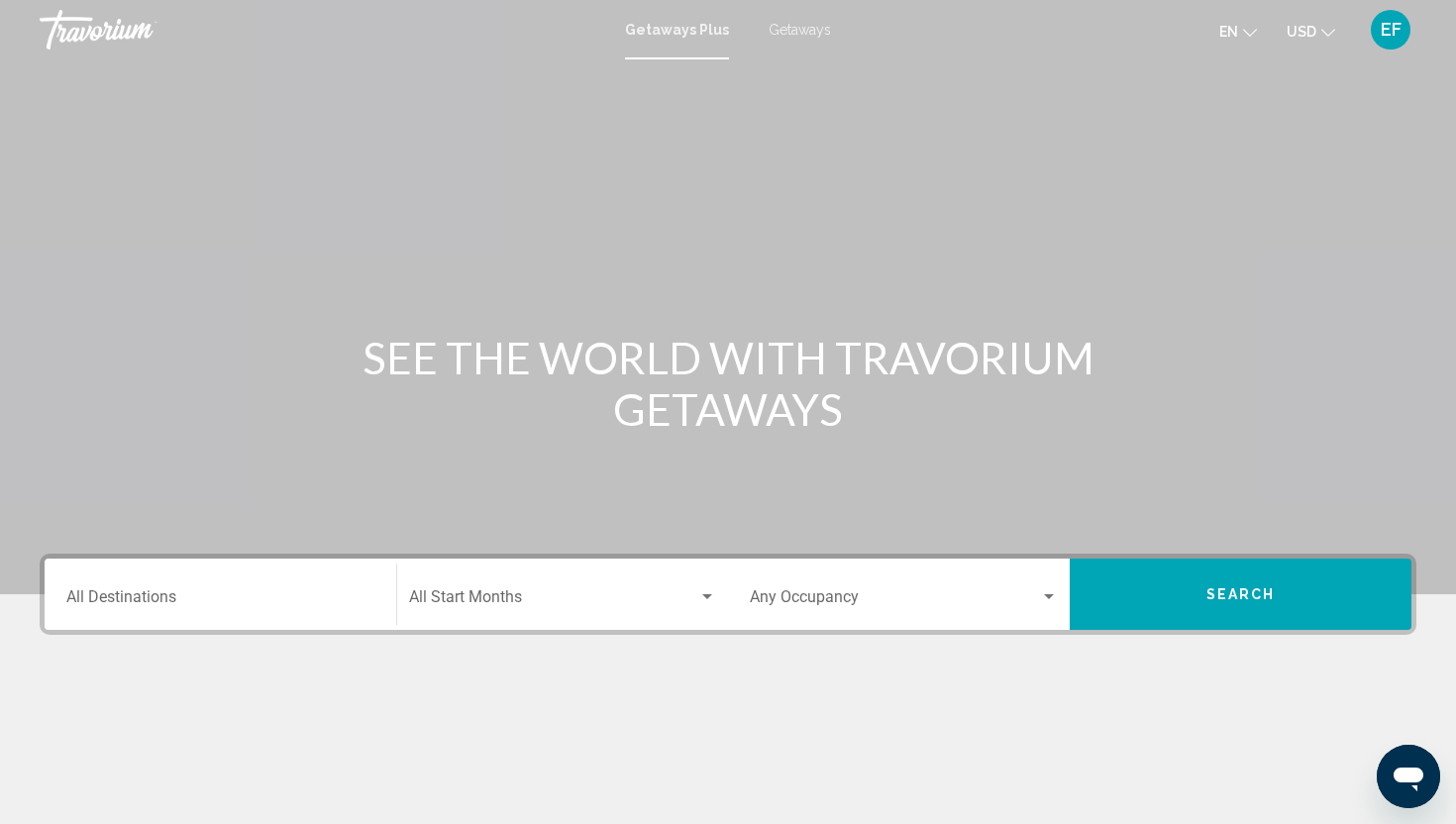 click on "Destination All Destinations" at bounding box center [220, 601] 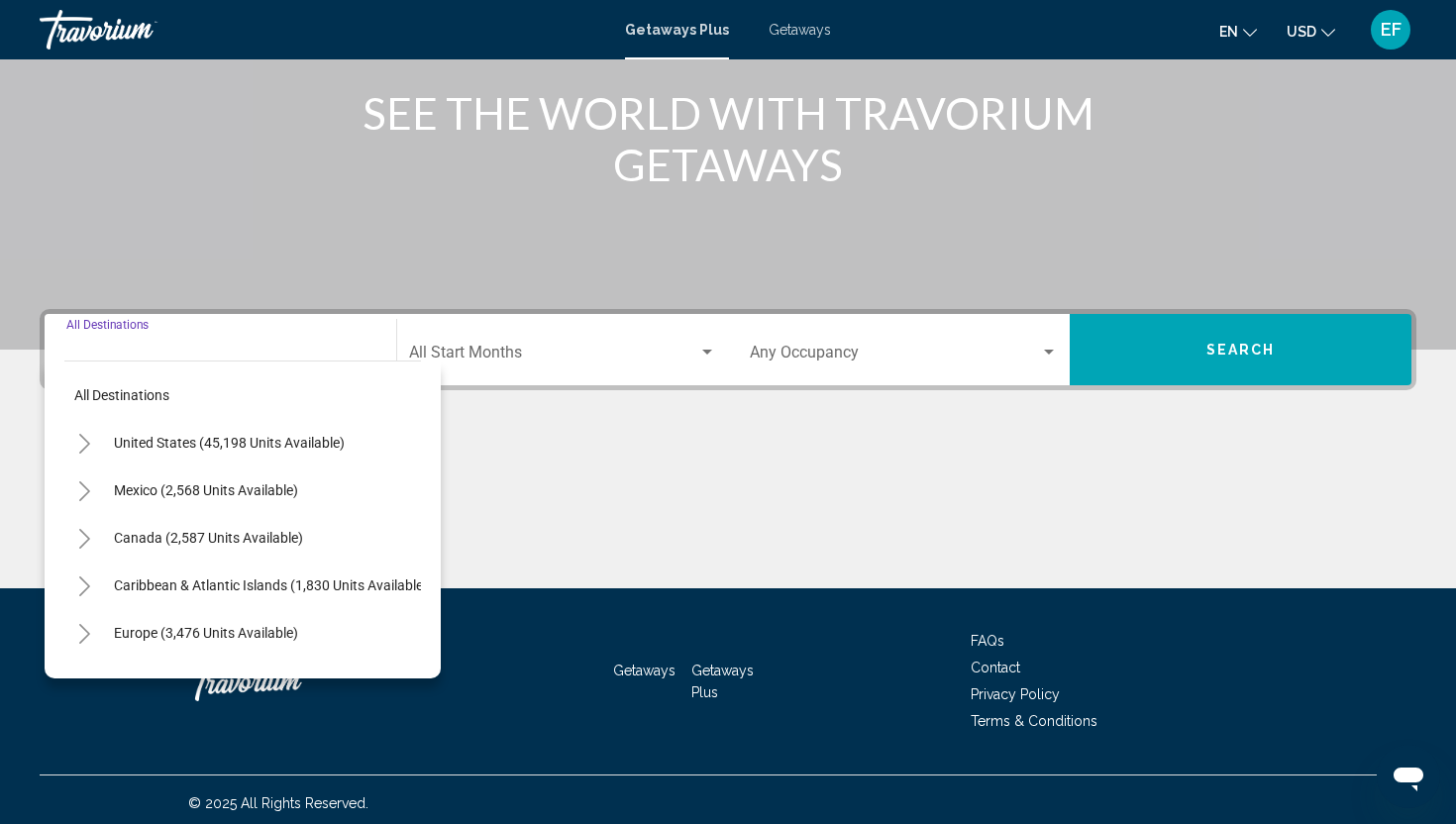 scroll, scrollTop: 252, scrollLeft: 0, axis: vertical 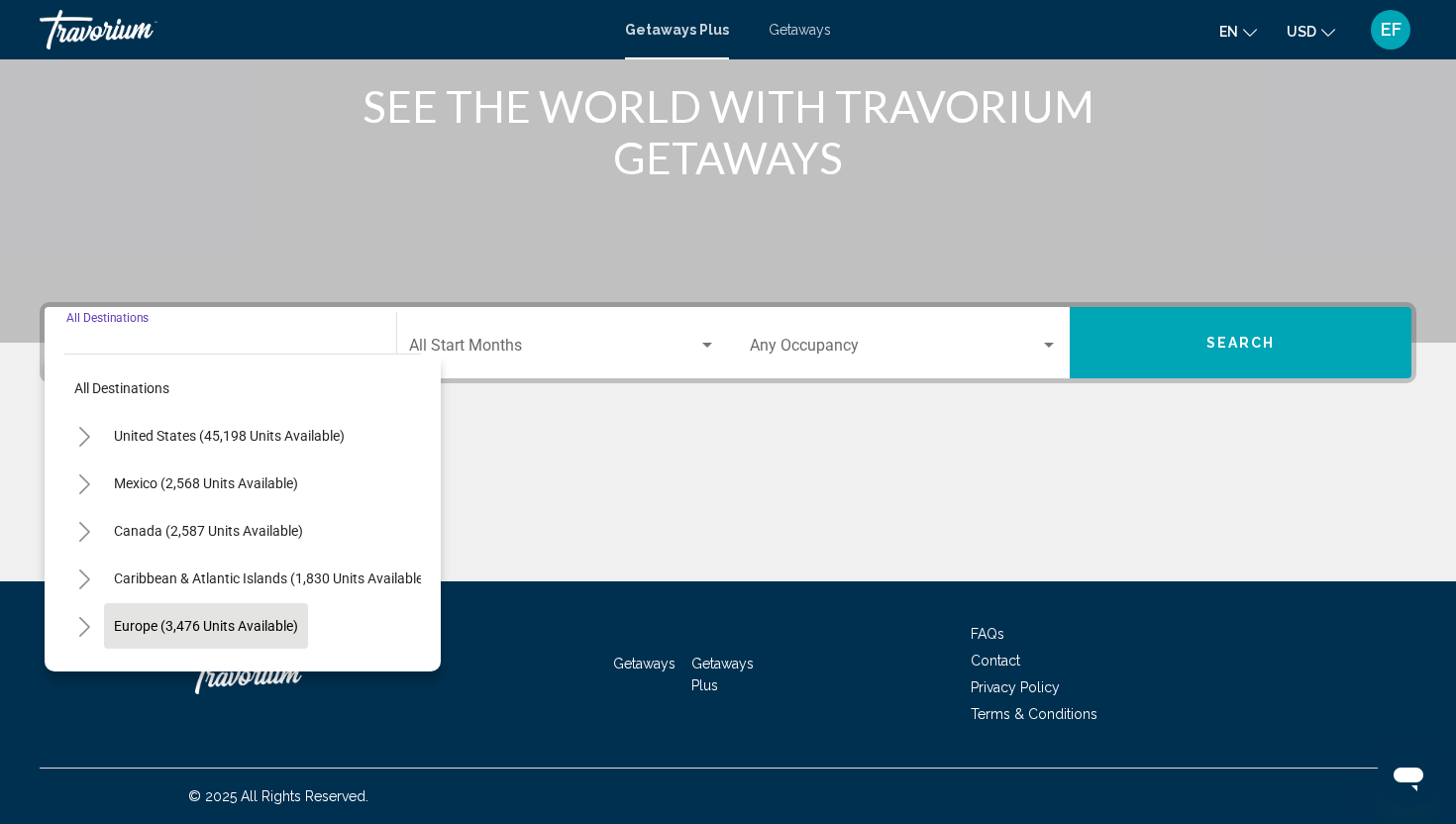 click on "Europe (3,476 units available)" at bounding box center [206, 673] 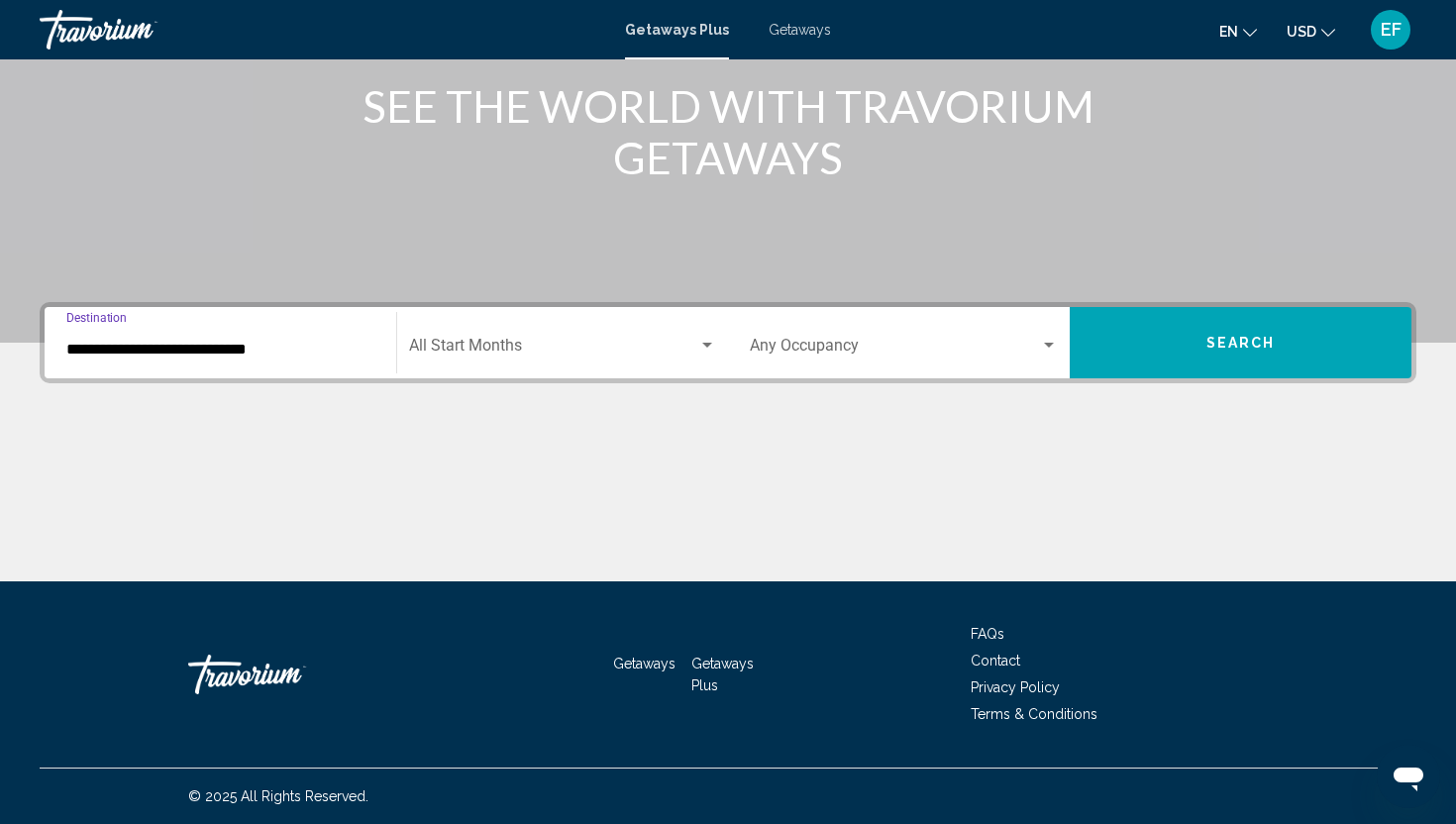 click on "**********" at bounding box center [220, 350] 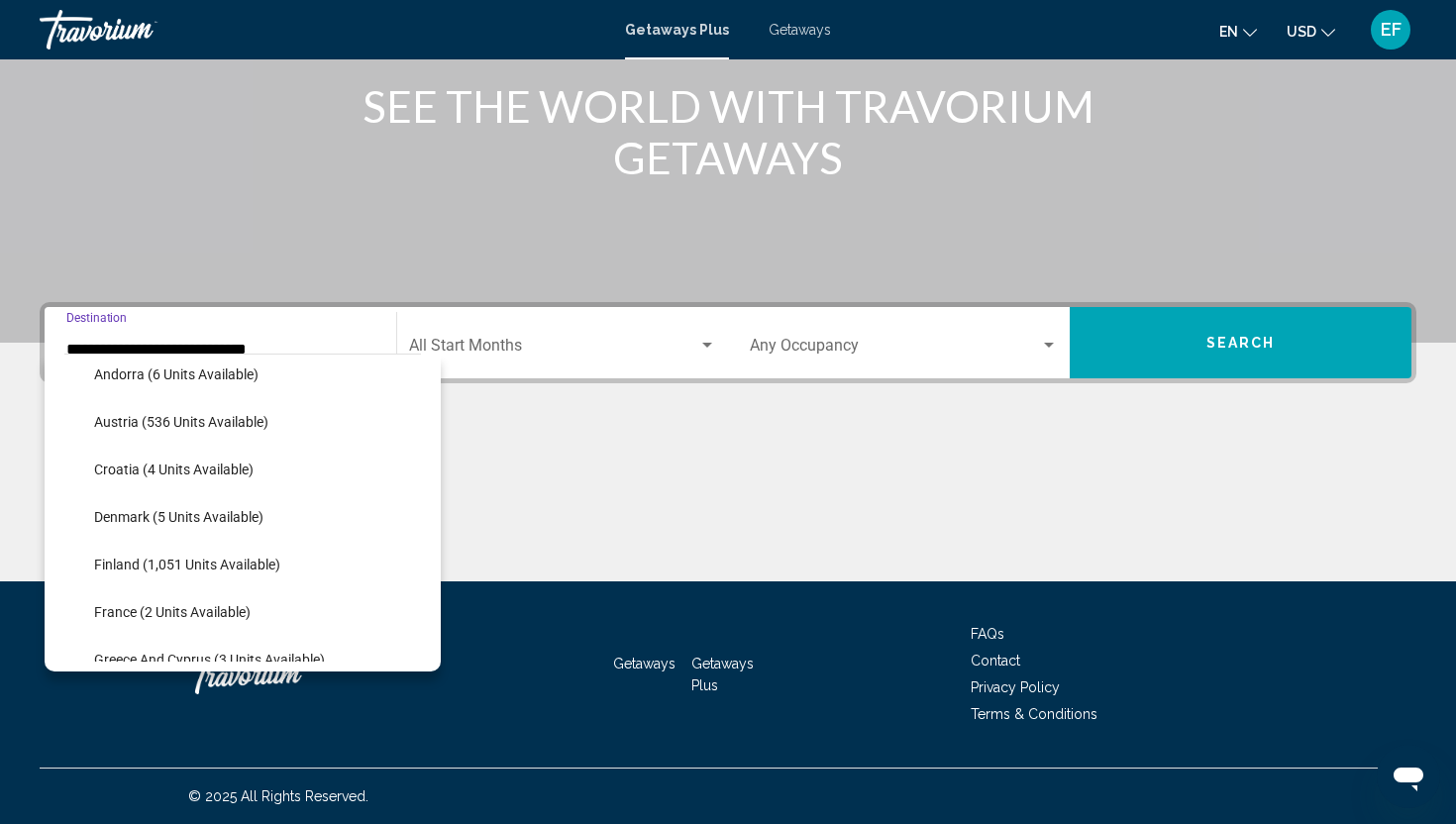 scroll, scrollTop: 303, scrollLeft: 0, axis: vertical 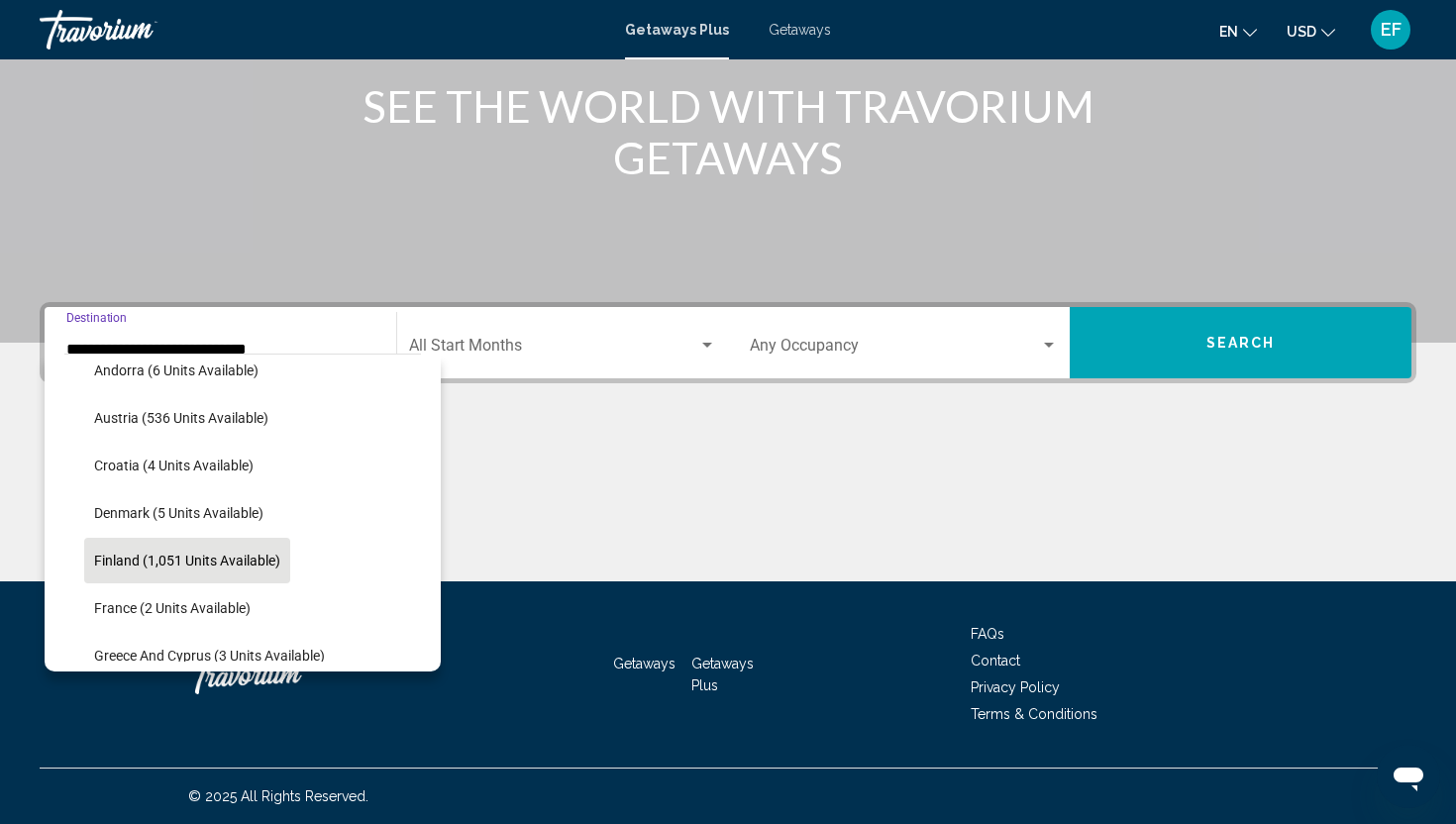 click on "Finland (1,051 units available)" 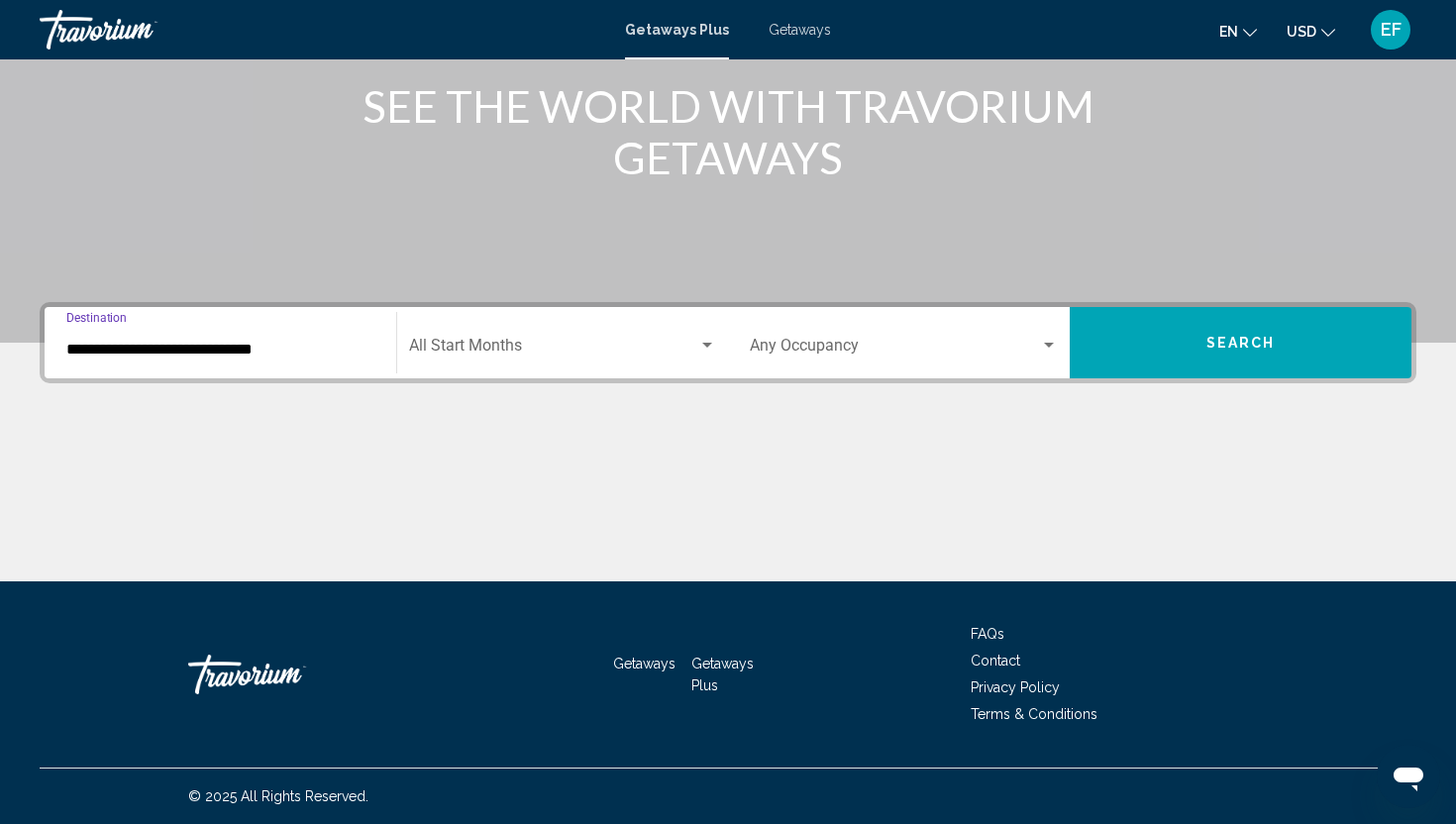 click on "Start Month All Start Months" 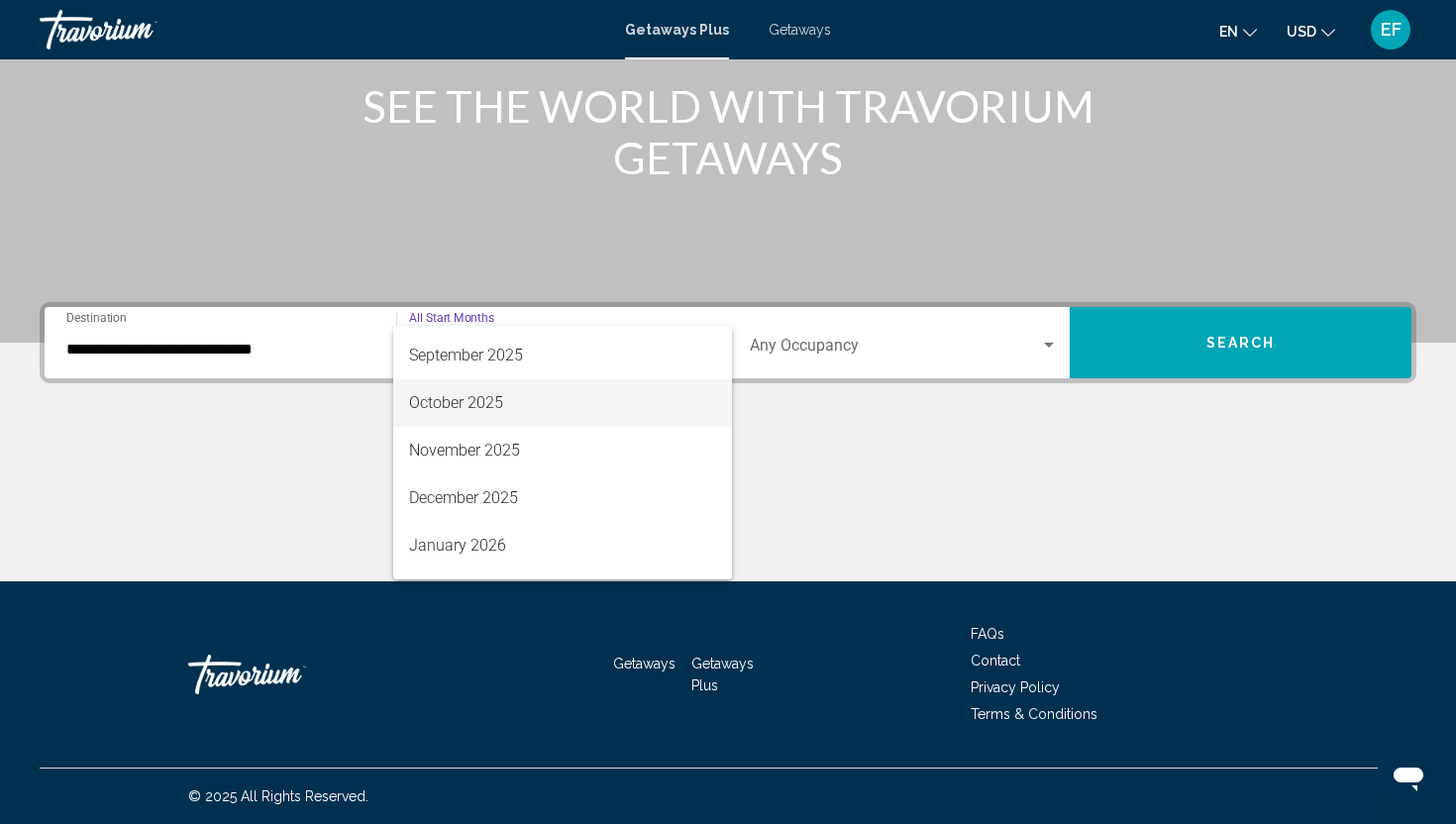 scroll, scrollTop: 96, scrollLeft: 0, axis: vertical 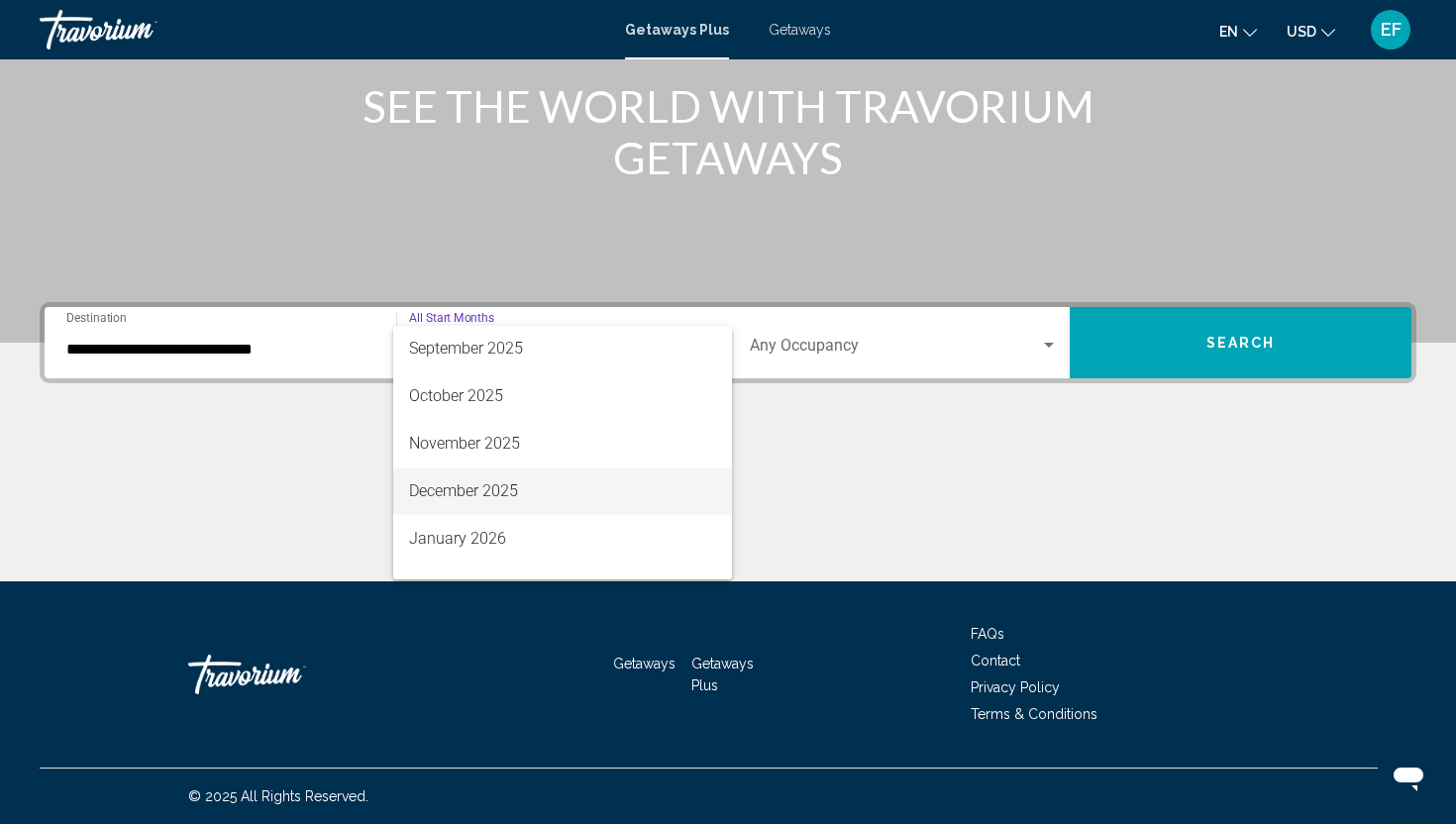 click on "December 2025" at bounding box center [563, 491] 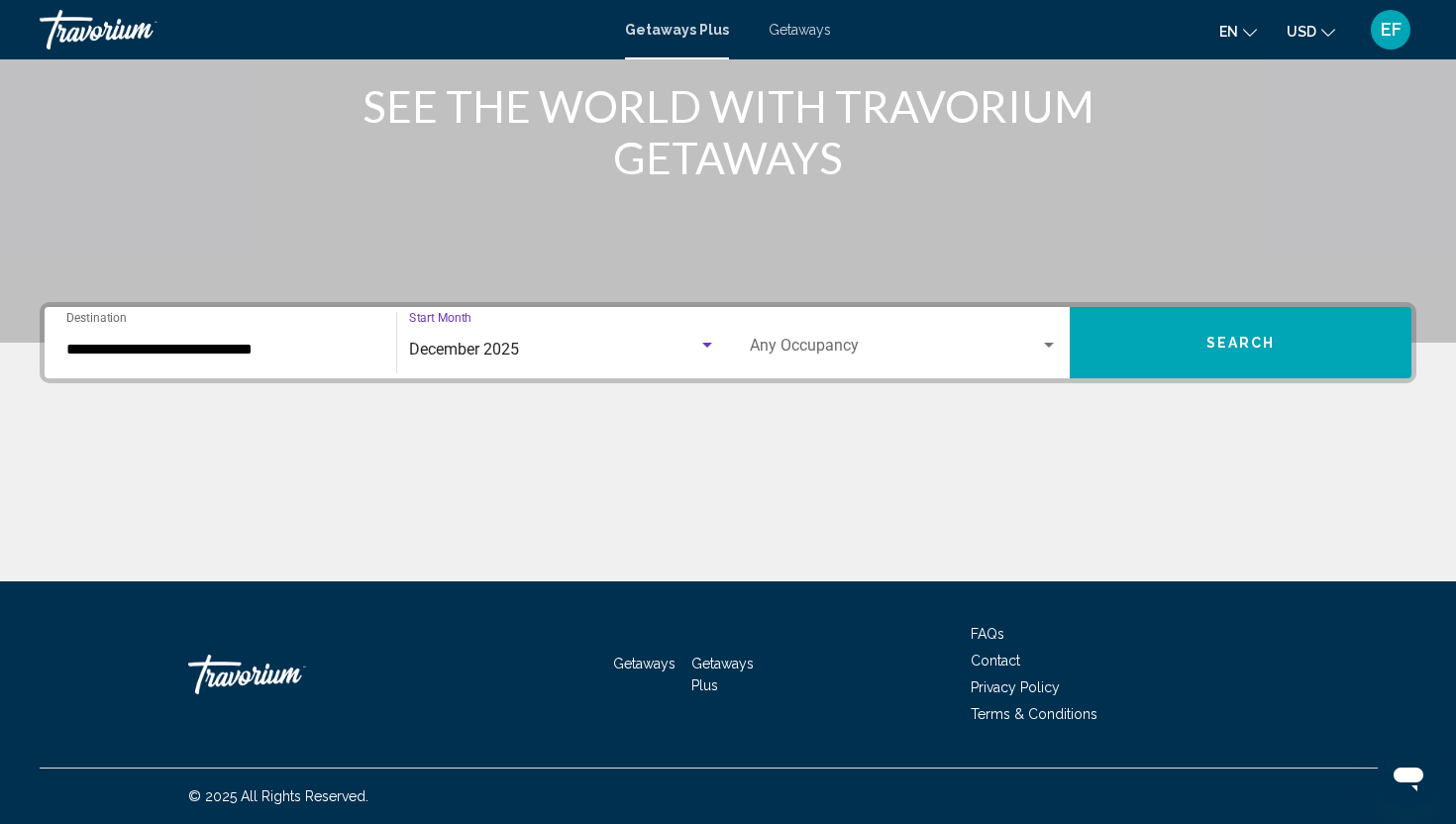 click at bounding box center [1049, 346] 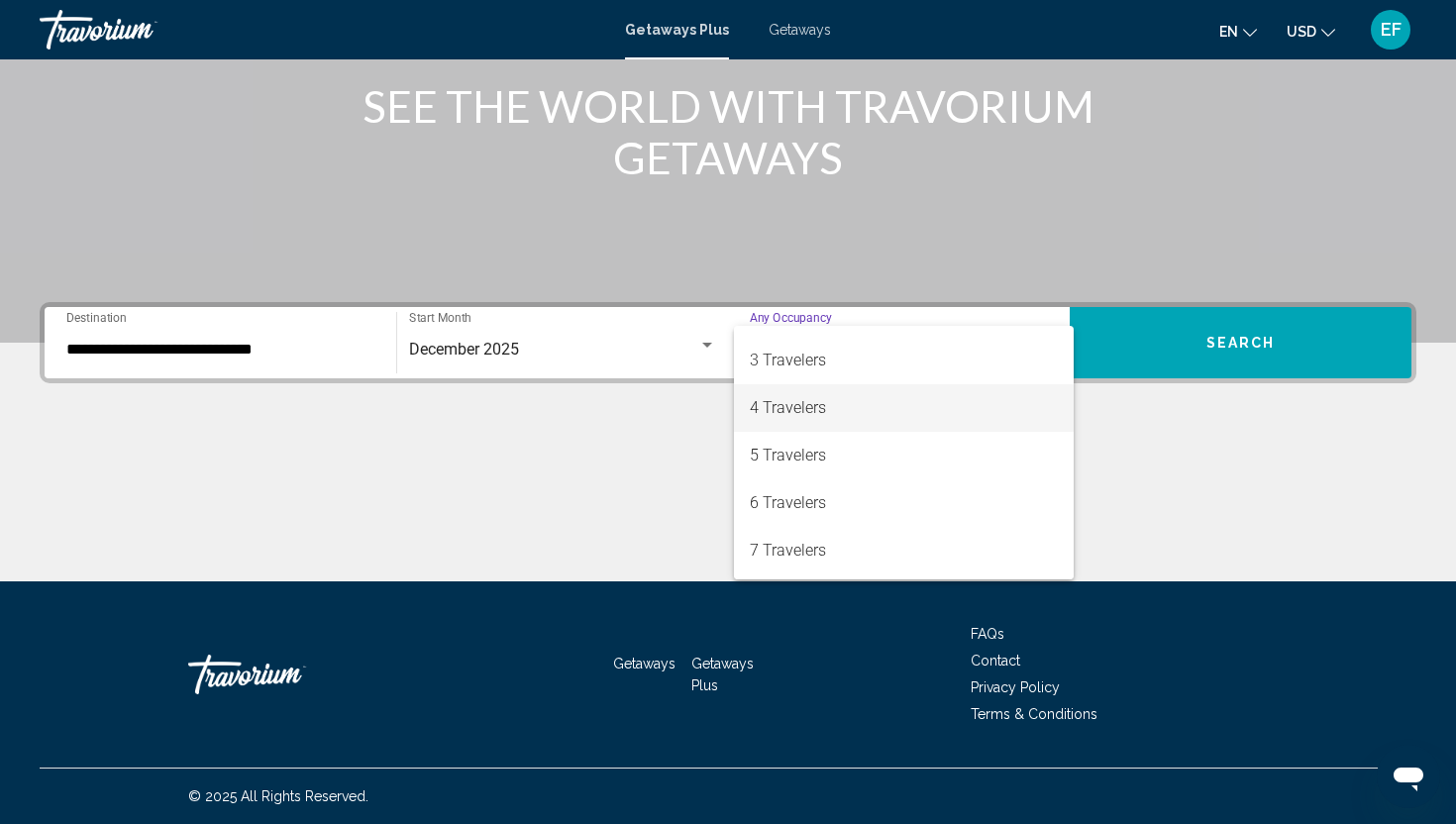 scroll, scrollTop: 87, scrollLeft: 0, axis: vertical 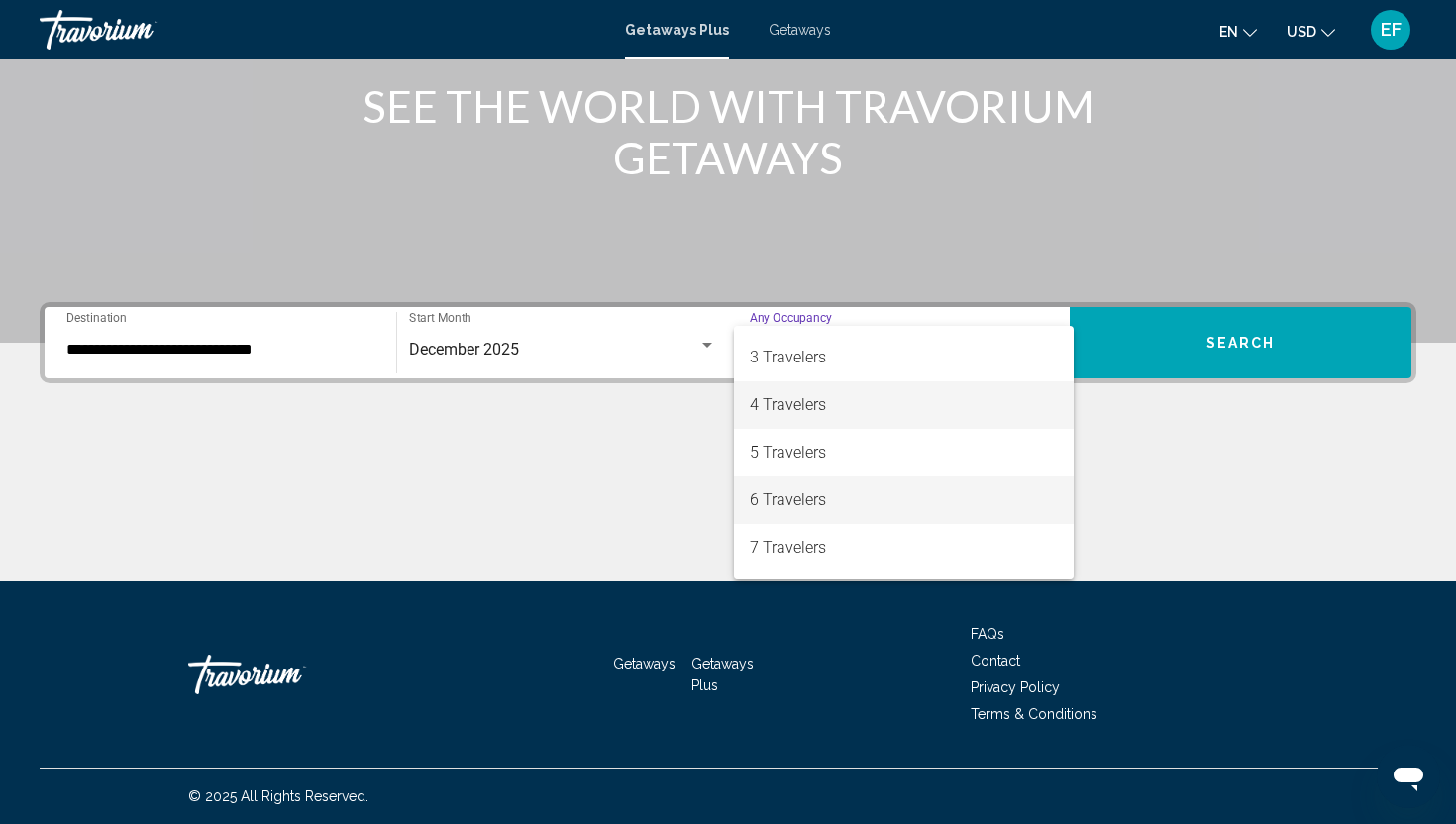 click on "6 Travelers" at bounding box center (903, 500) 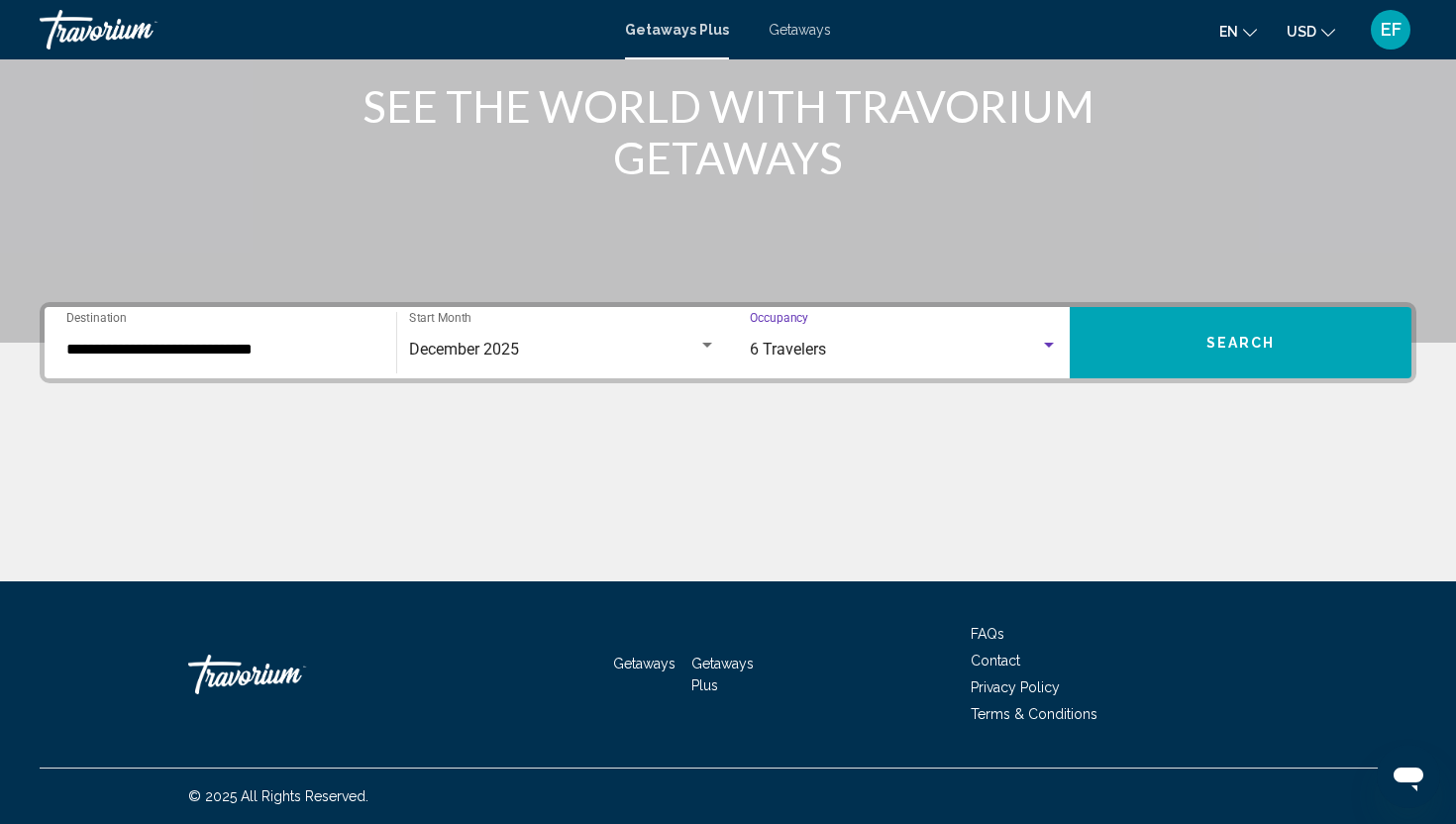 click on "Search" at bounding box center [1240, 343] 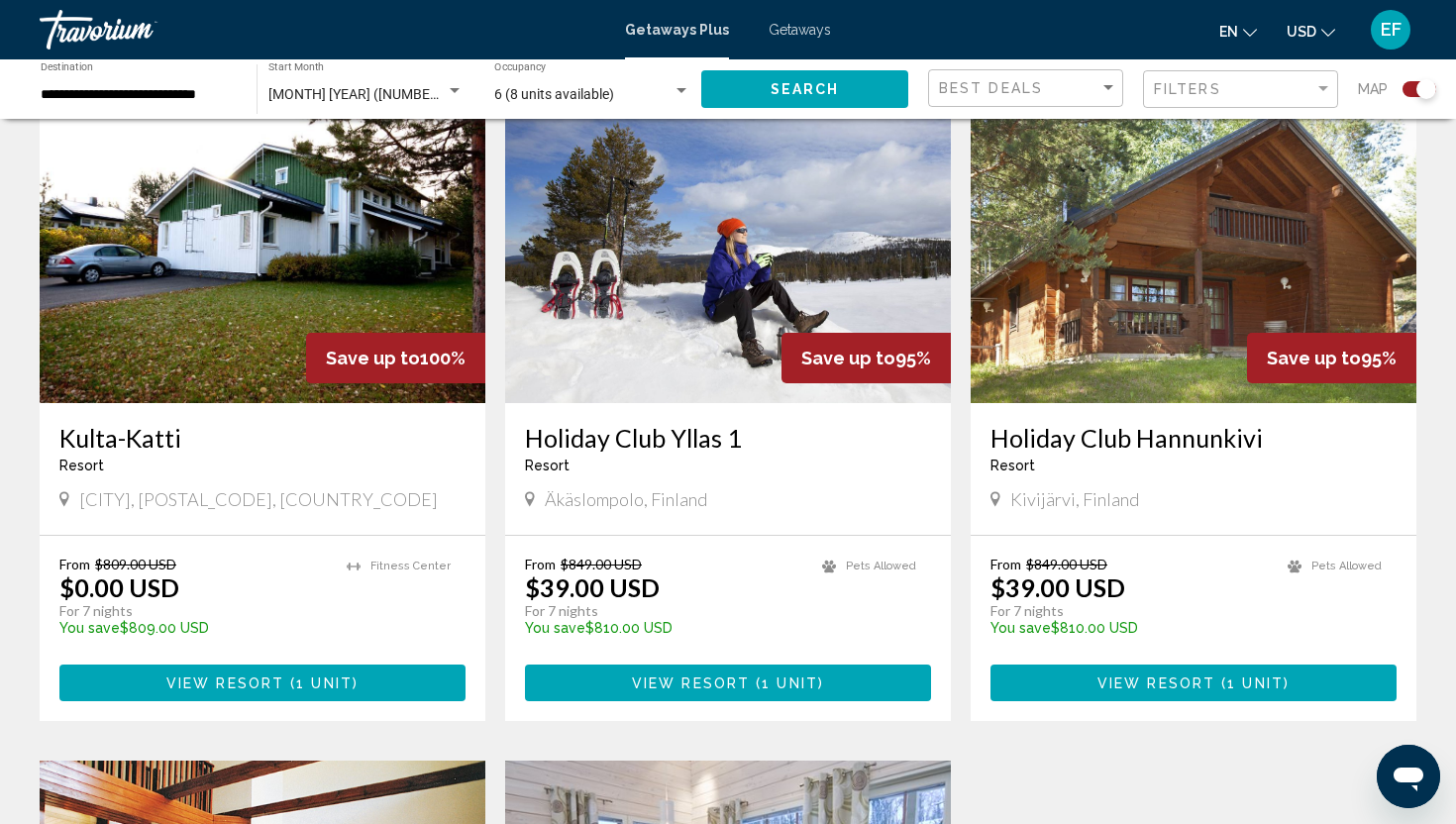 scroll, scrollTop: 730, scrollLeft: 0, axis: vertical 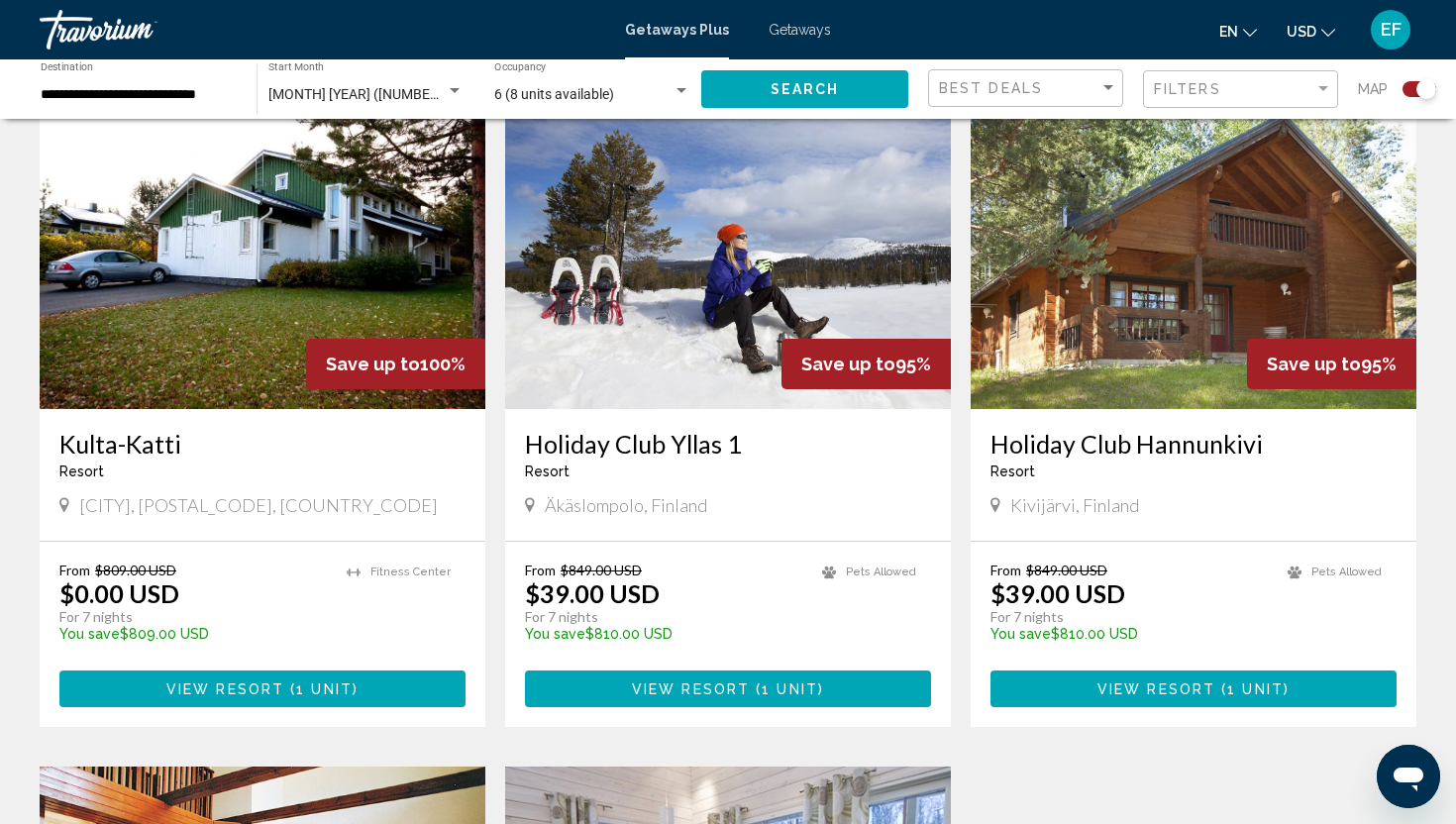 click on "1 unit" at bounding box center [324, 689] 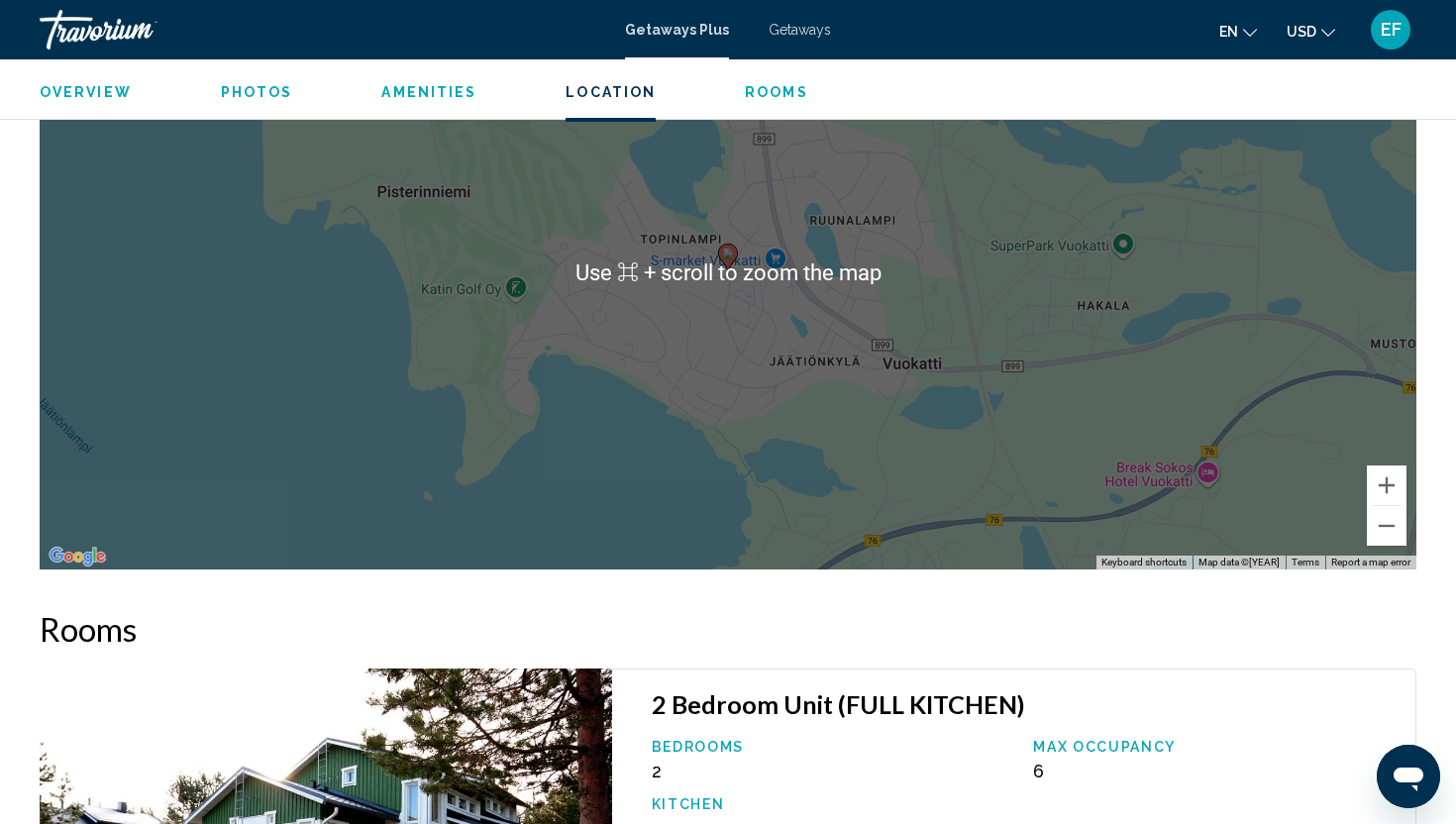 scroll, scrollTop: 2497, scrollLeft: 0, axis: vertical 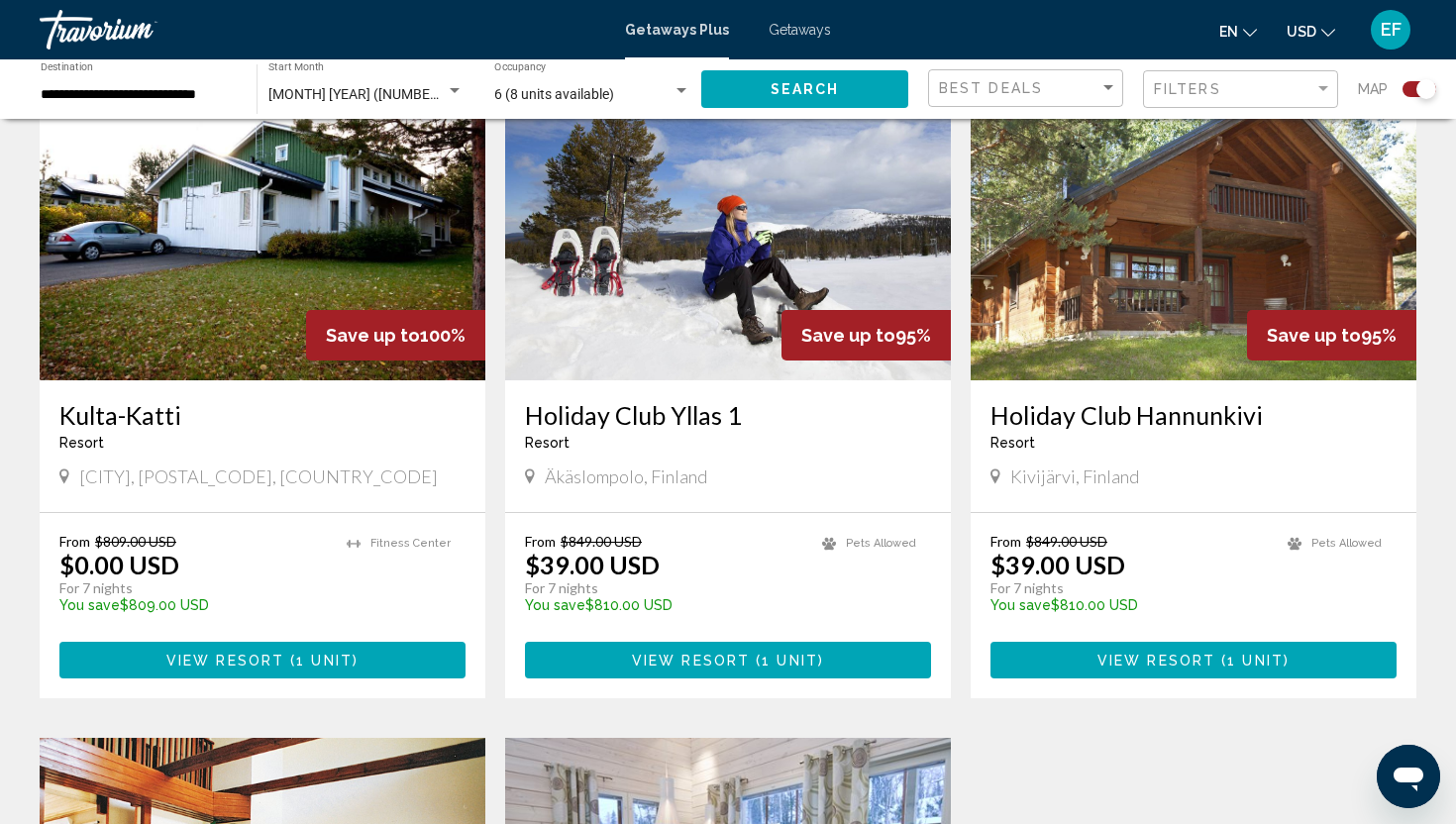 click on "View Resort    ( 1 unit )" at bounding box center [1194, 660] 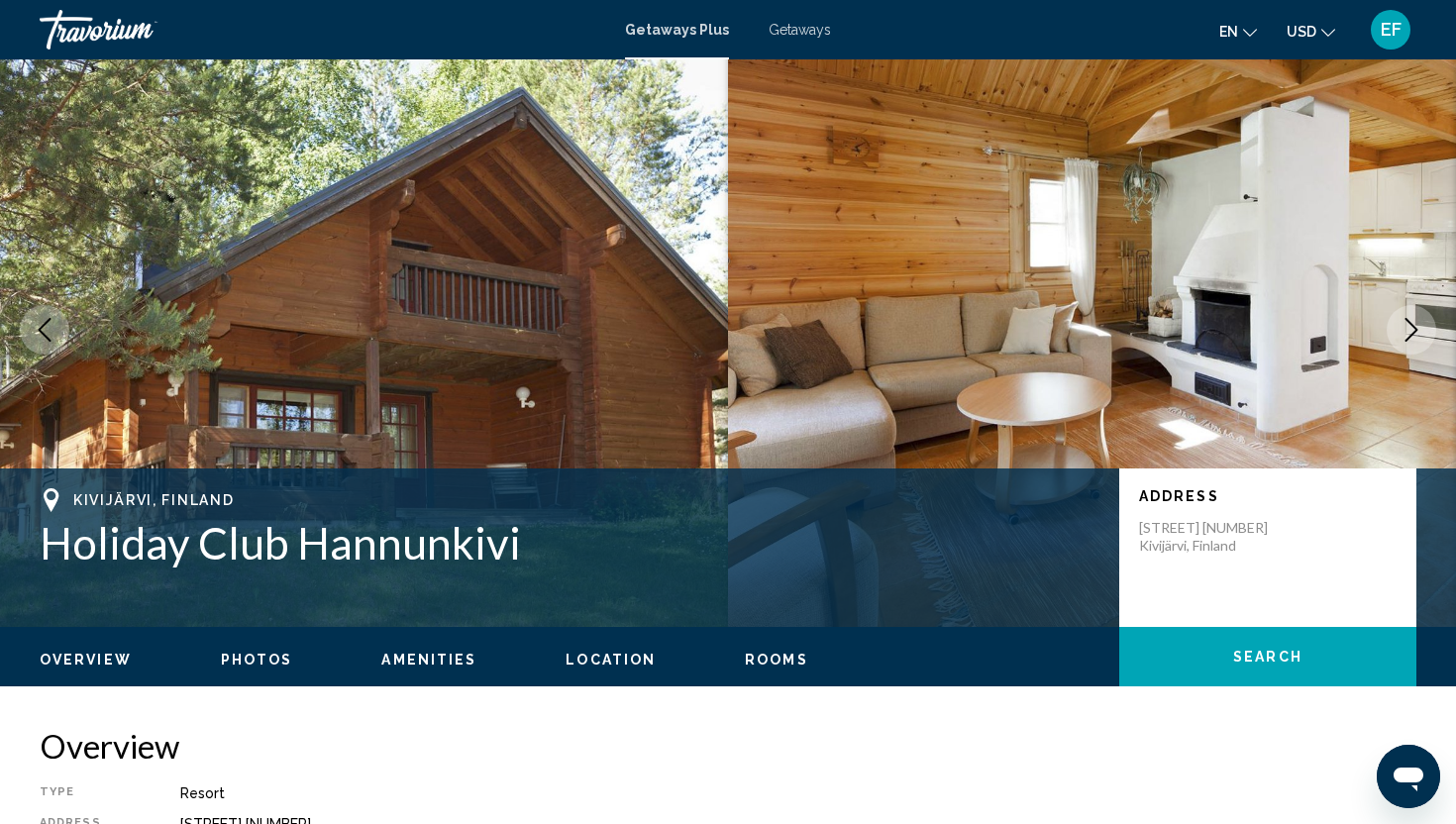 scroll, scrollTop: 21, scrollLeft: 0, axis: vertical 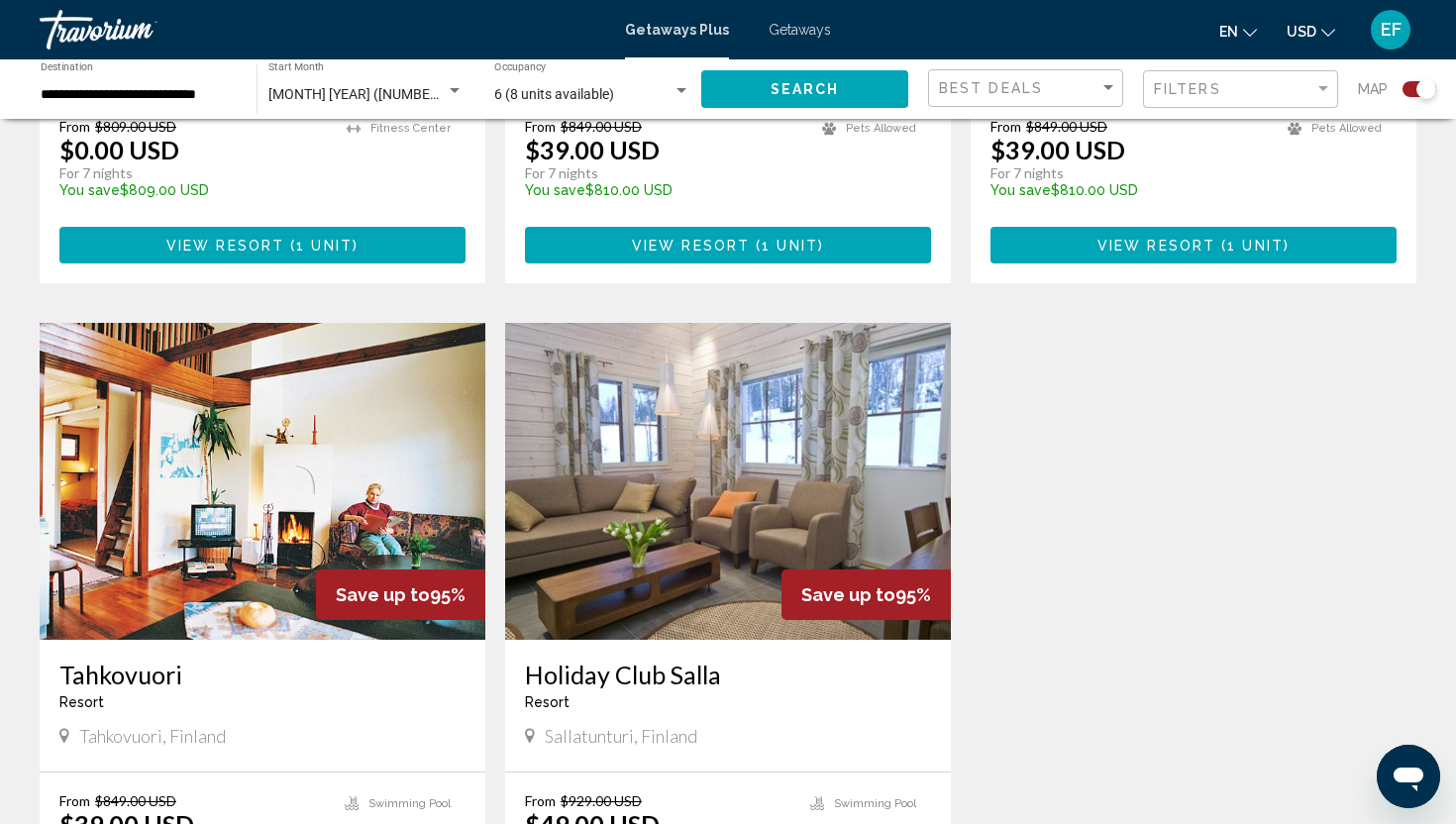 click on "Holiday Club Salla" at bounding box center (728, 674) 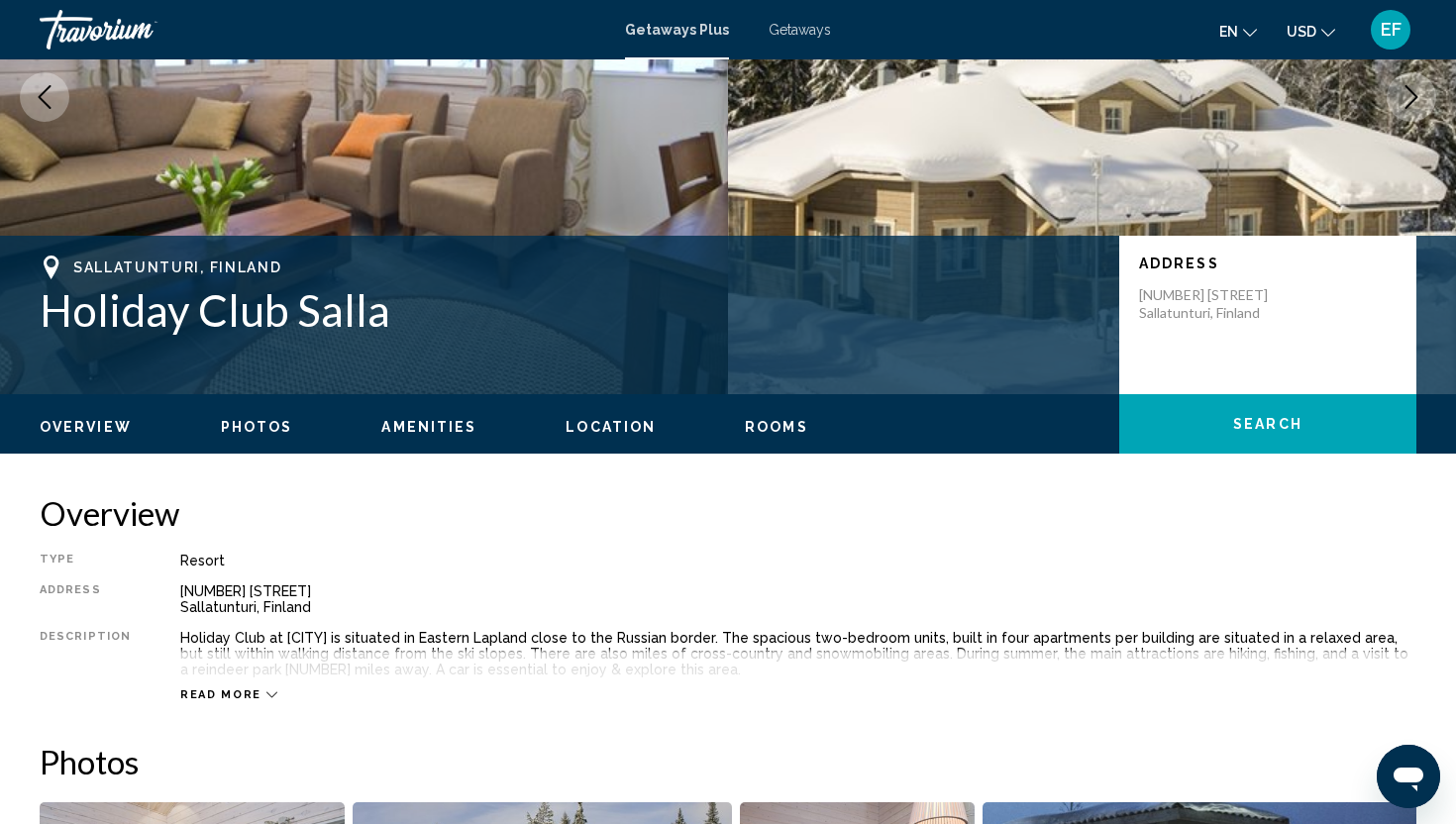 scroll, scrollTop: 0, scrollLeft: 0, axis: both 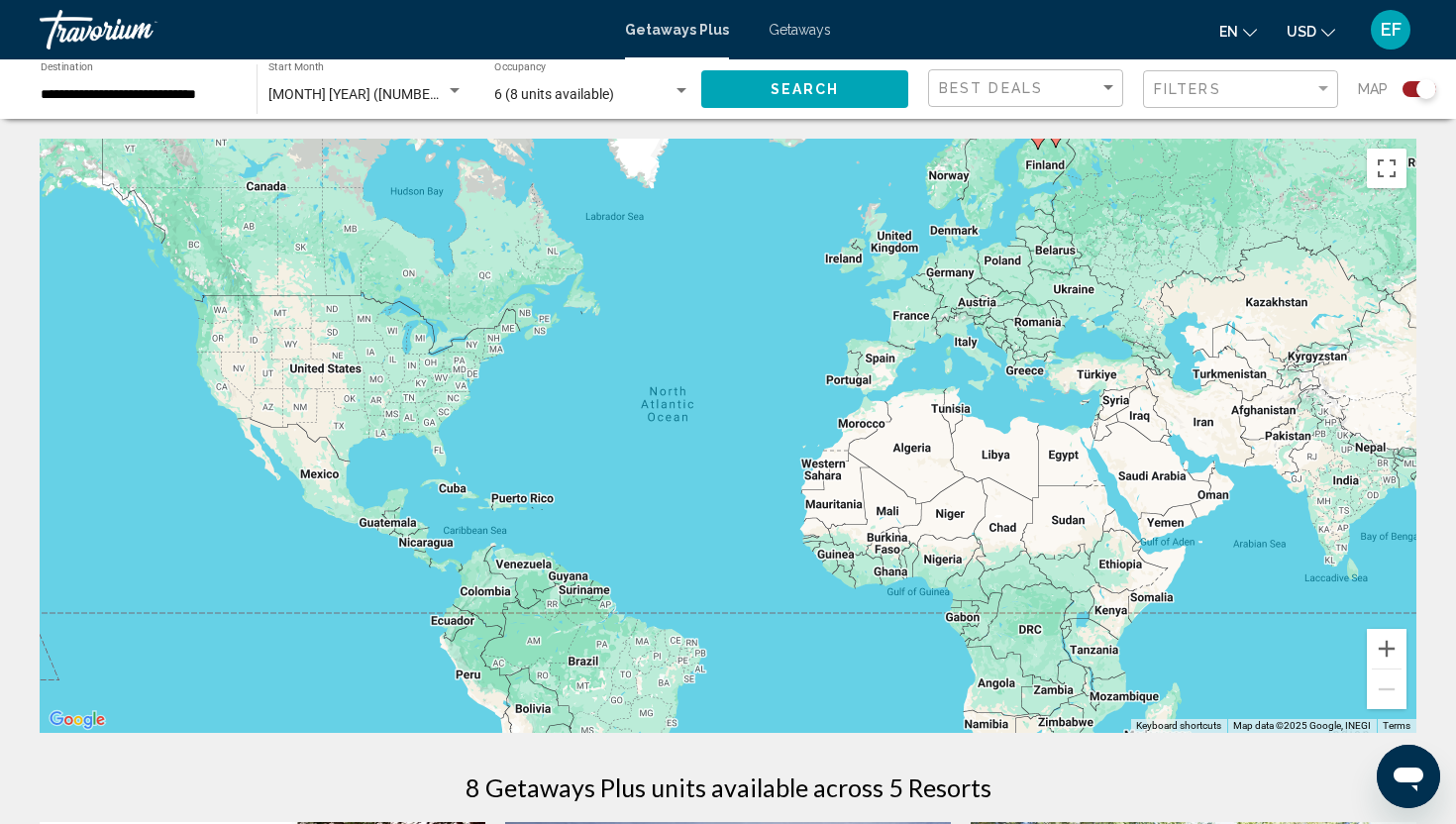 click on "**********" at bounding box center [139, 95] 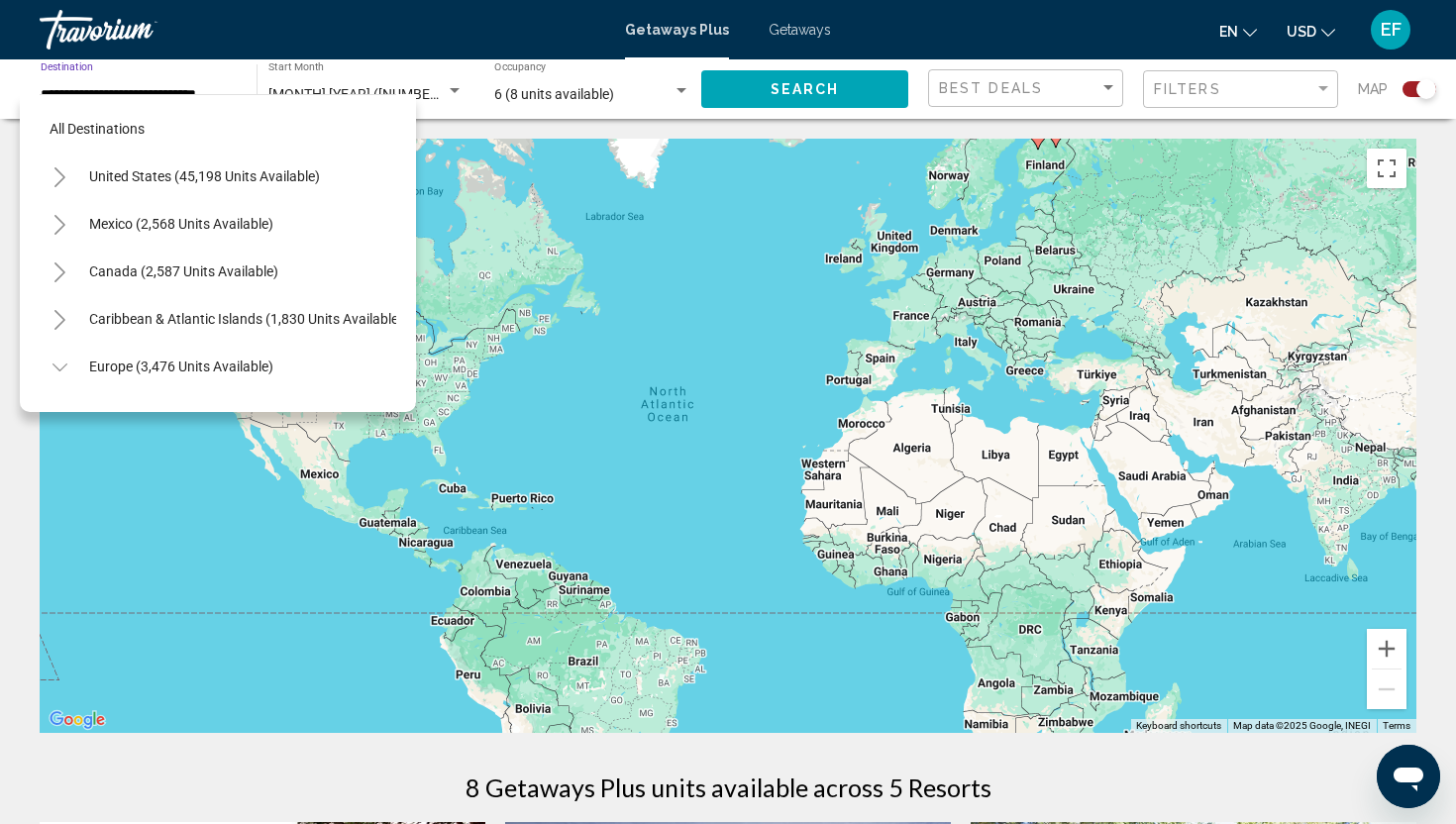 scroll, scrollTop: 356, scrollLeft: 0, axis: vertical 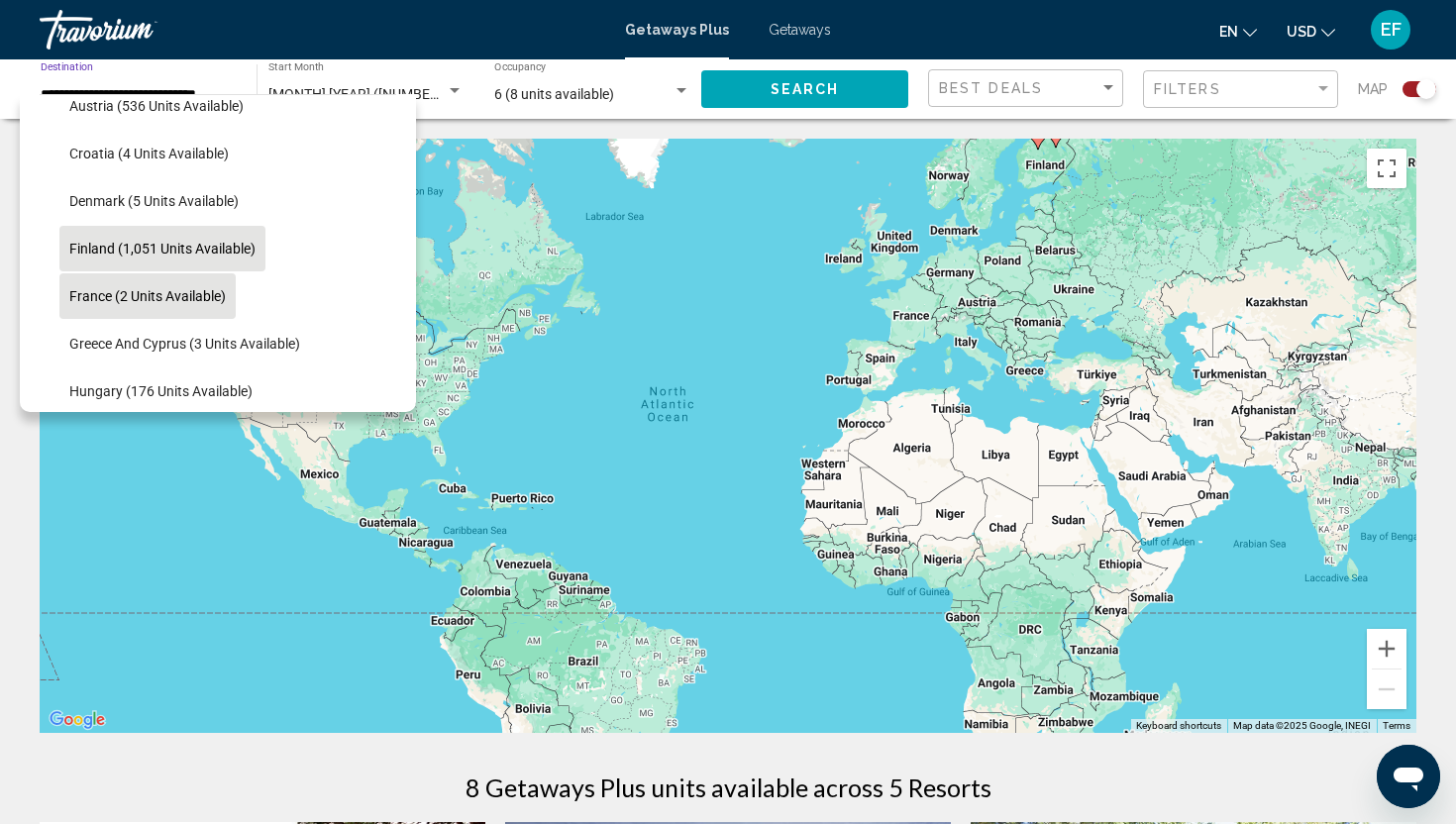 click on "France (2 units available)" 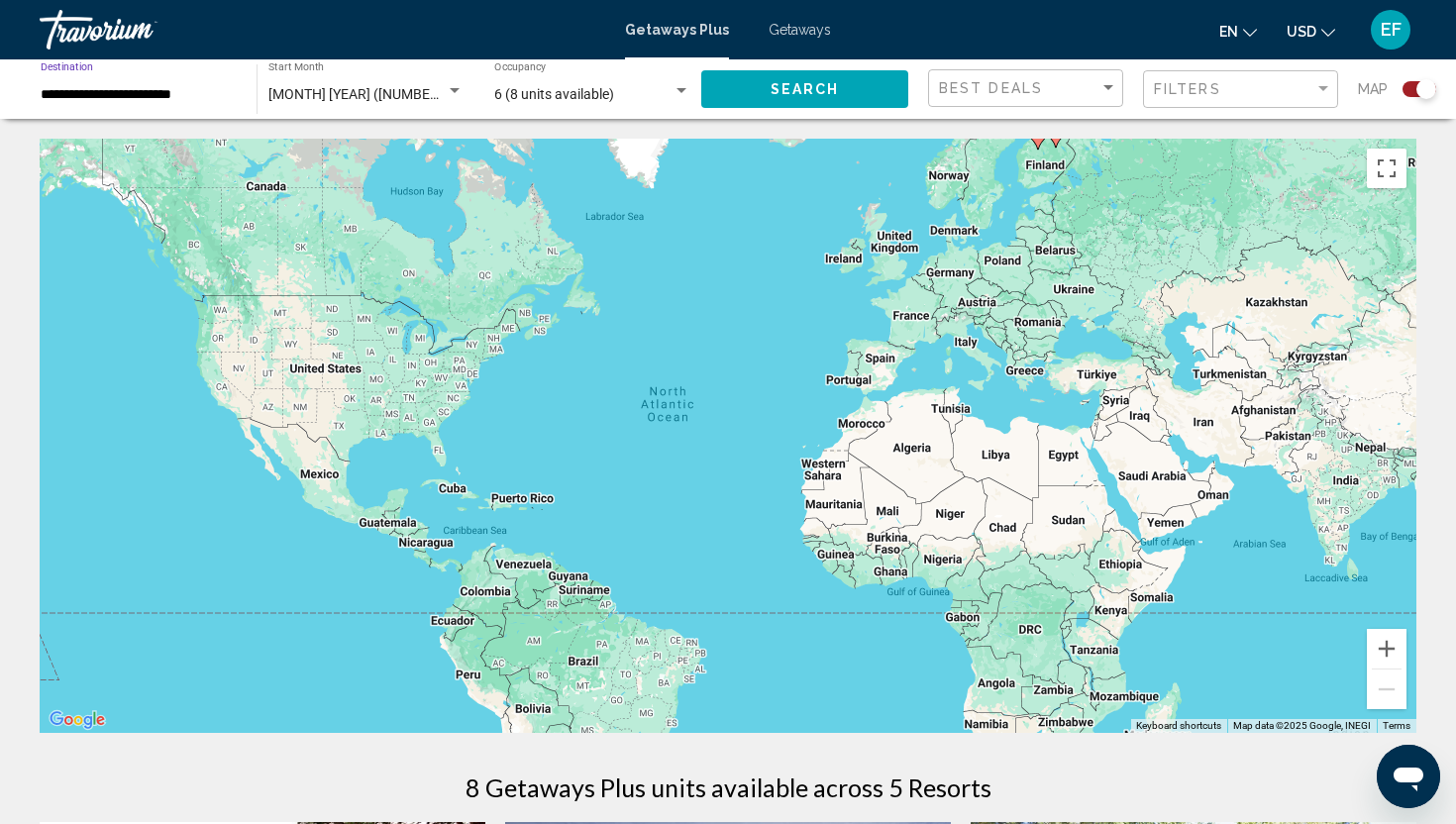 click on "Search" 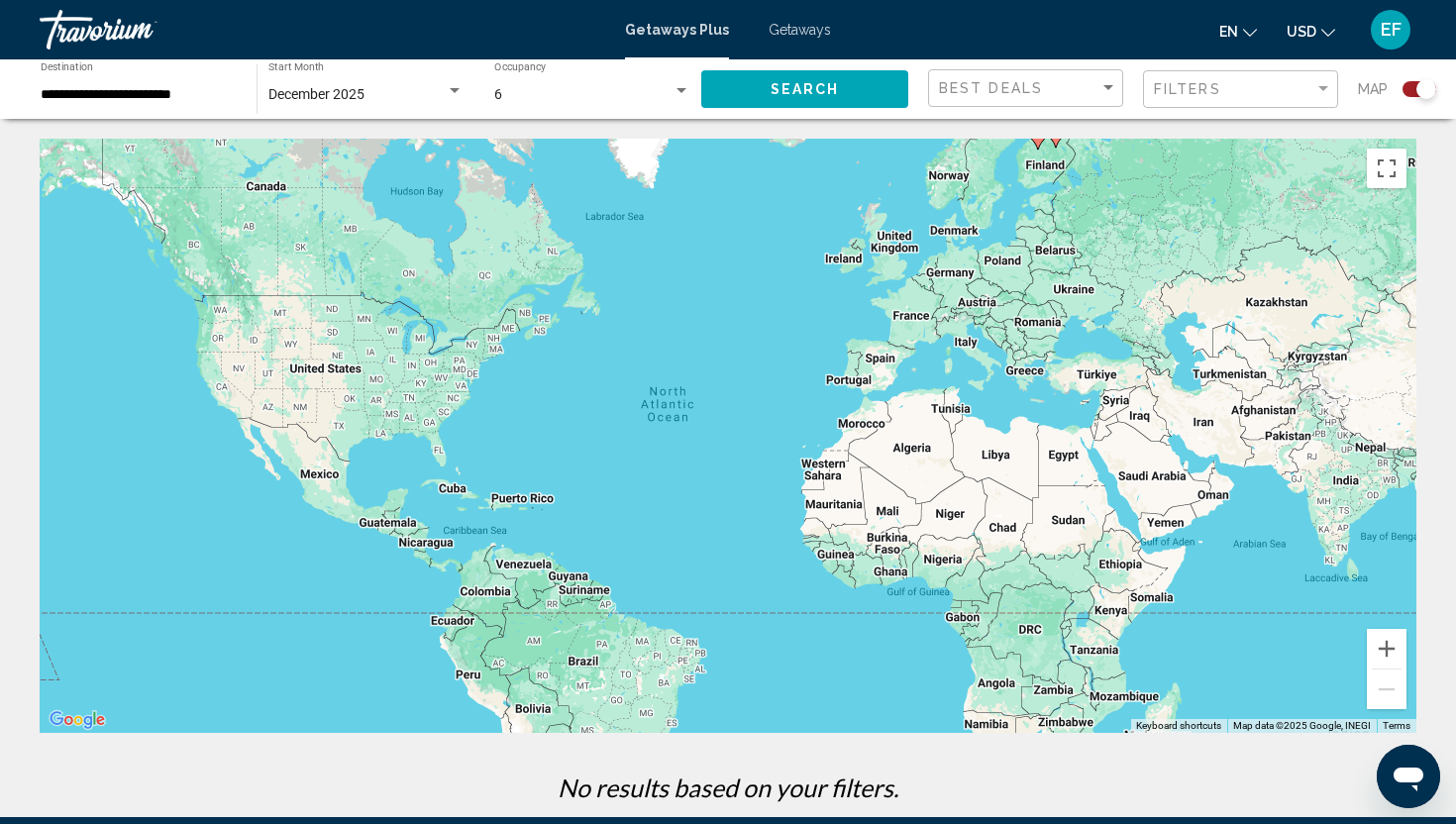 scroll, scrollTop: 236, scrollLeft: 0, axis: vertical 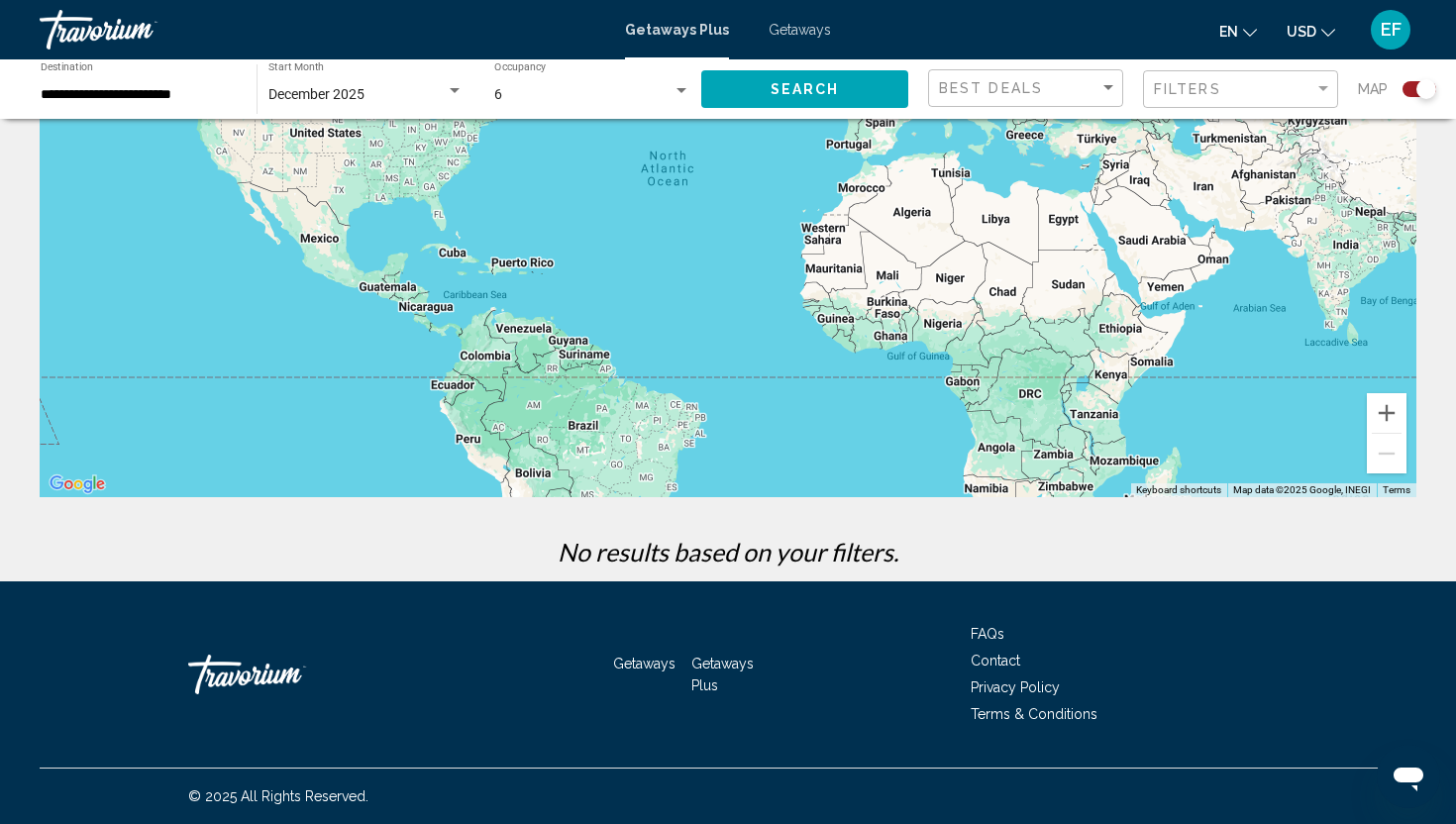 click at bounding box center (139, 30) 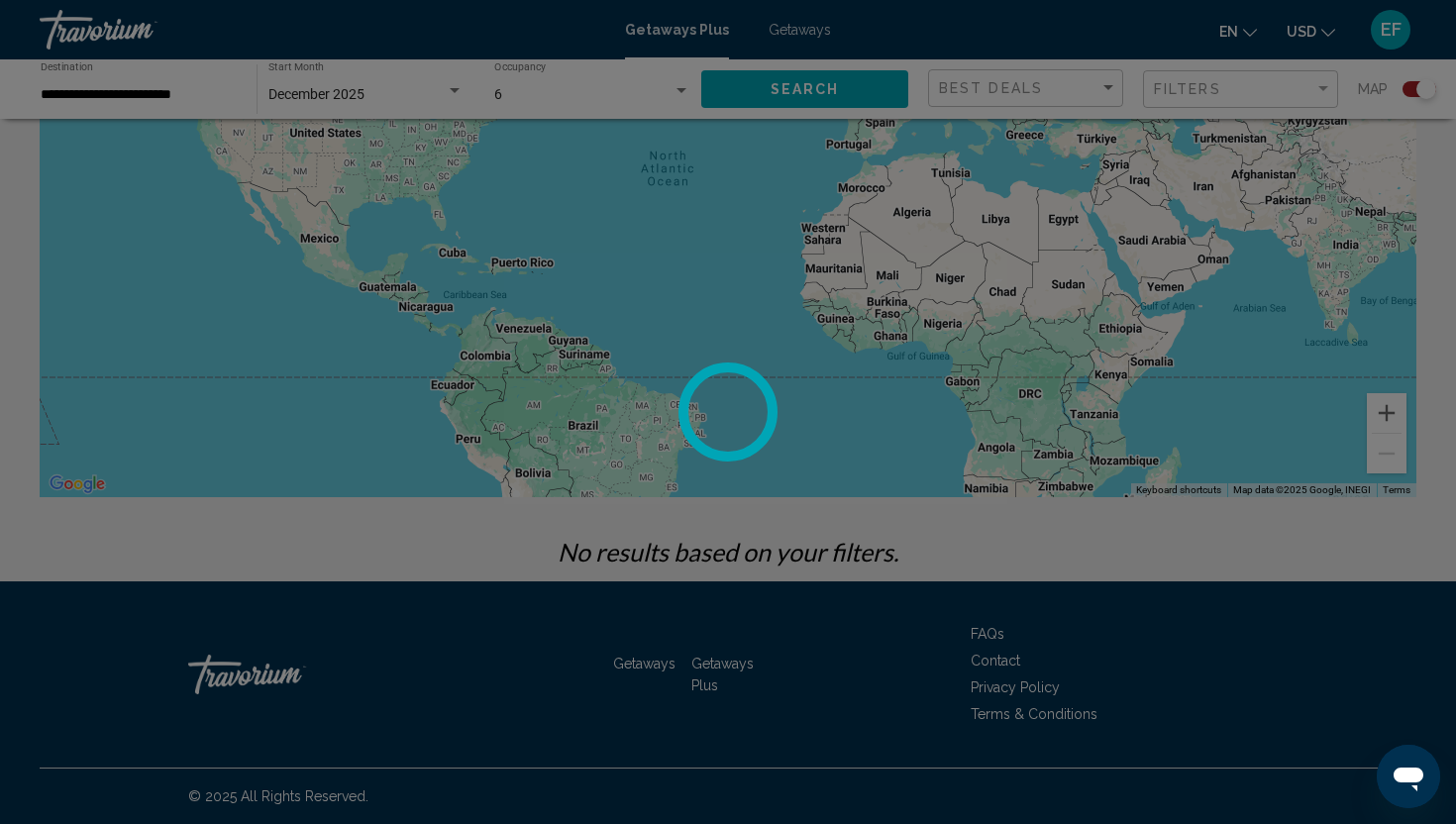 scroll, scrollTop: 0, scrollLeft: 0, axis: both 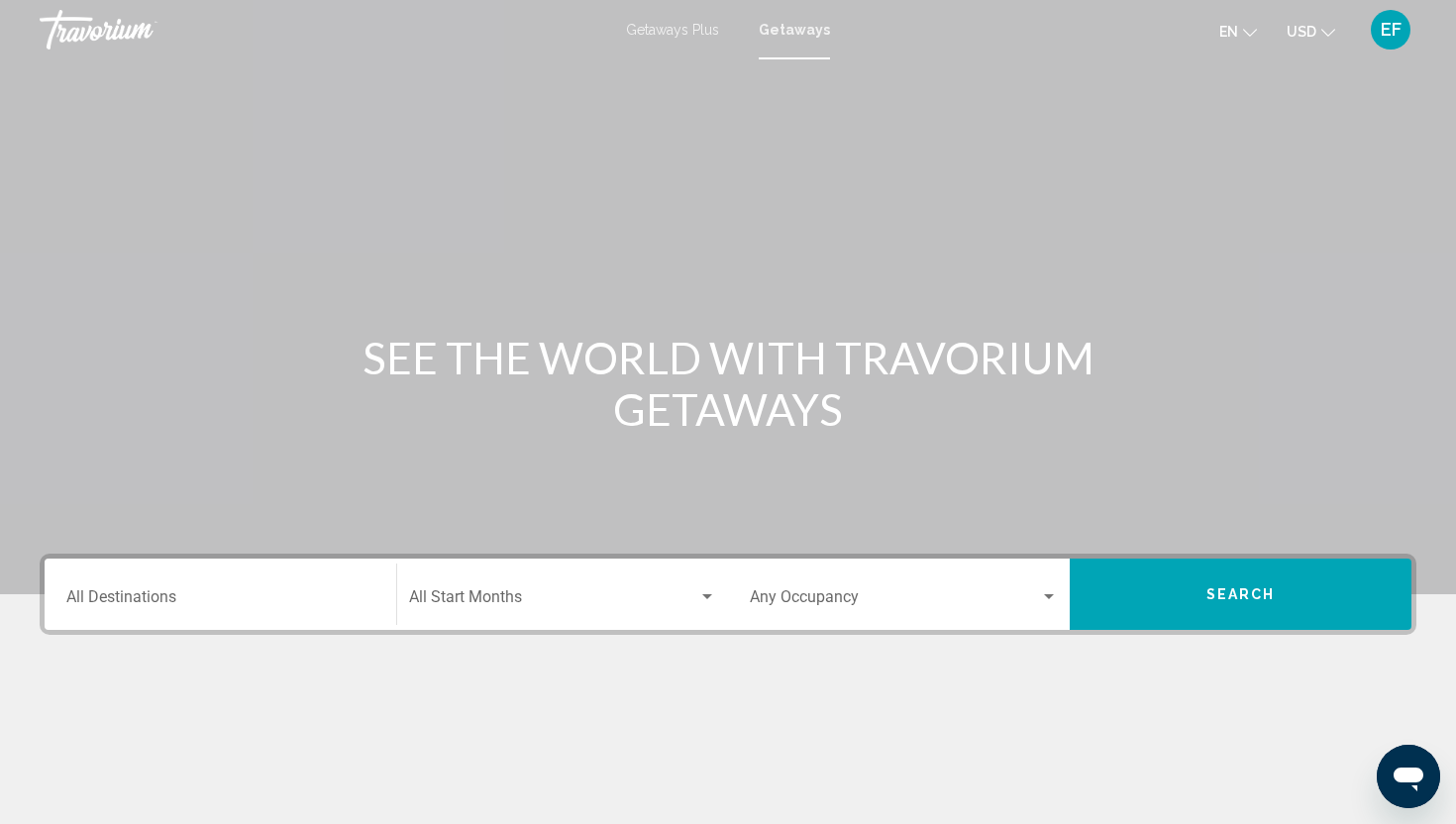 click on "Destination All Destinations" at bounding box center [220, 594] 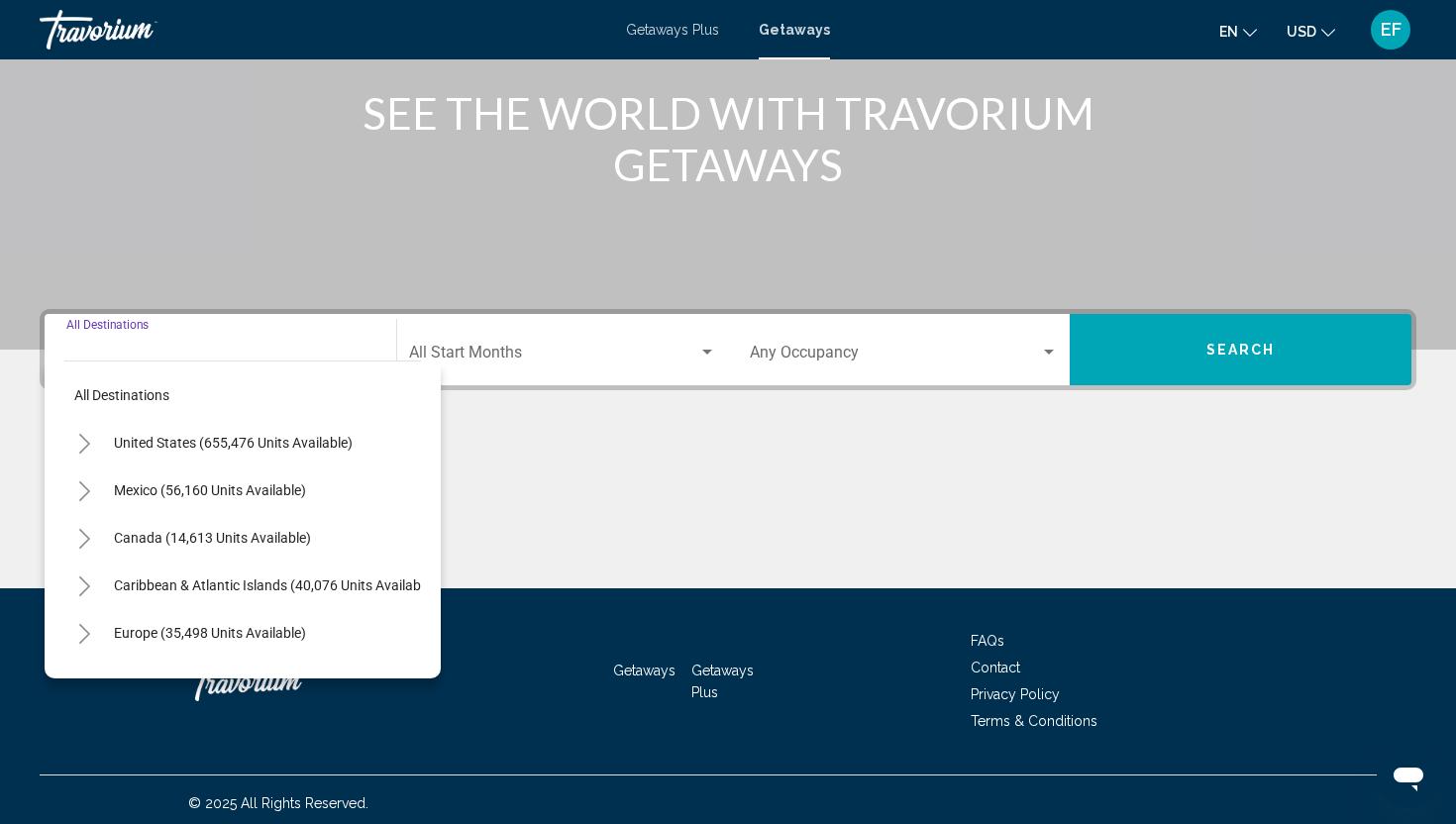 scroll, scrollTop: 252, scrollLeft: 0, axis: vertical 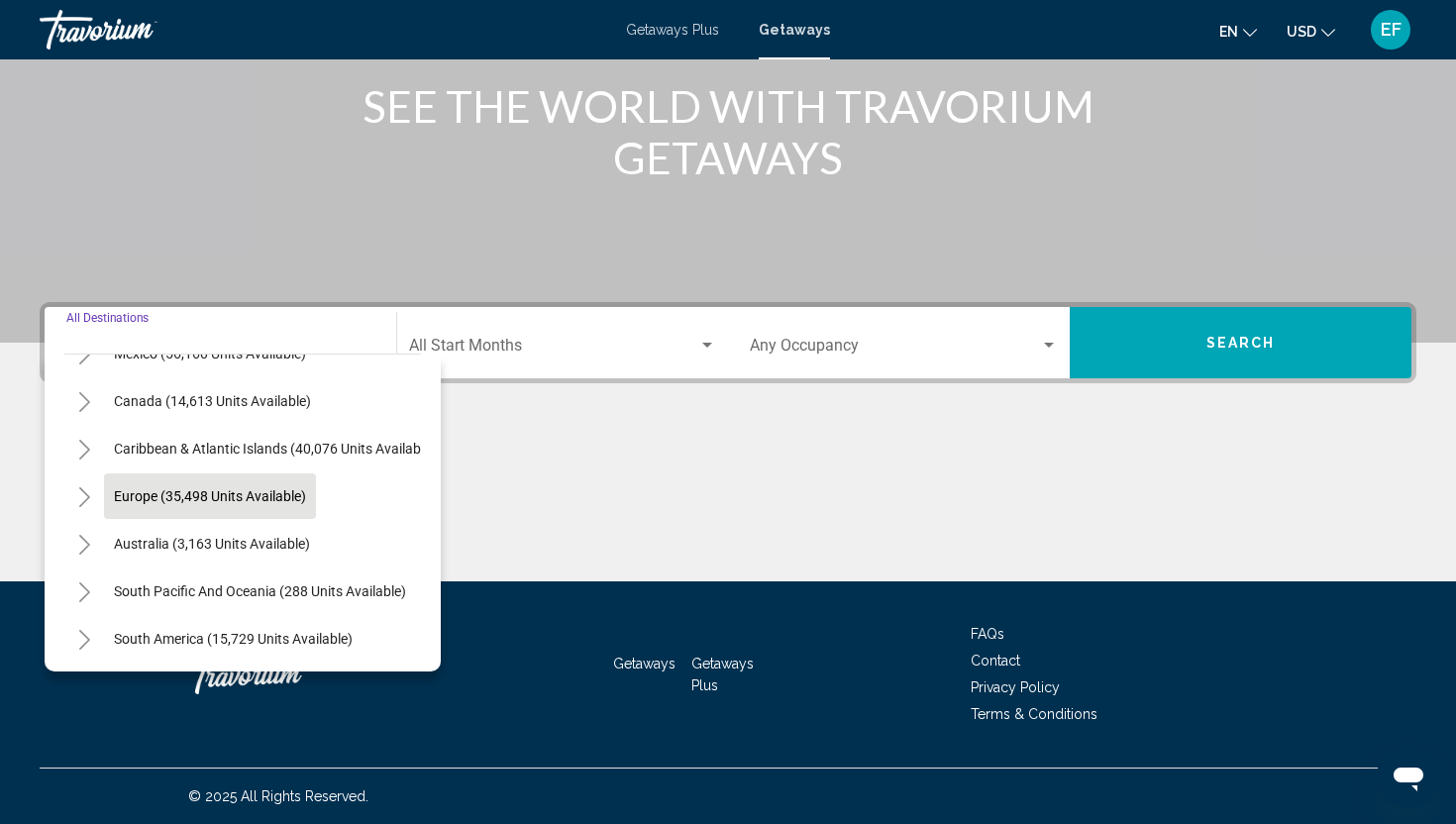 click on "Europe (35,498 units available)" at bounding box center [212, 544] 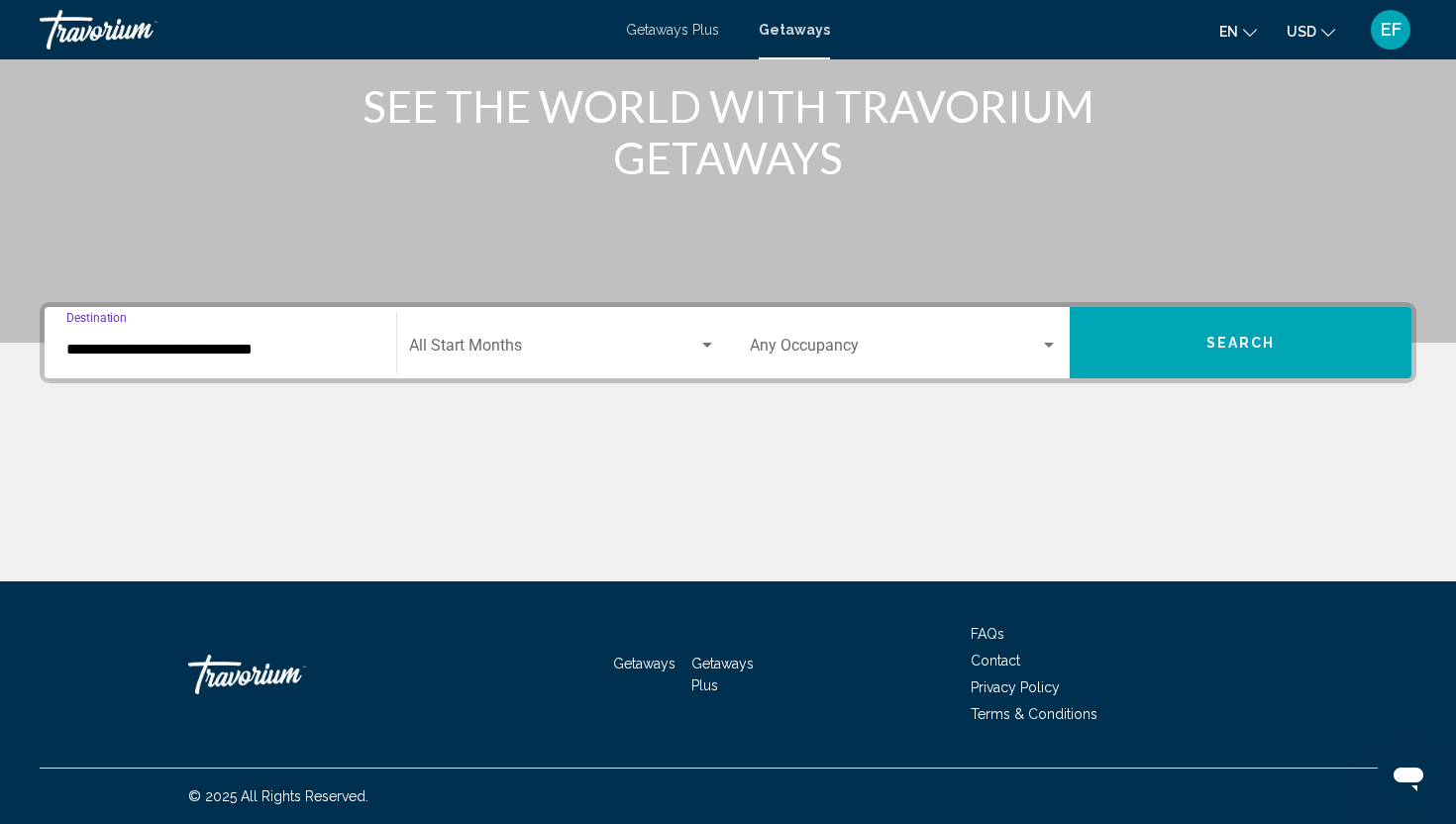 click on "**********" at bounding box center [220, 350] 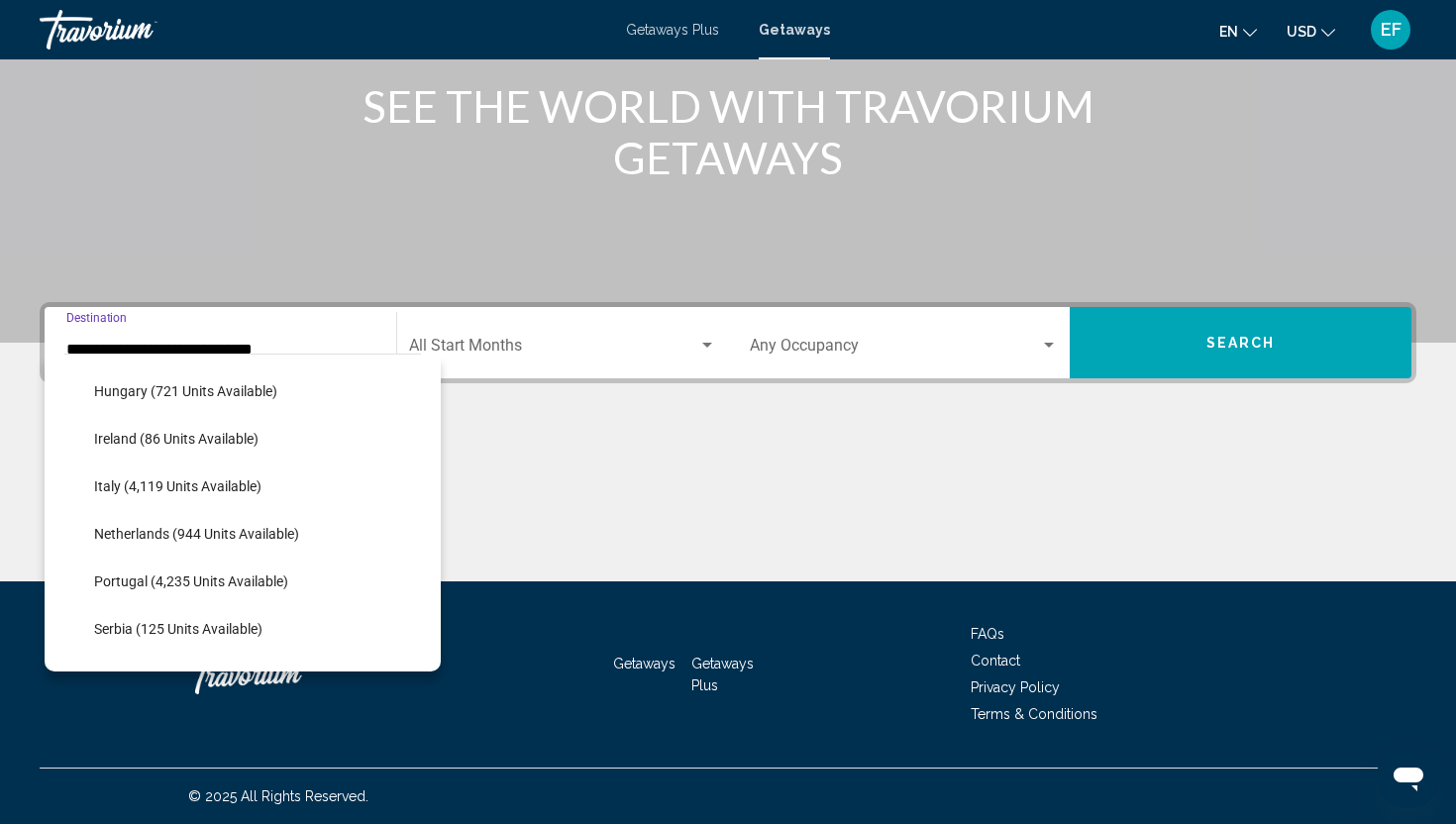 scroll, scrollTop: 701, scrollLeft: 0, axis: vertical 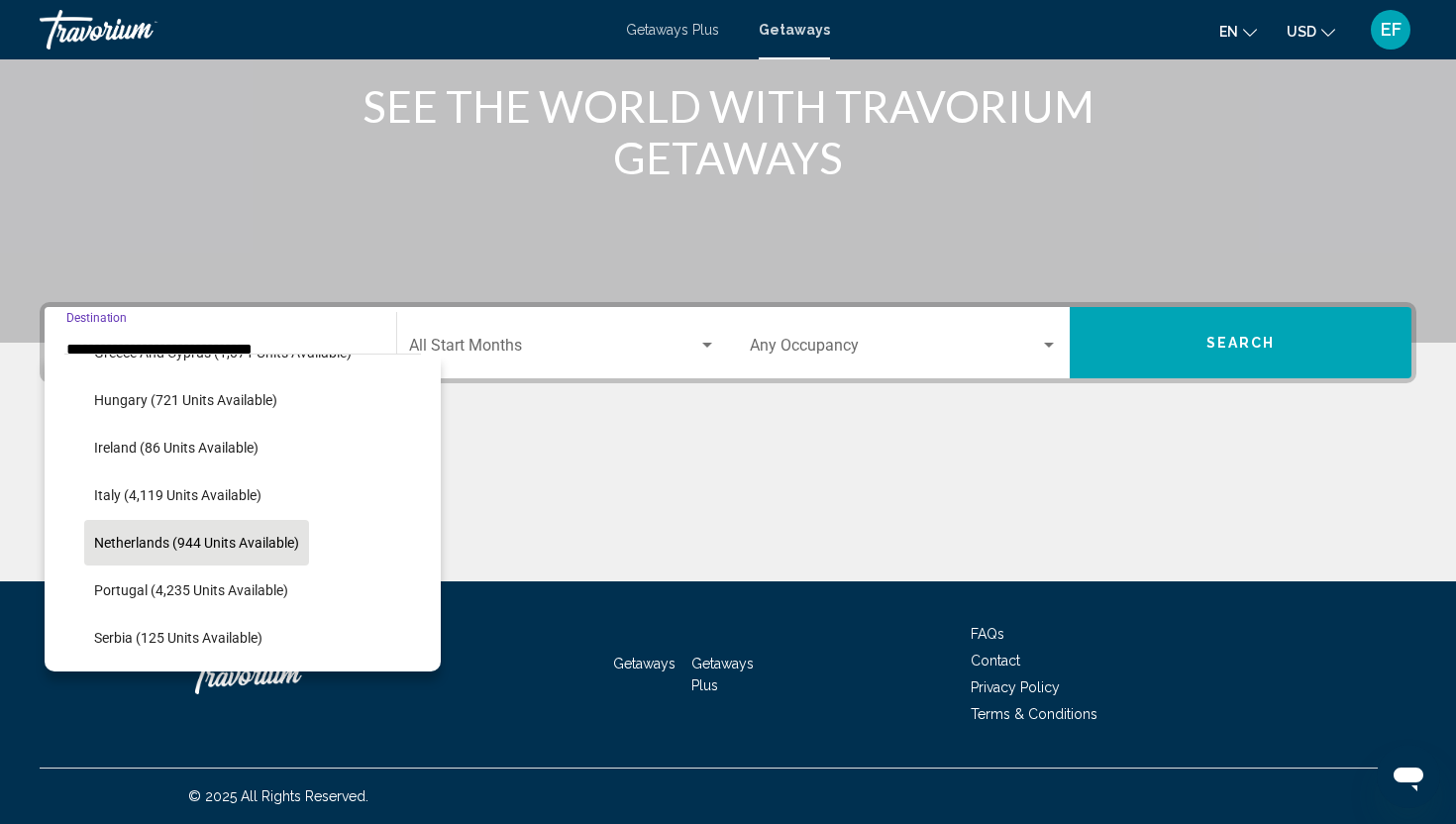 click on "Netherlands (944 units available)" 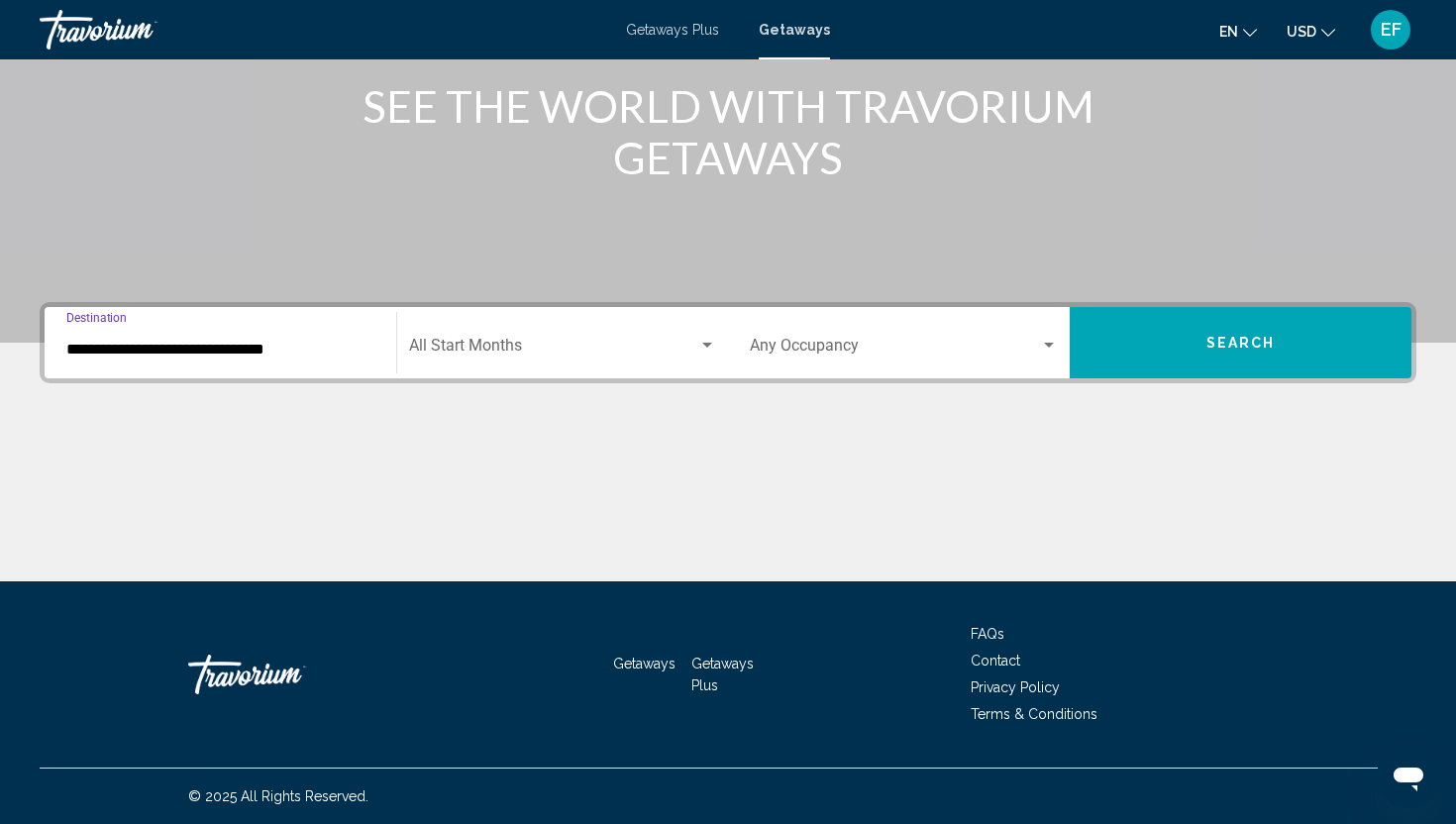 click at bounding box center (554, 350) 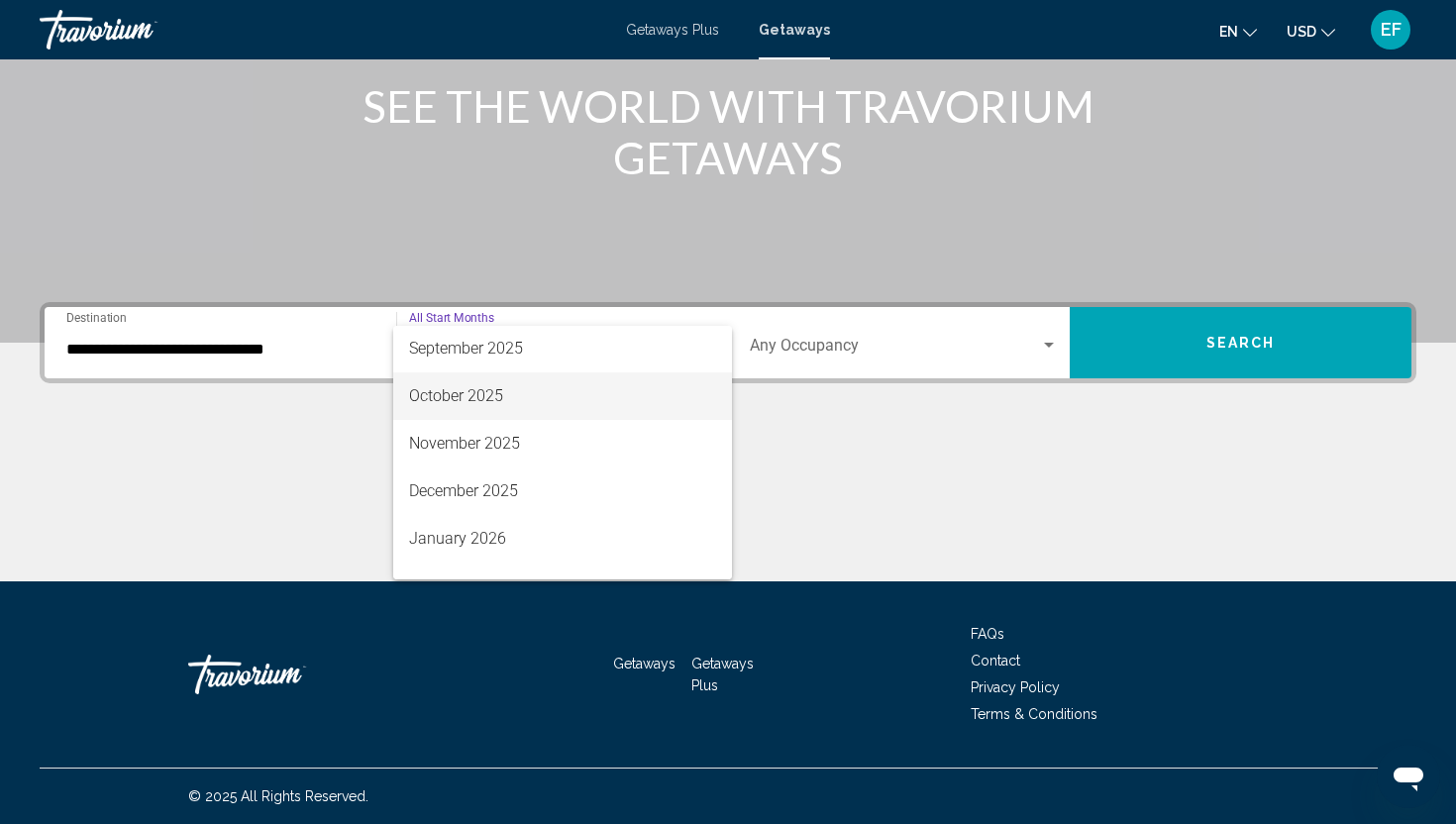 scroll, scrollTop: 98, scrollLeft: 0, axis: vertical 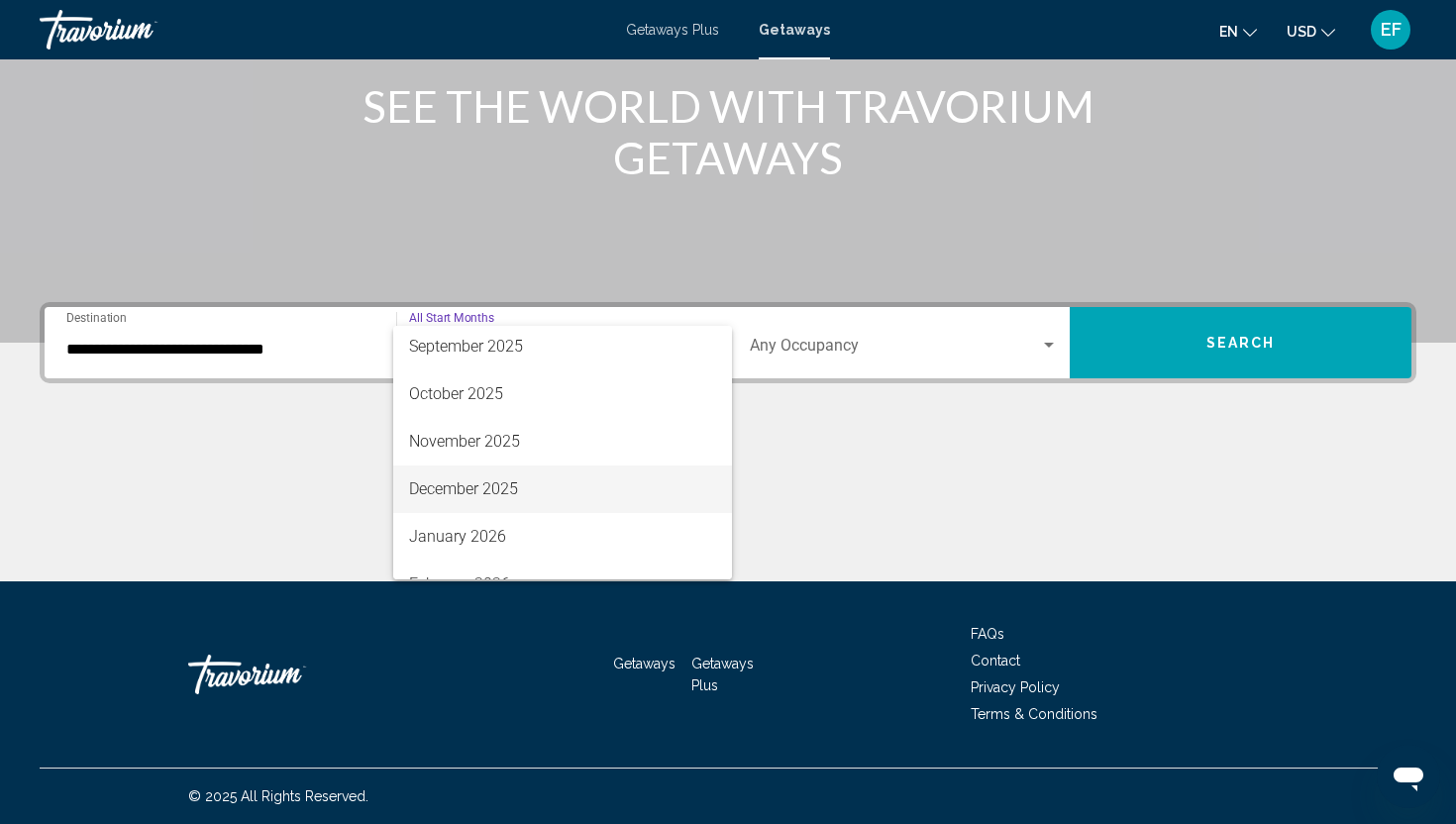 click on "December 2025" at bounding box center [563, 489] 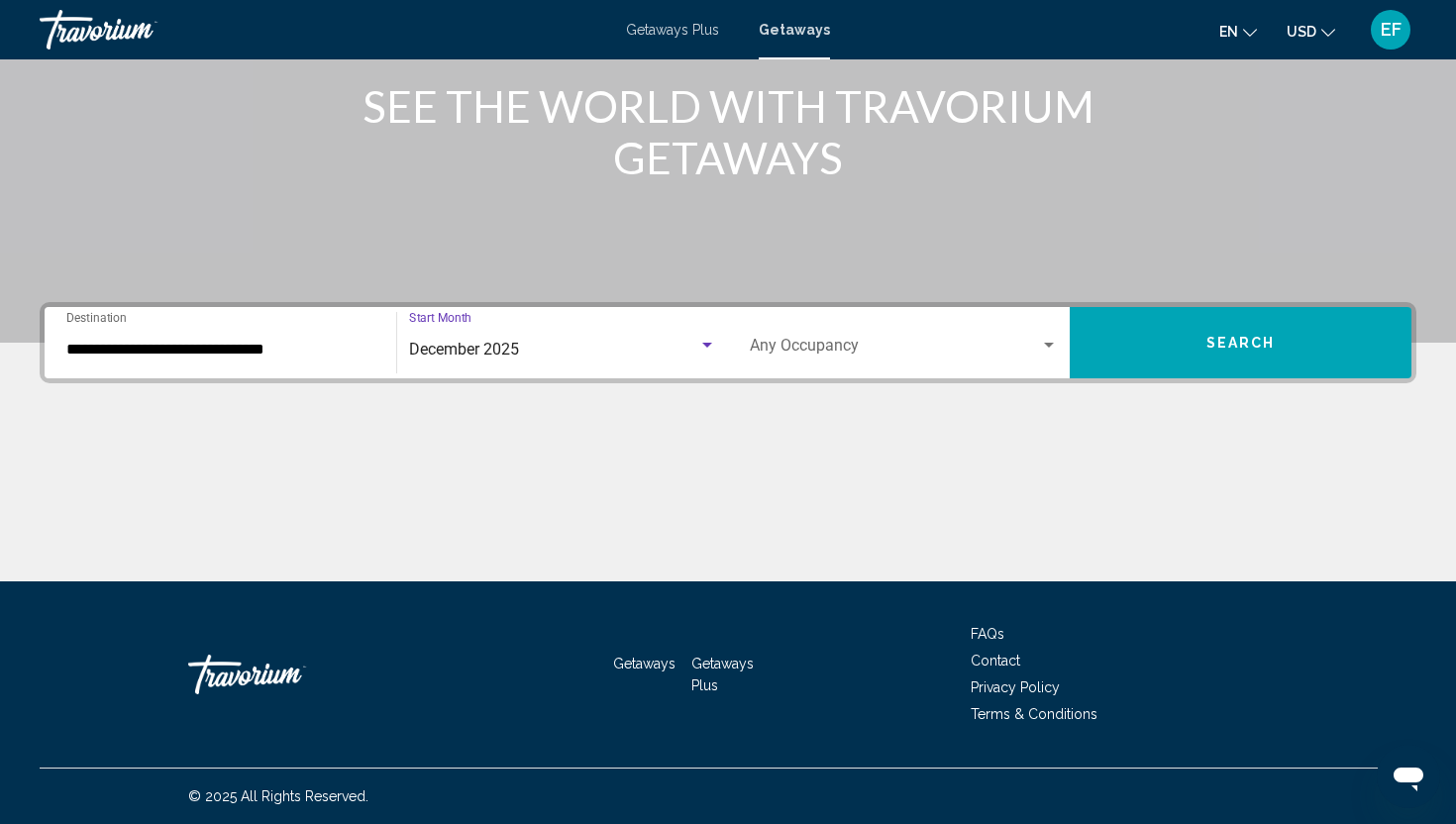 click at bounding box center [894, 350] 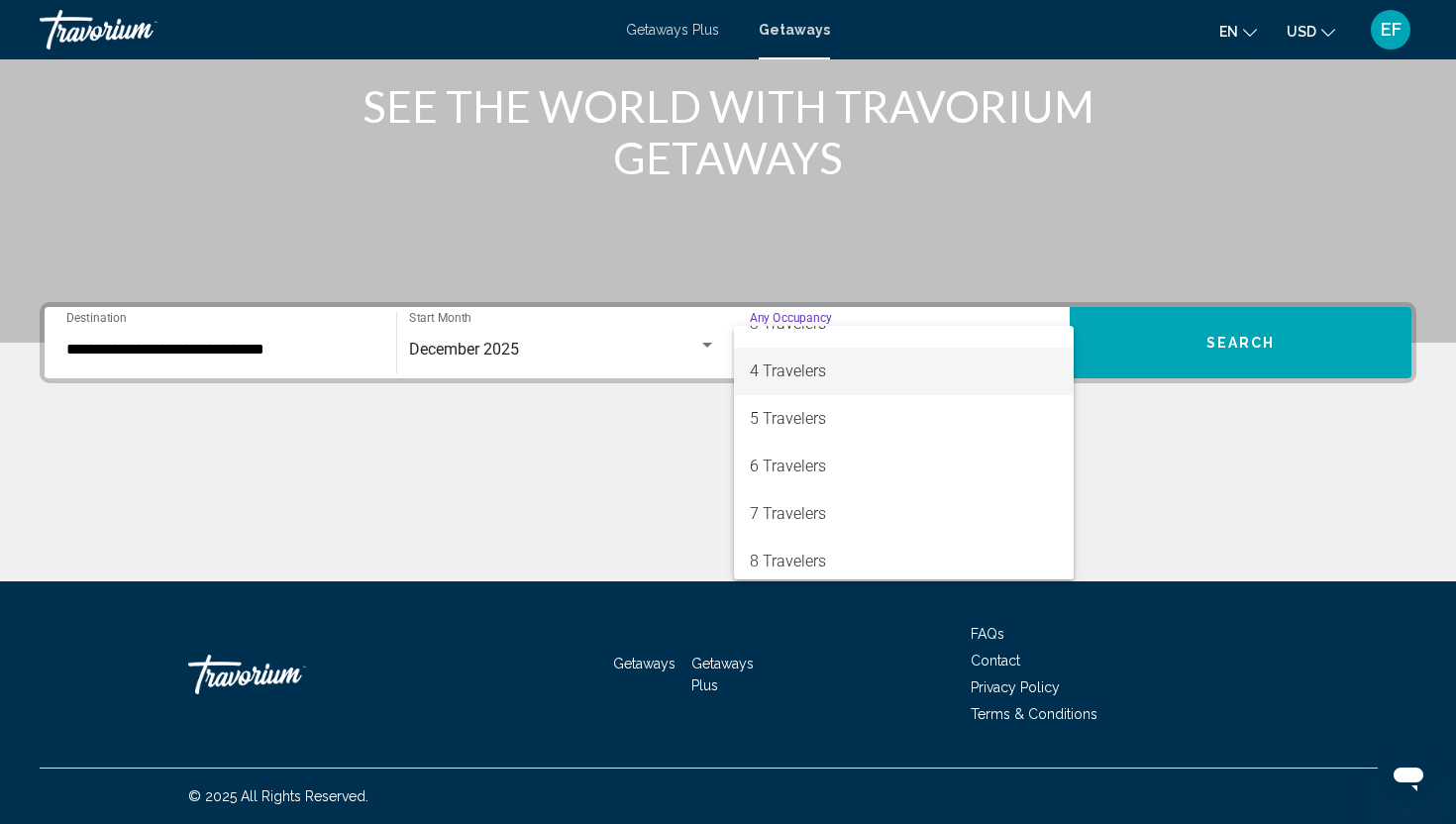 scroll, scrollTop: 149, scrollLeft: 0, axis: vertical 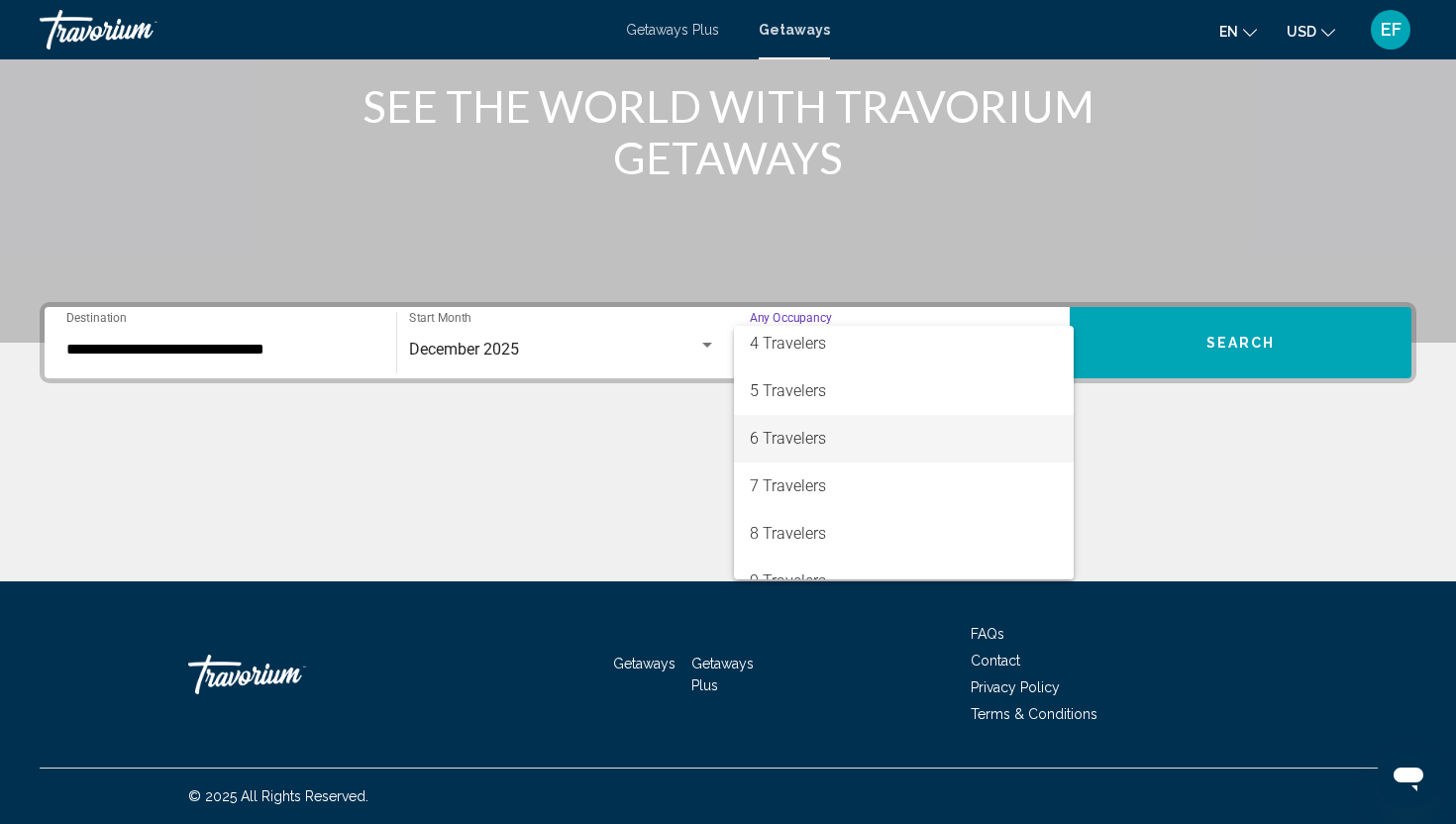click on "6 Travelers" at bounding box center [903, 439] 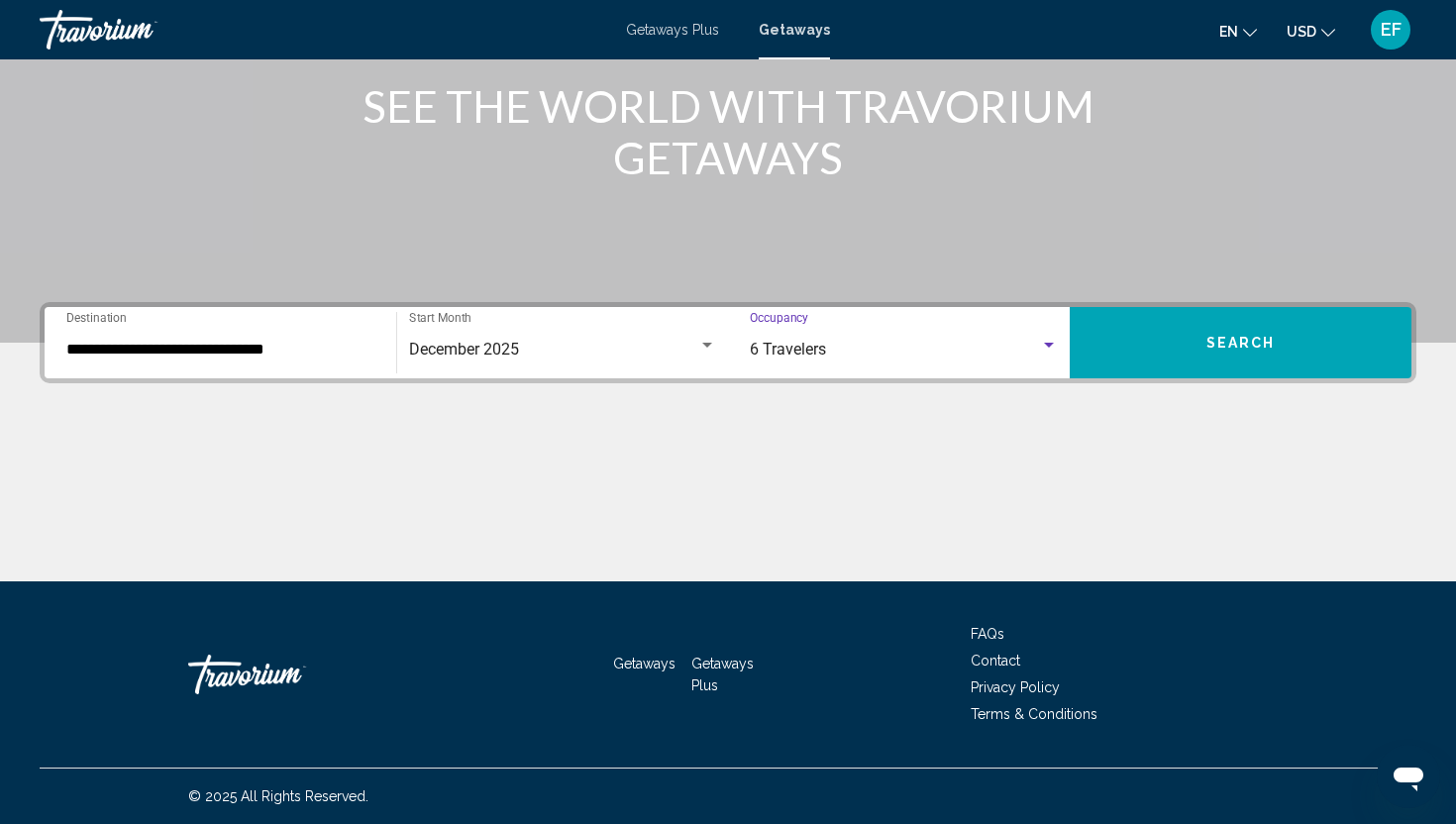 click on "Search" at bounding box center (1240, 343) 